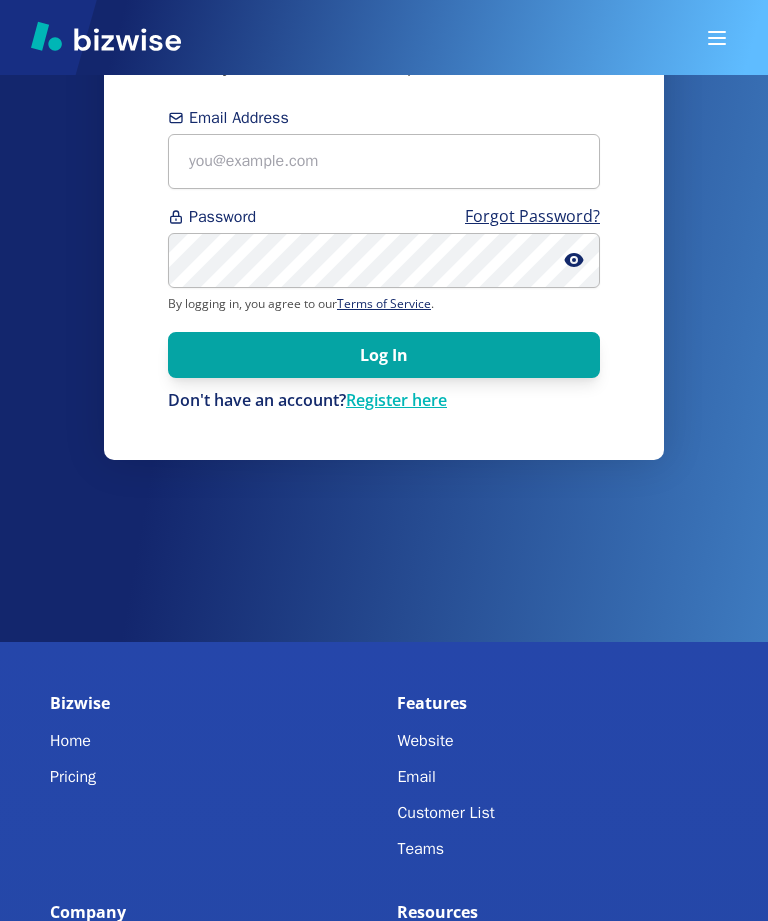scroll, scrollTop: 279, scrollLeft: 0, axis: vertical 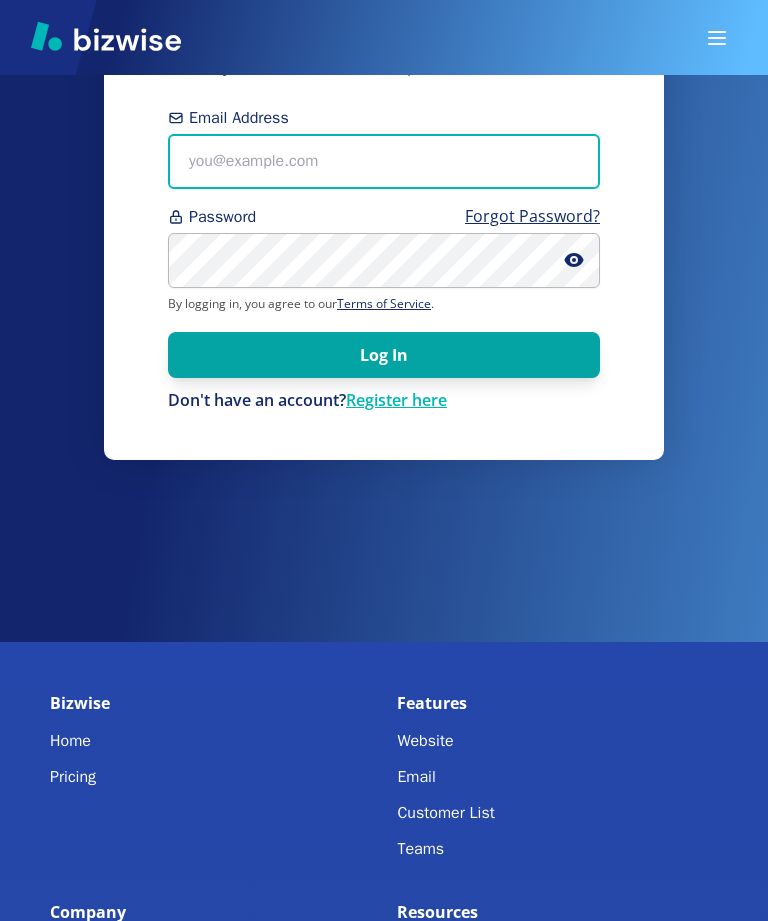 click on "Email Address" at bounding box center [384, 161] 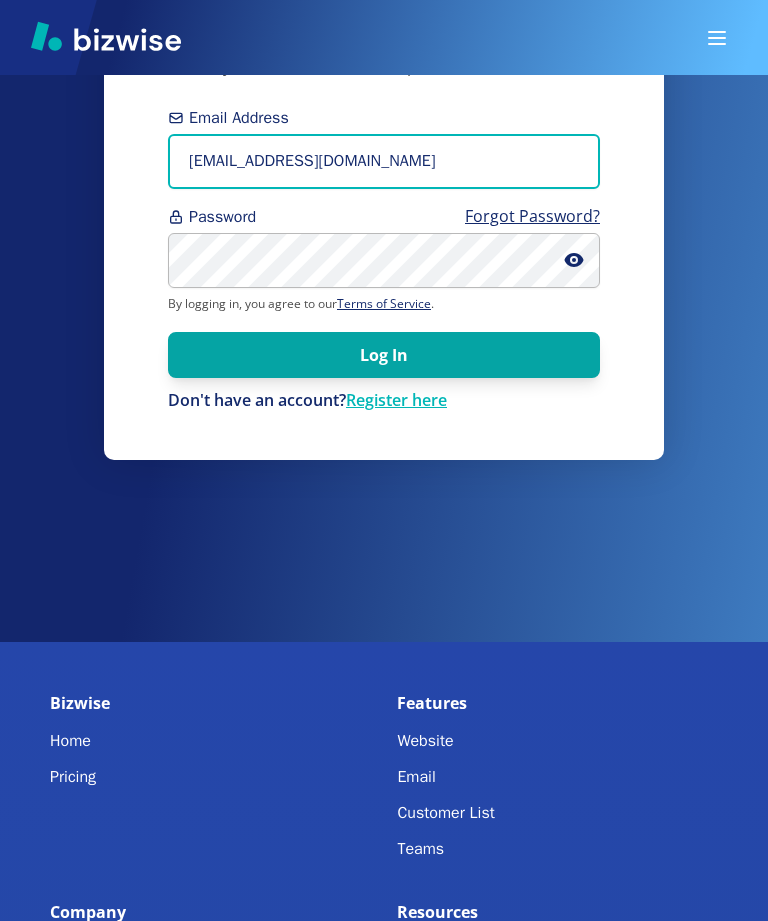 type on "[EMAIL_ADDRESS][DOMAIN_NAME]" 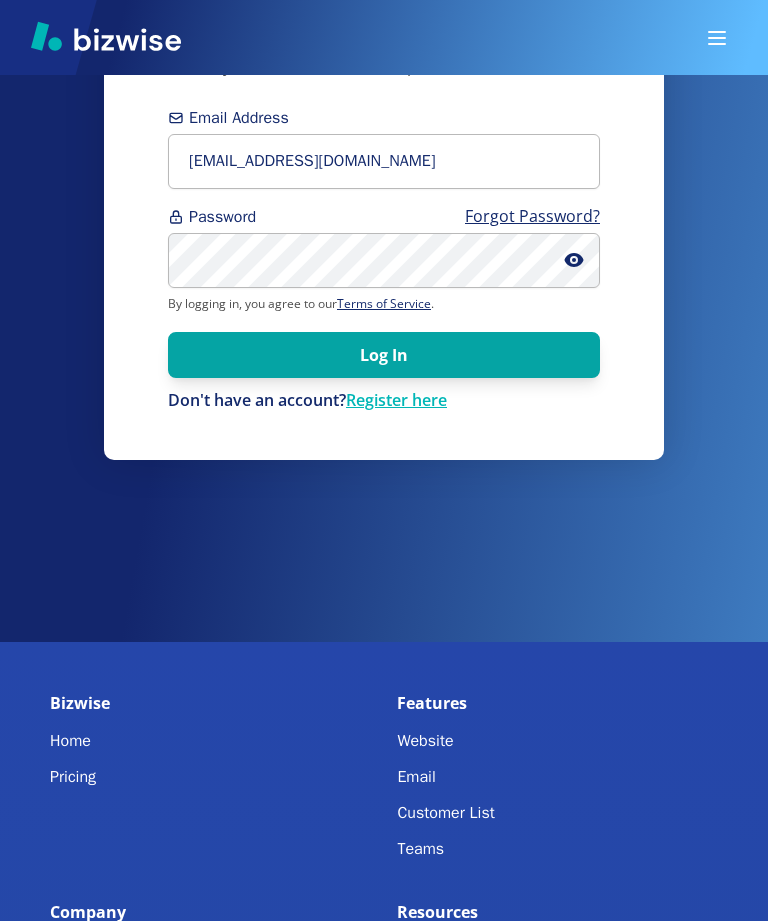 click on "Log In" at bounding box center [384, 355] 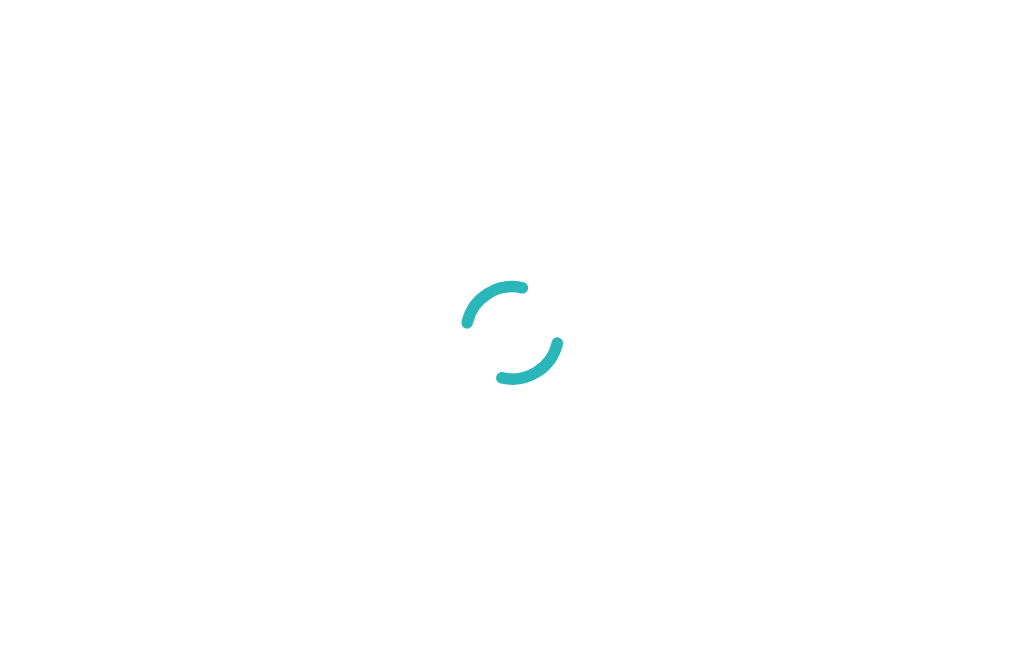 scroll, scrollTop: 0, scrollLeft: 0, axis: both 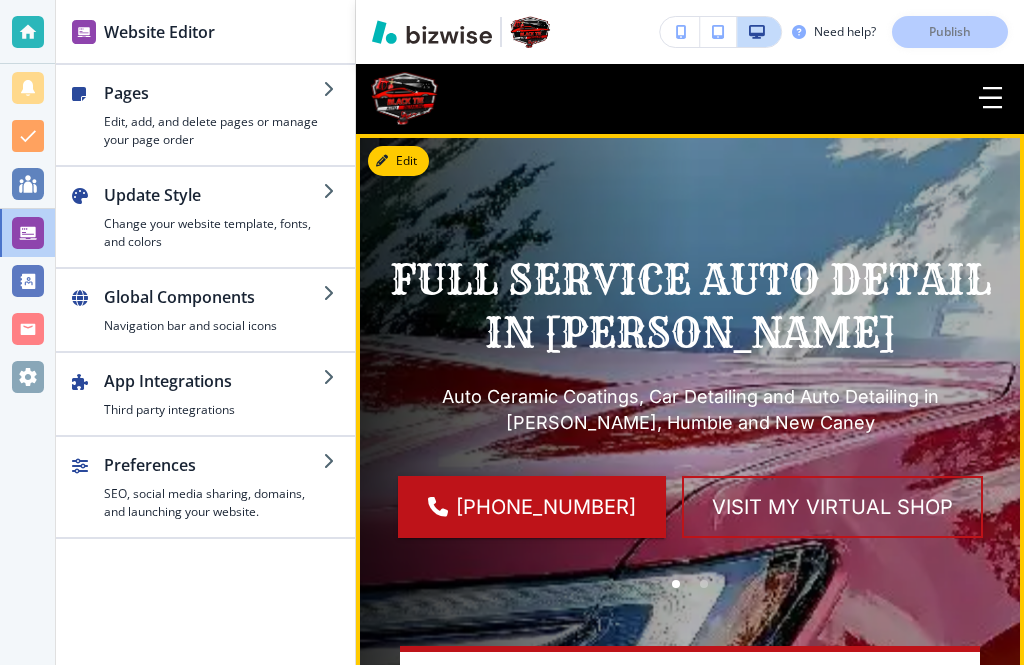 click on "Update Style" at bounding box center (213, 195) 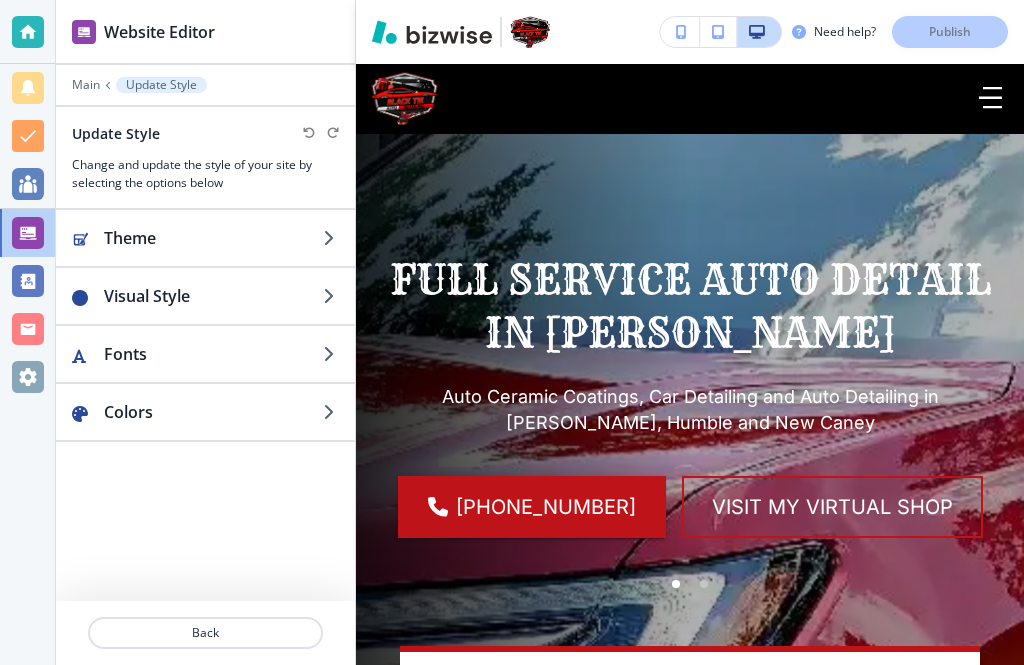 click on "Fonts" at bounding box center [213, 354] 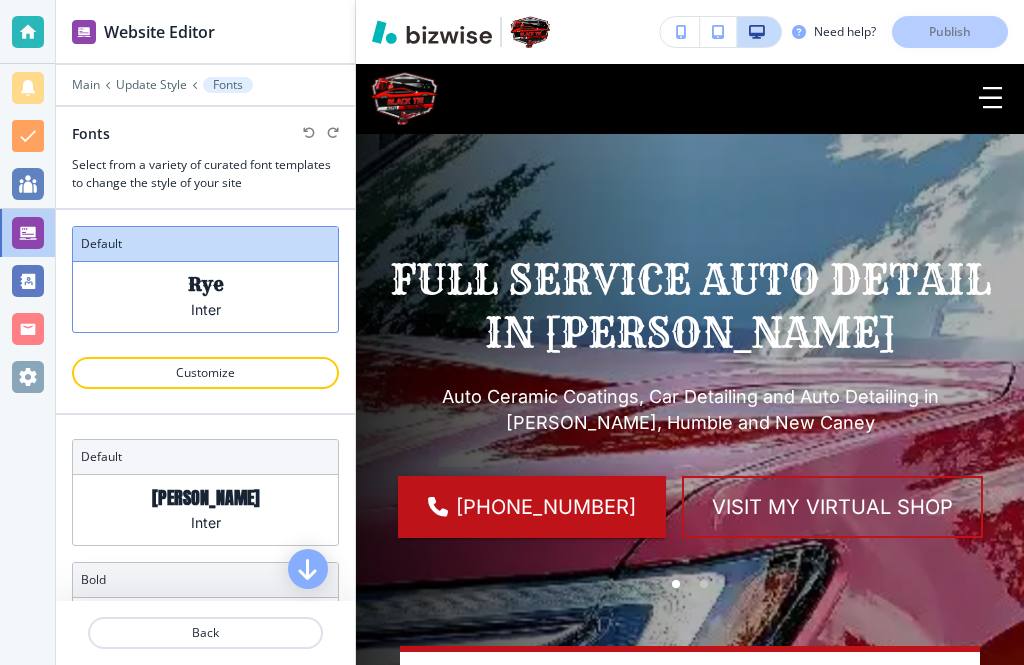 scroll, scrollTop: 0, scrollLeft: 0, axis: both 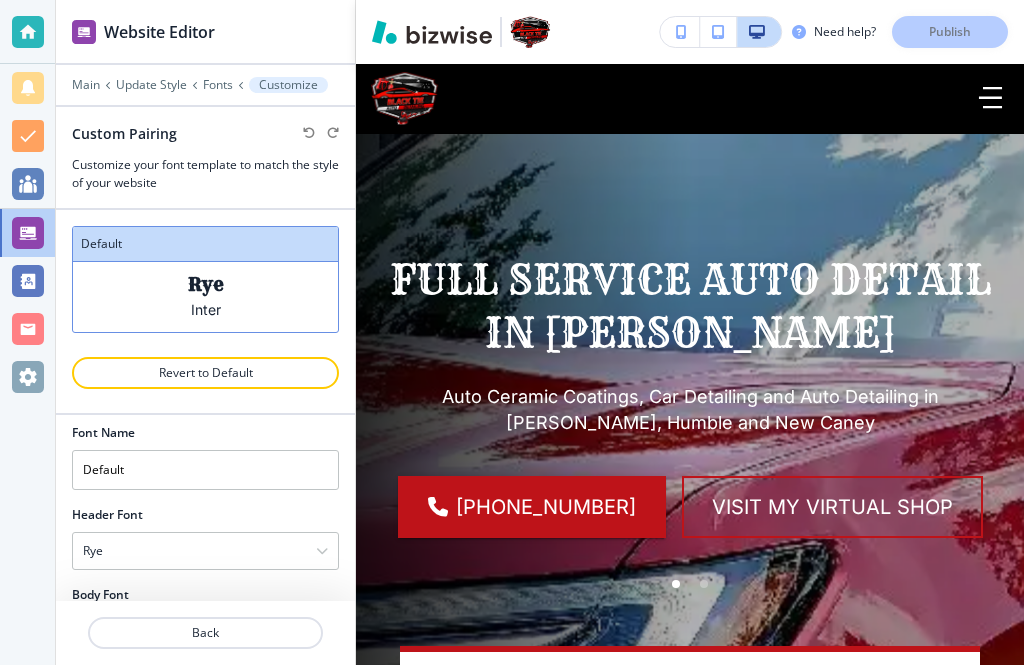 click at bounding box center (322, 551) 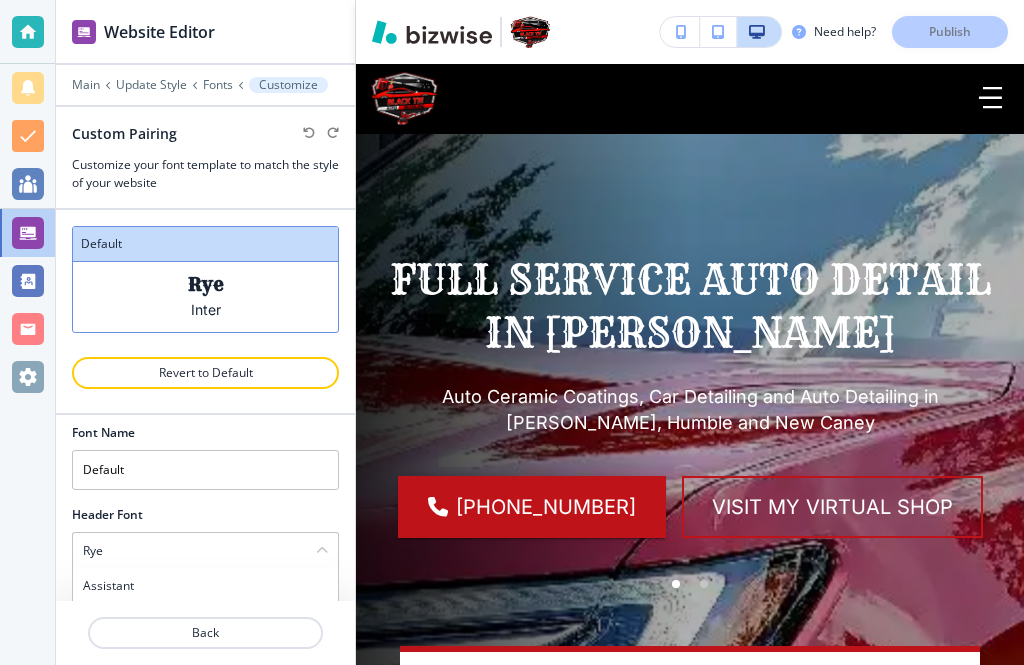 scroll, scrollTop: 1636, scrollLeft: 0, axis: vertical 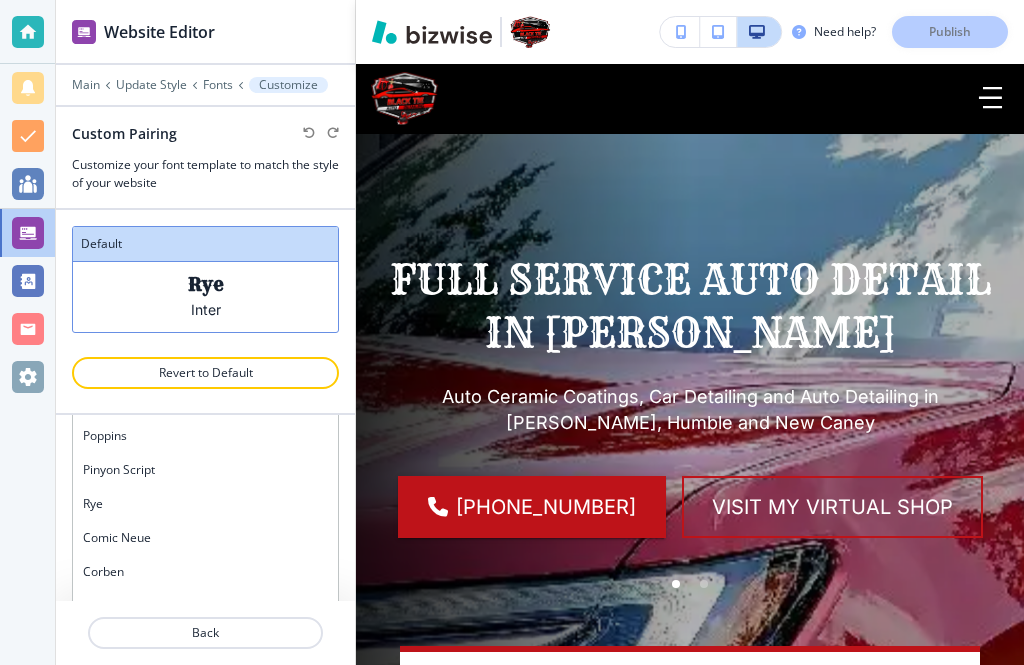 click on "Back" at bounding box center (205, 633) 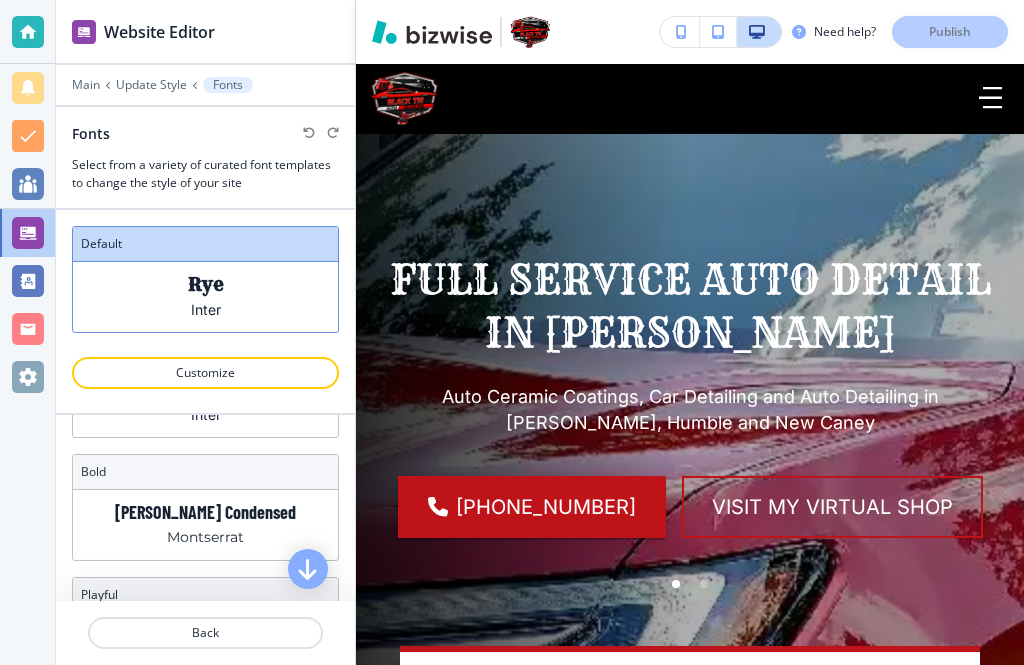 scroll, scrollTop: 117, scrollLeft: 0, axis: vertical 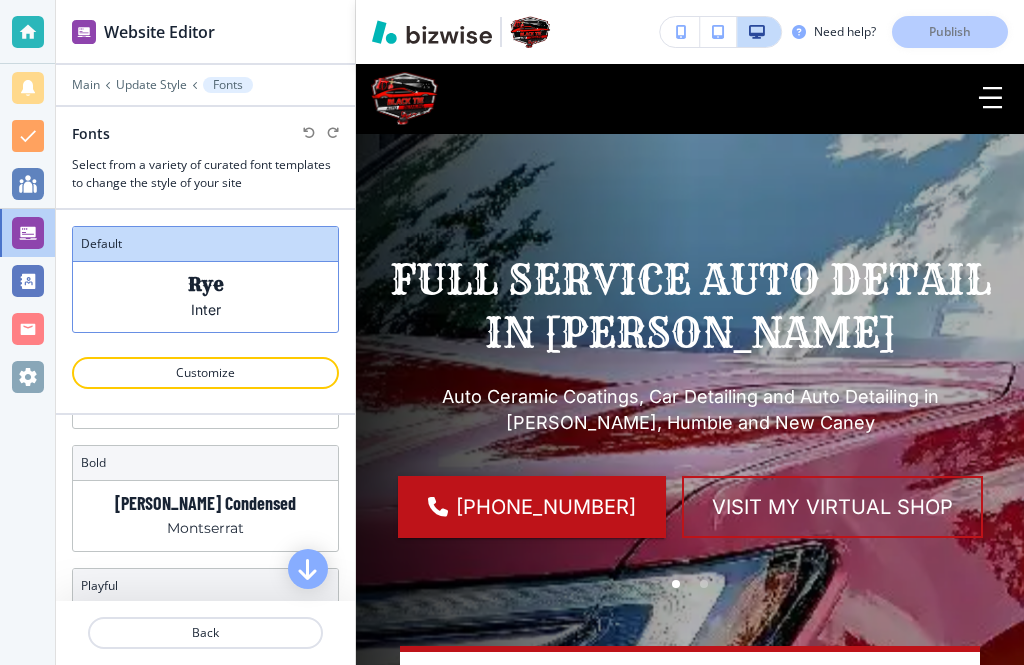 click on "Barlow Condensed" at bounding box center [205, 503] 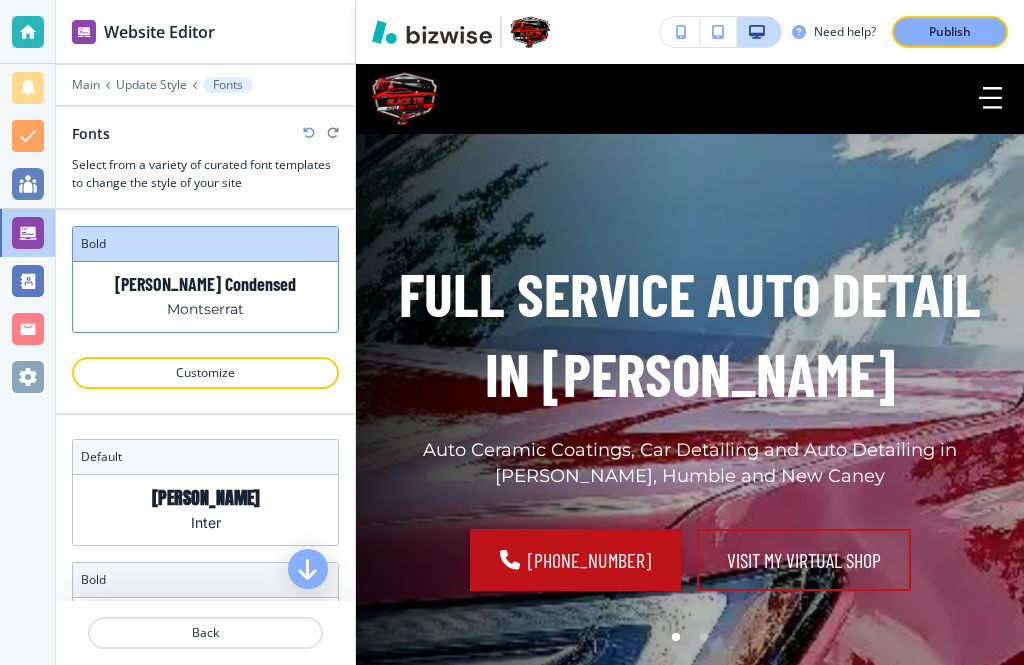 scroll, scrollTop: 0, scrollLeft: 0, axis: both 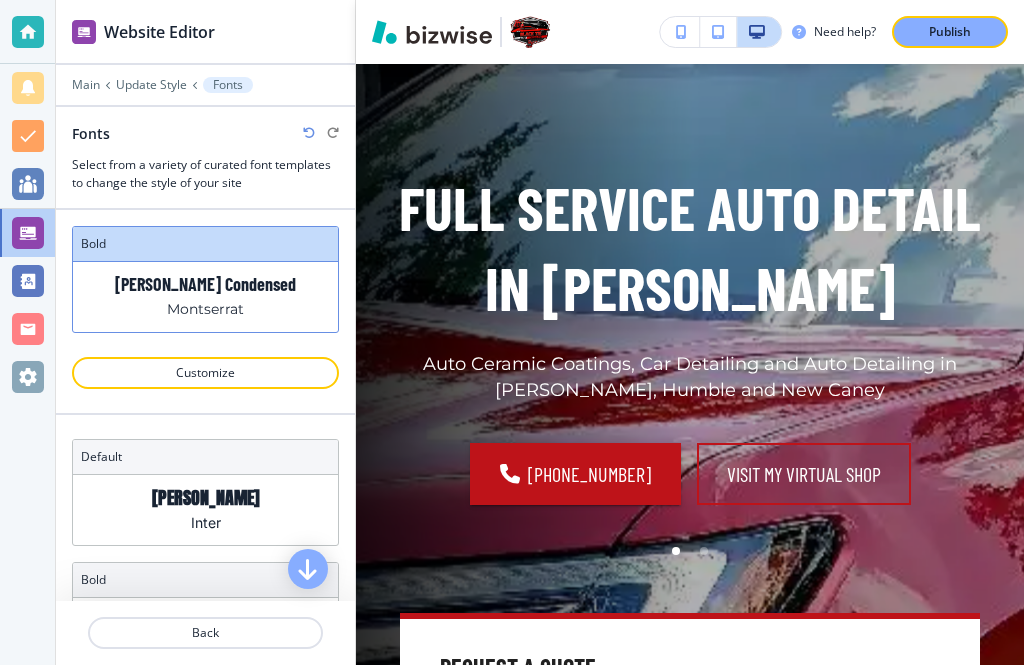 click at bounding box center [308, 569] 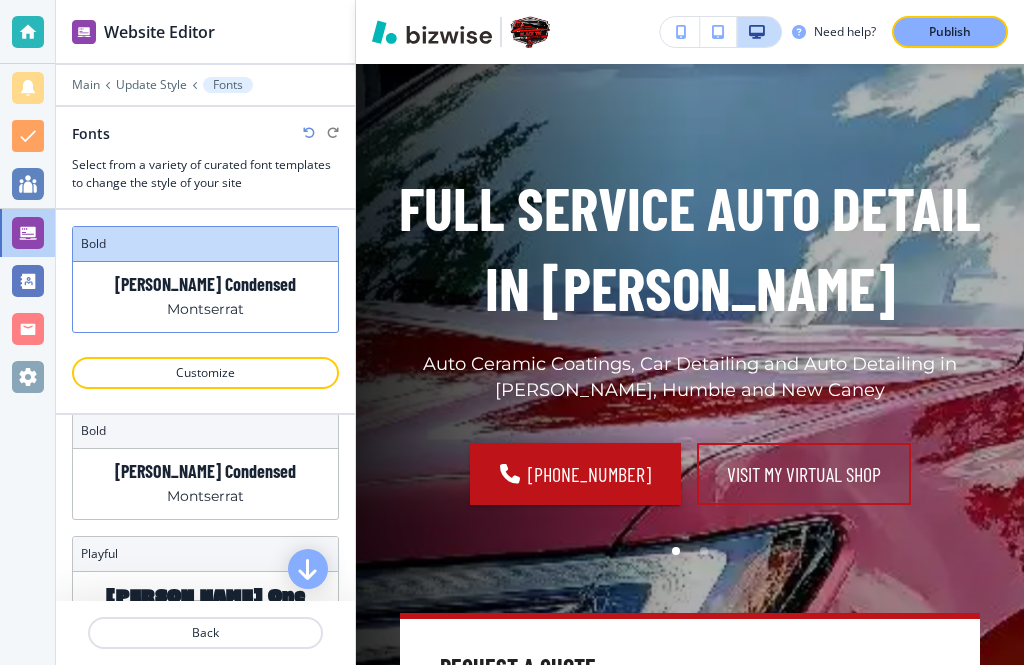 scroll, scrollTop: 142, scrollLeft: 0, axis: vertical 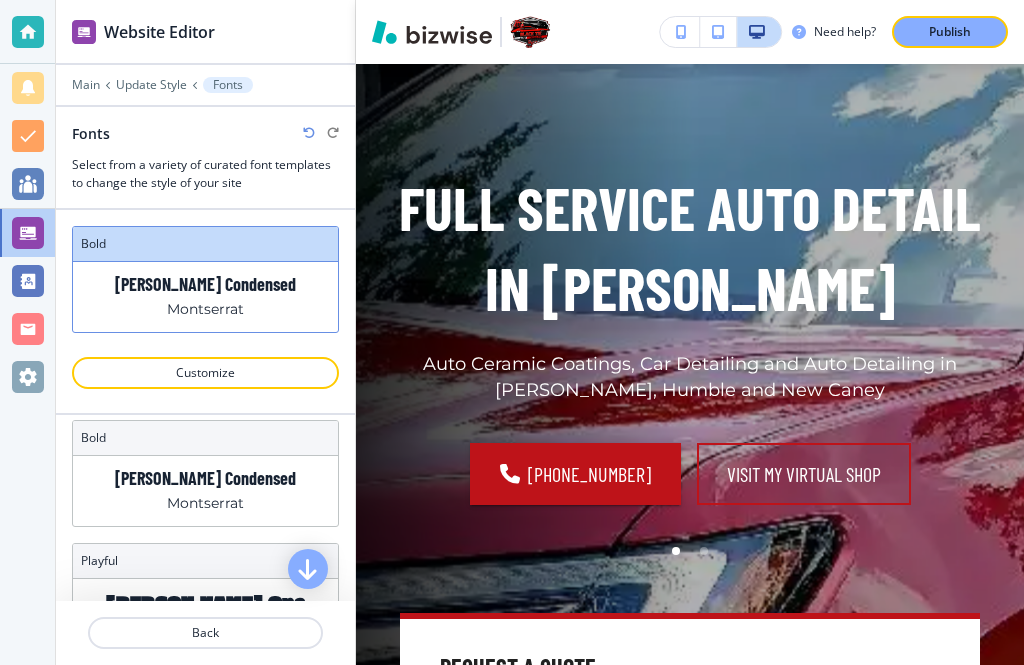 click on "Publish" at bounding box center [950, 32] 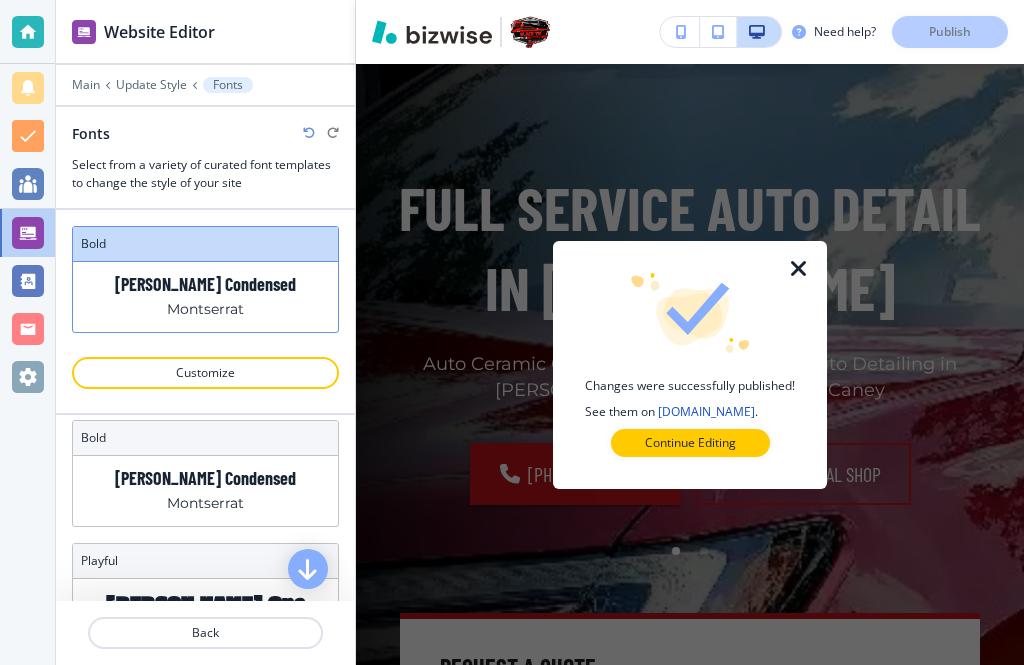 click at bounding box center (799, 269) 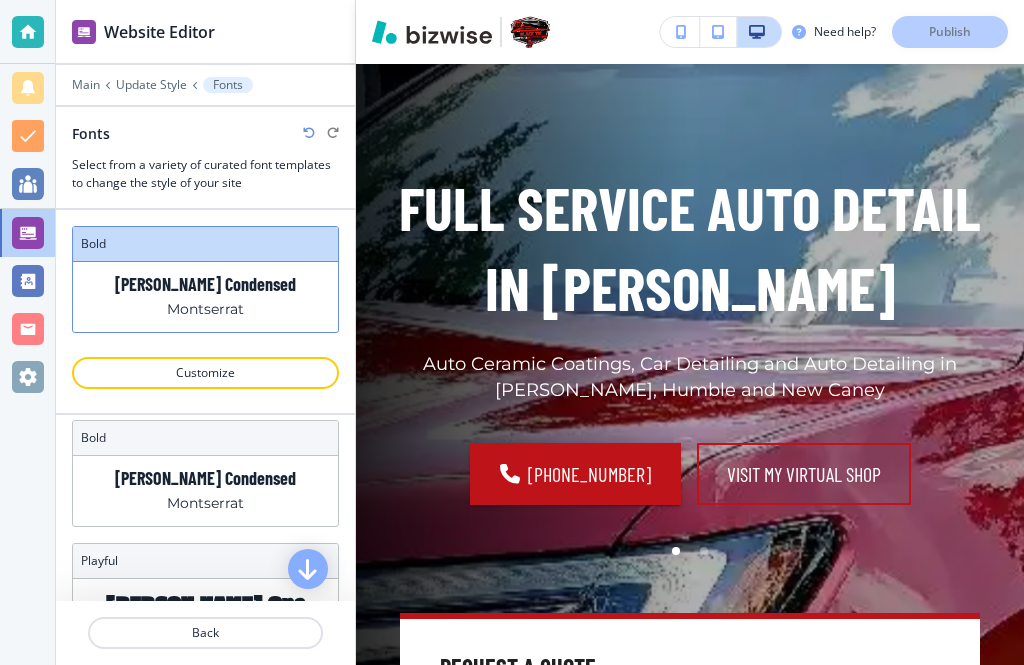 click on "Update Style" at bounding box center [151, 85] 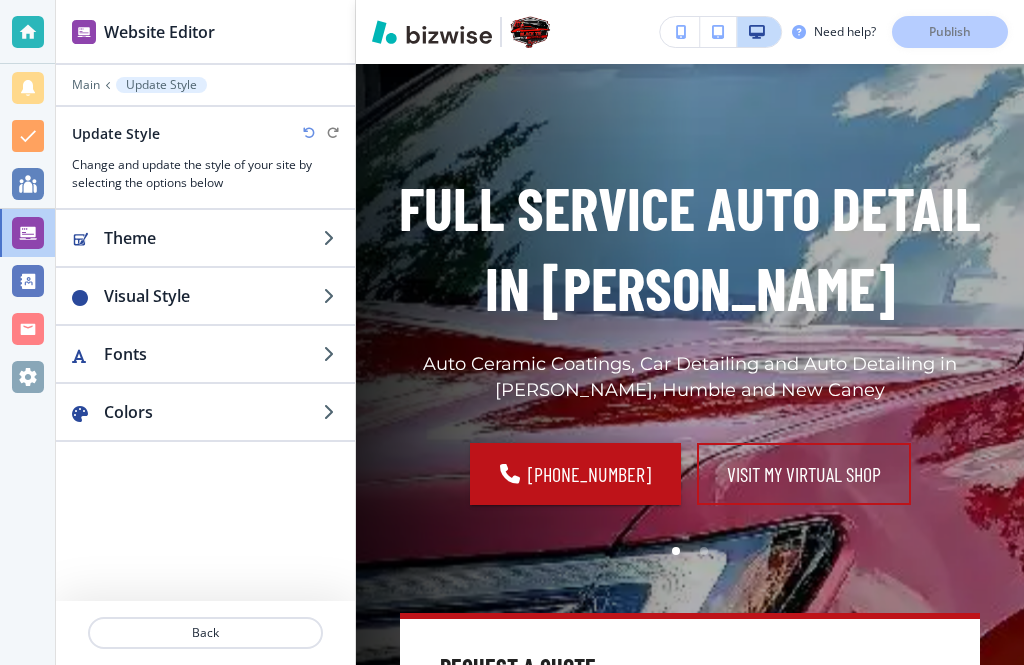 click at bounding box center [331, 412] 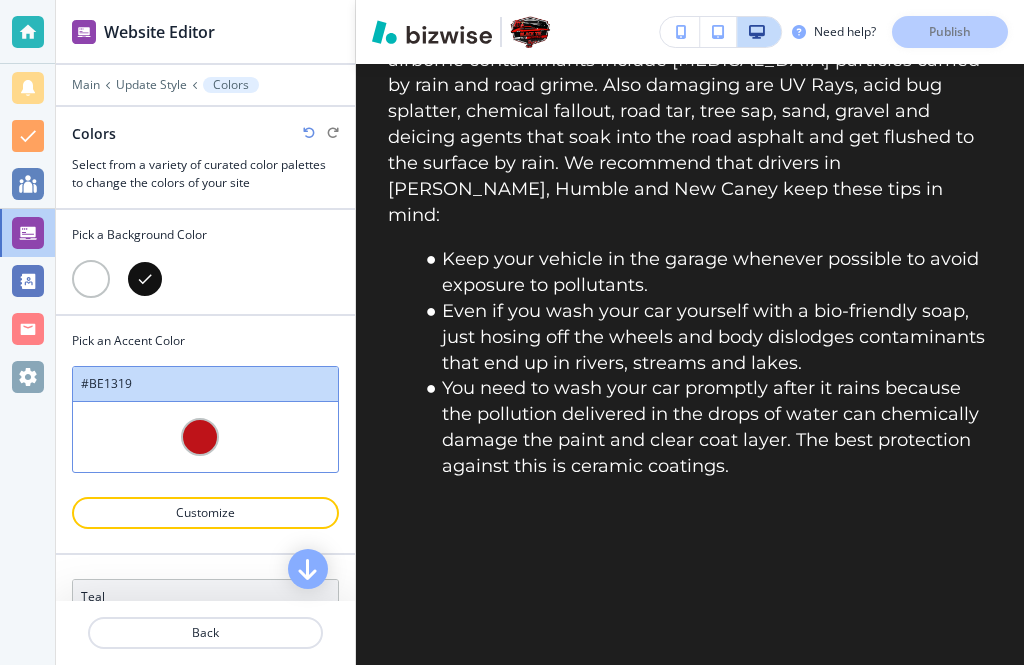 scroll, scrollTop: 32329, scrollLeft: 0, axis: vertical 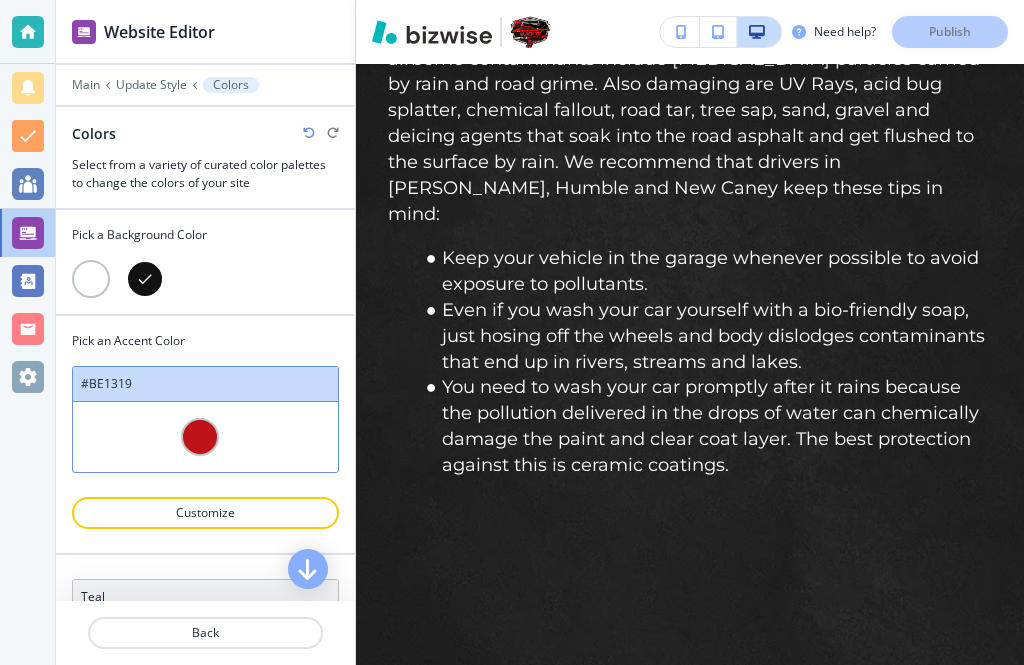 click on "Update Style" at bounding box center (151, 85) 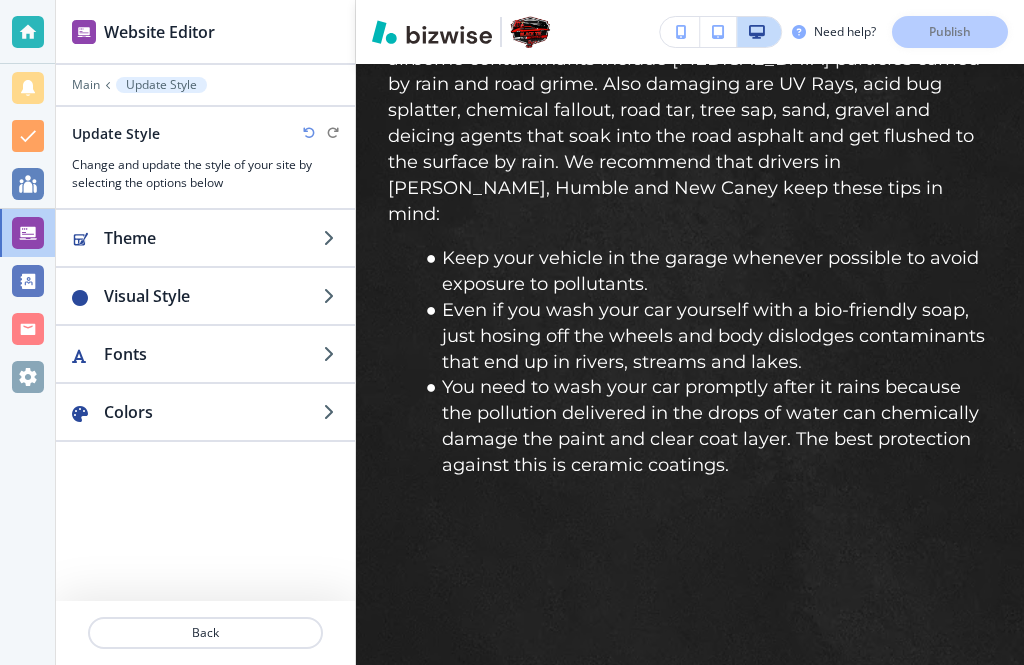 click at bounding box center [331, 296] 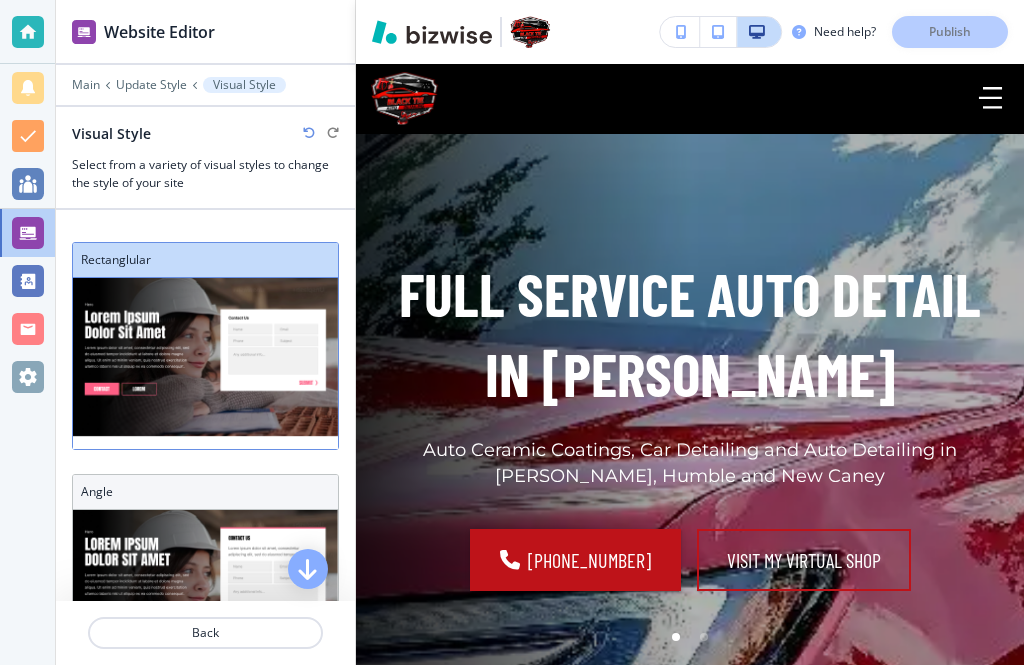 scroll, scrollTop: 0, scrollLeft: 0, axis: both 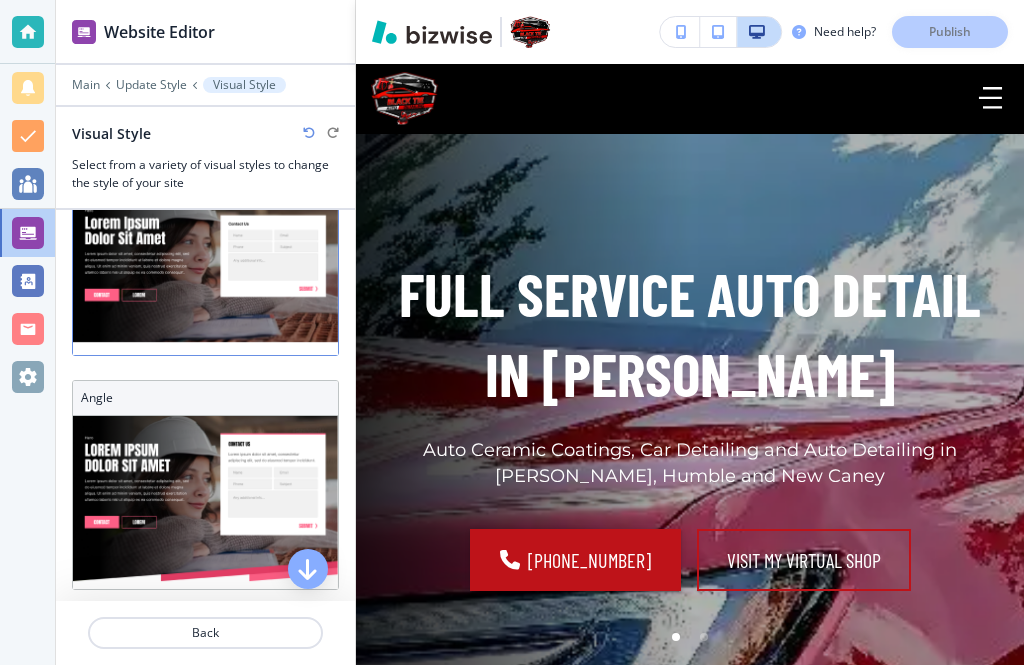 click at bounding box center [205, 502] 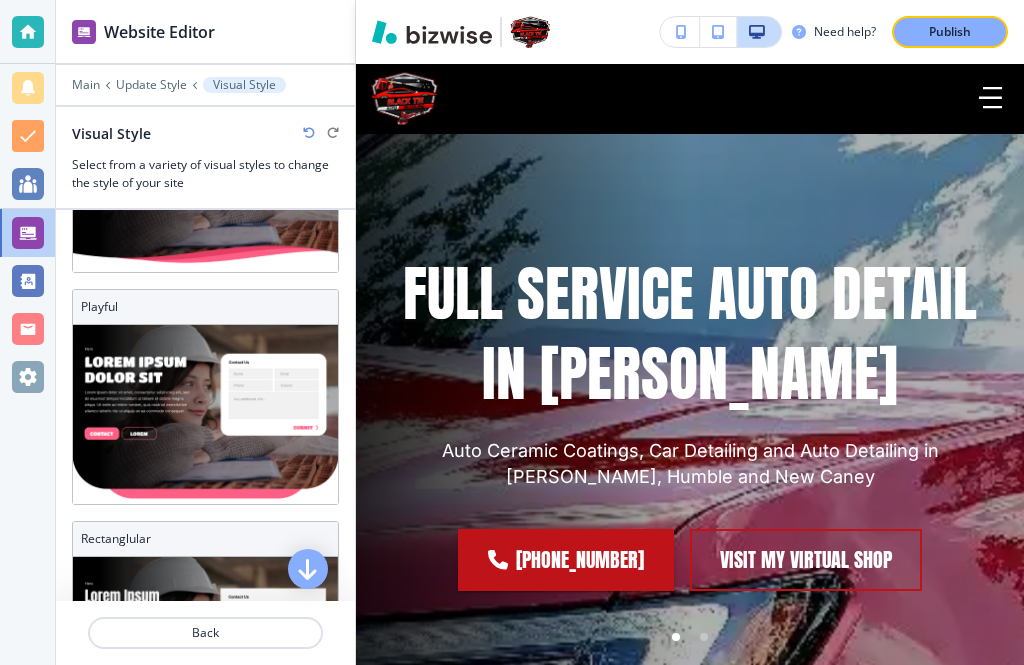 scroll, scrollTop: 639, scrollLeft: 0, axis: vertical 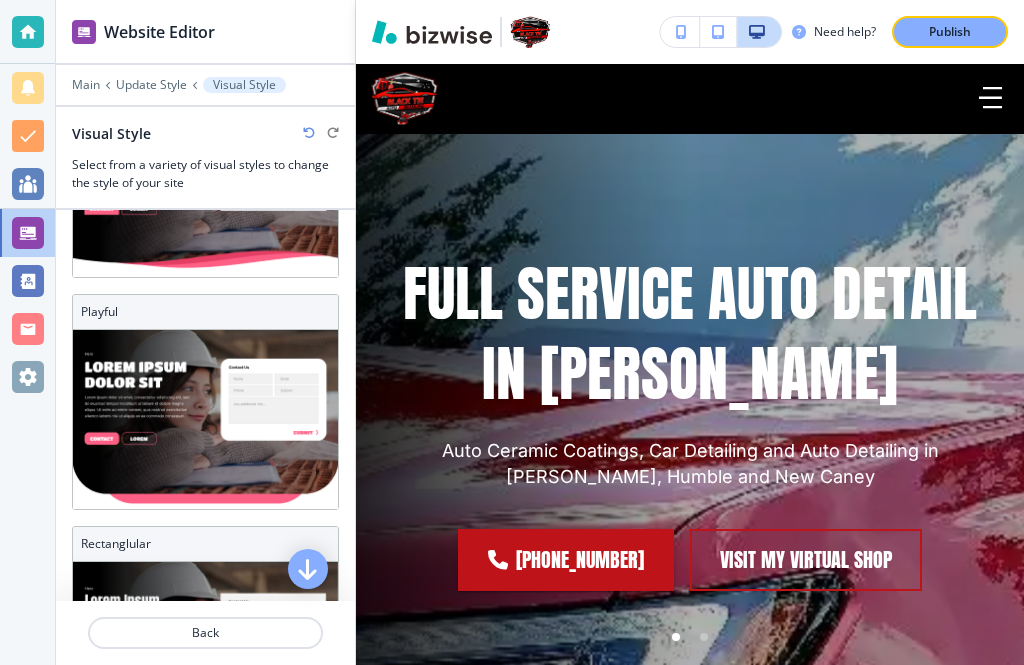 click at bounding box center (205, 419) 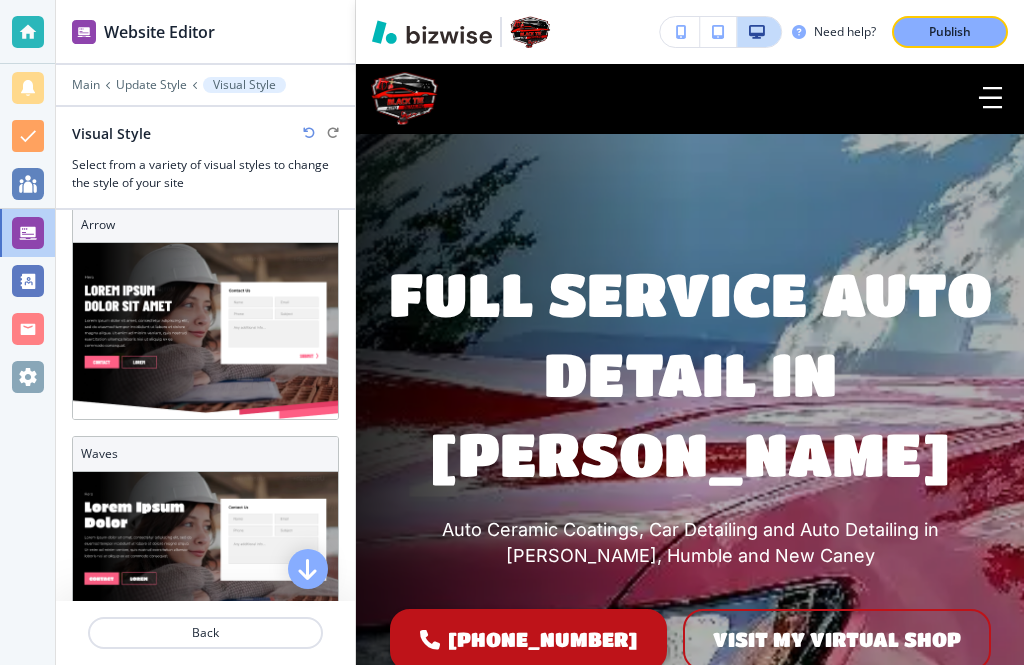 scroll, scrollTop: 512, scrollLeft: 0, axis: vertical 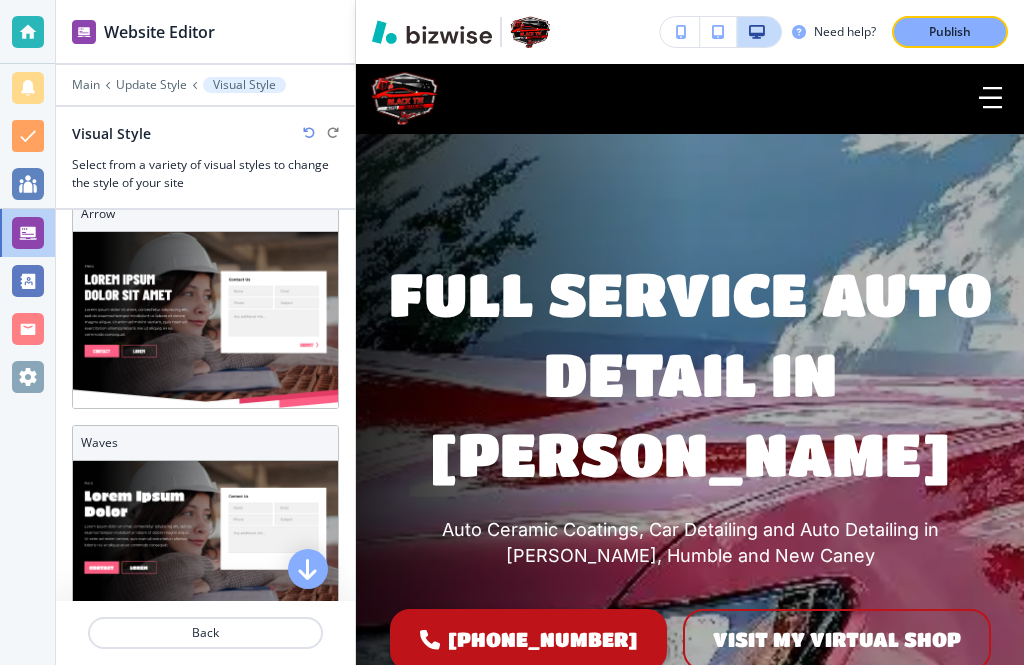 click at bounding box center [205, 548] 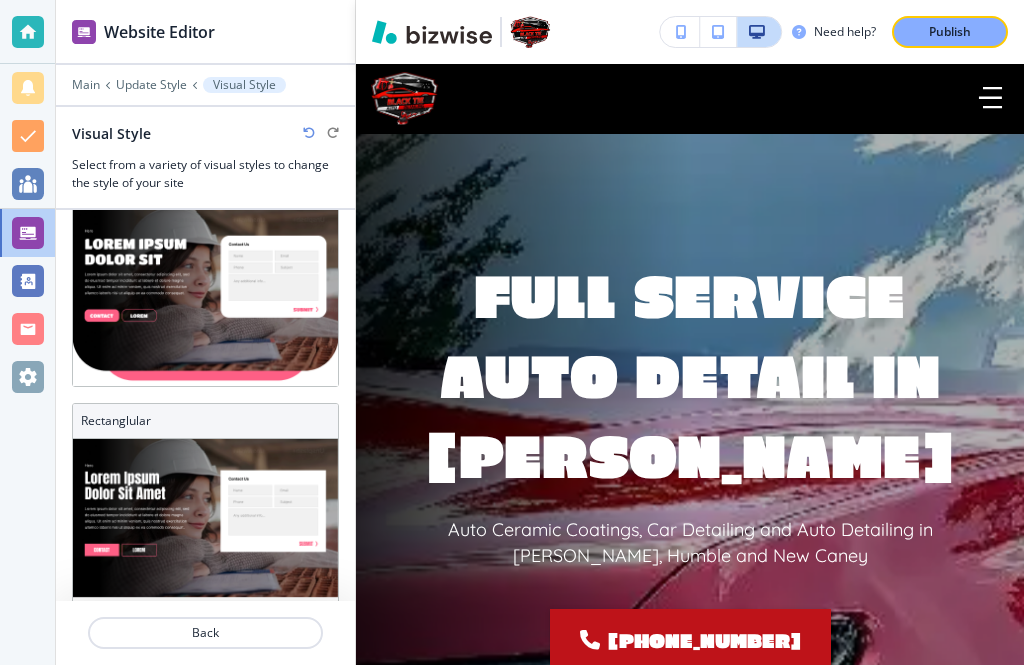 scroll, scrollTop: 761, scrollLeft: 0, axis: vertical 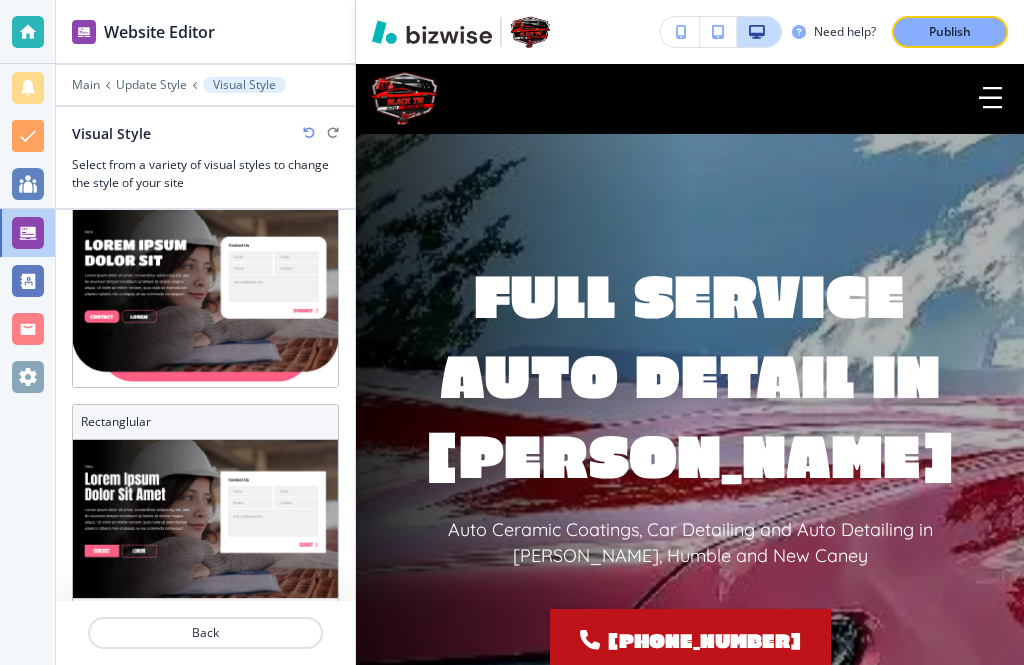 click at bounding box center [205, 525] 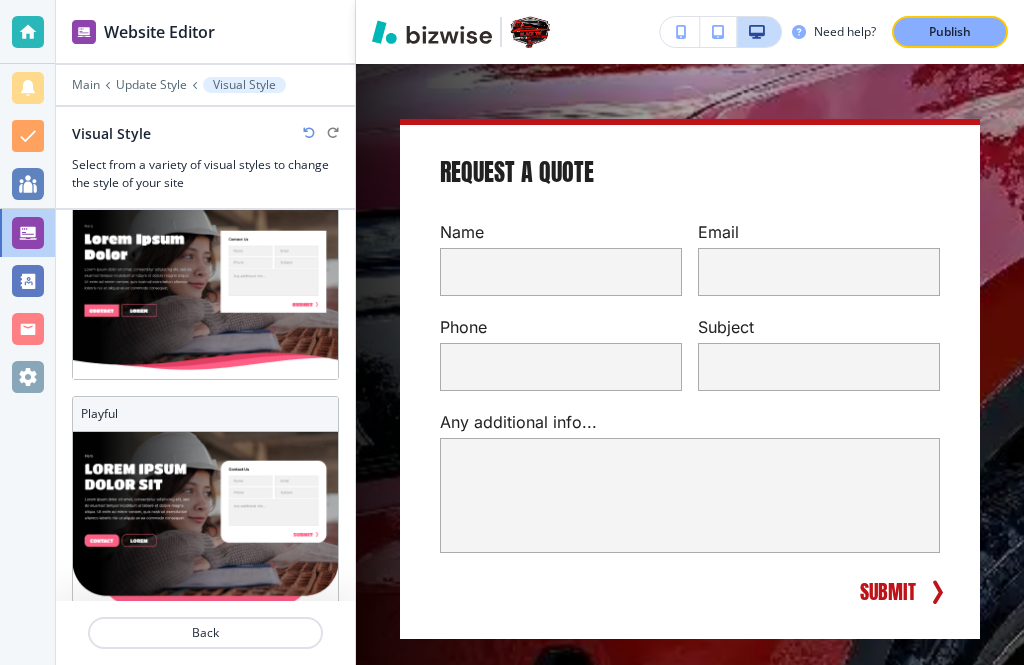 scroll, scrollTop: 579, scrollLeft: 0, axis: vertical 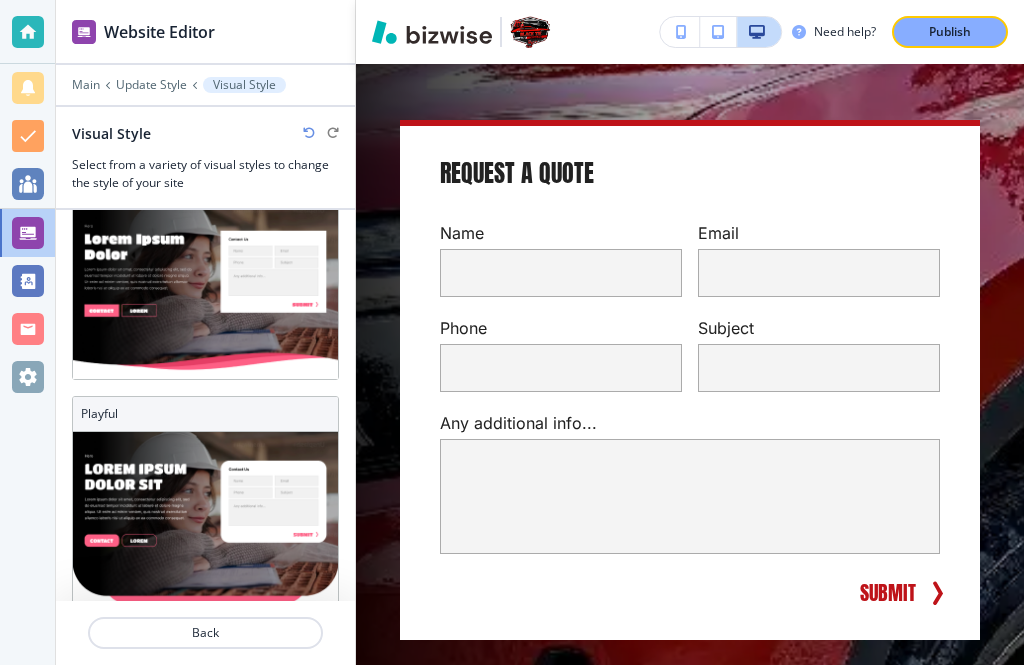 click on "Update Style" at bounding box center [151, 85] 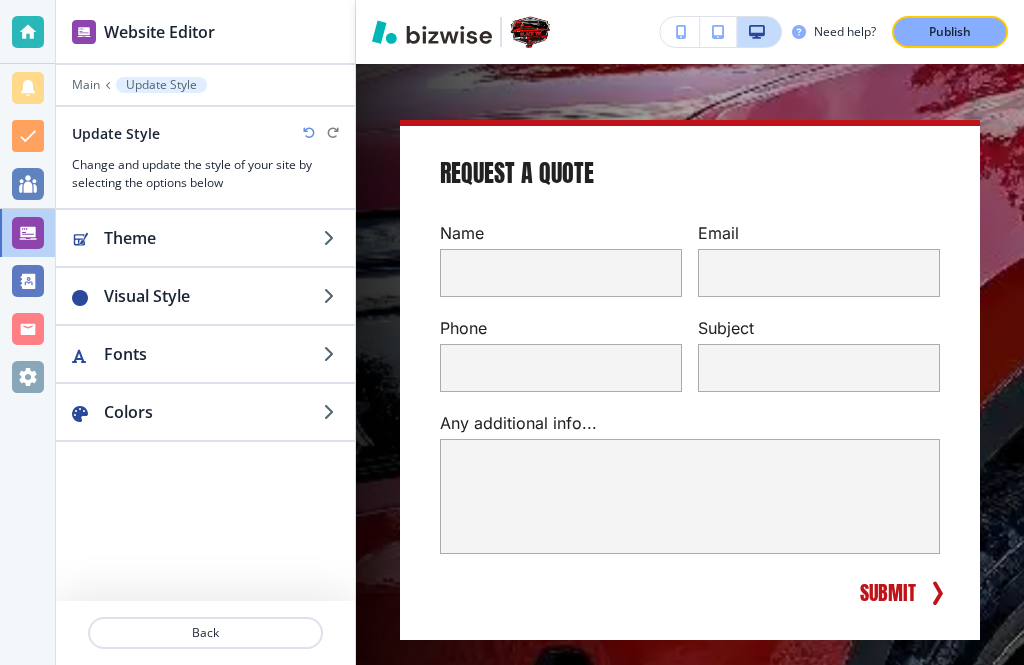 click on "Theme" at bounding box center (213, 238) 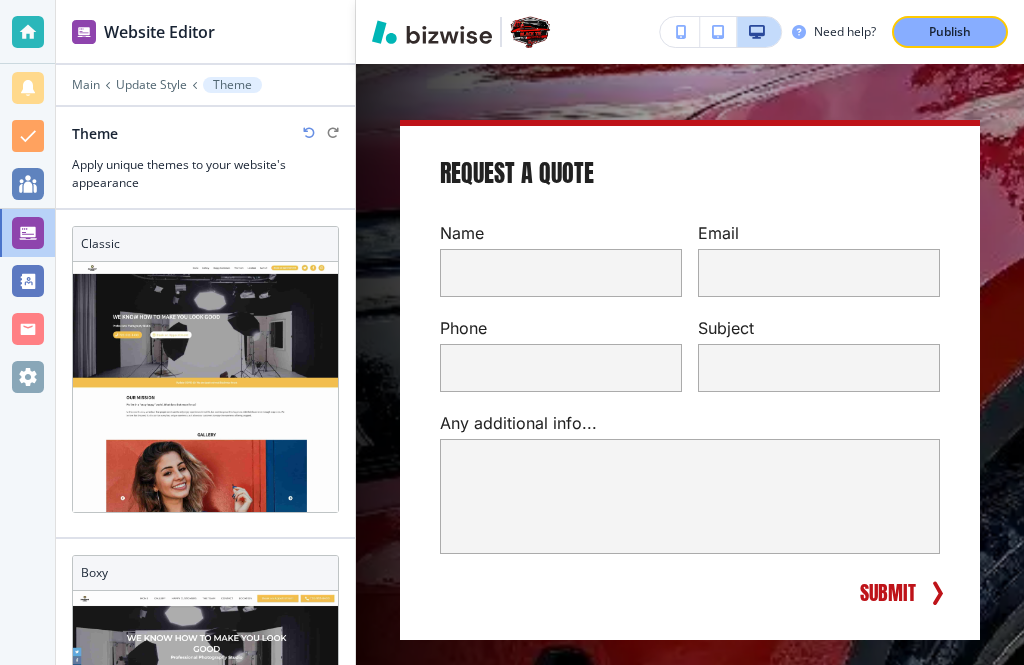 scroll, scrollTop: 0, scrollLeft: 0, axis: both 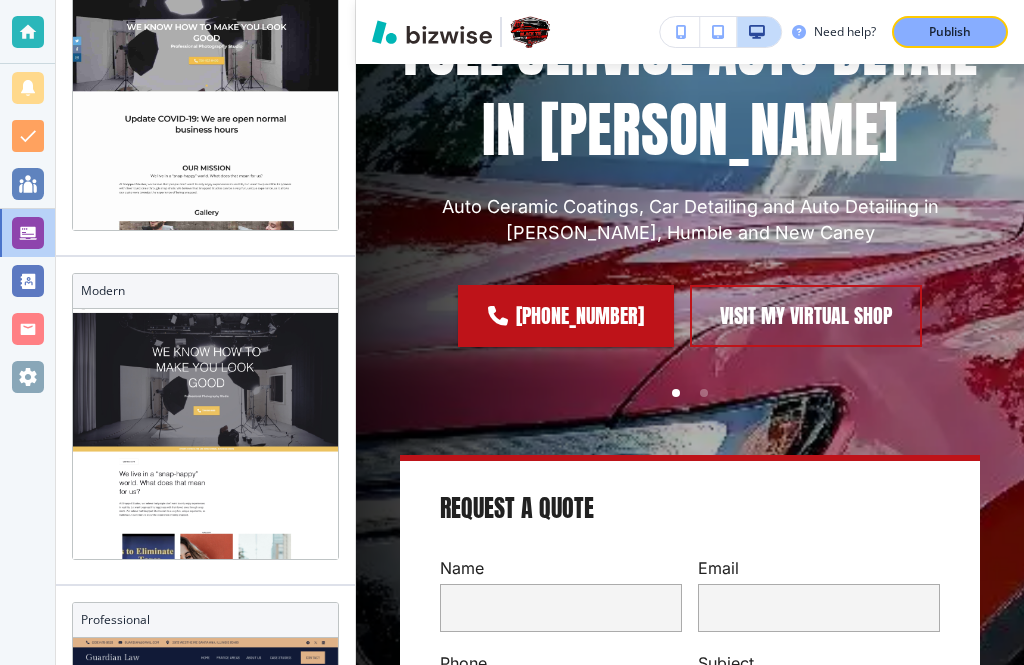 click at bounding box center [205, 912] 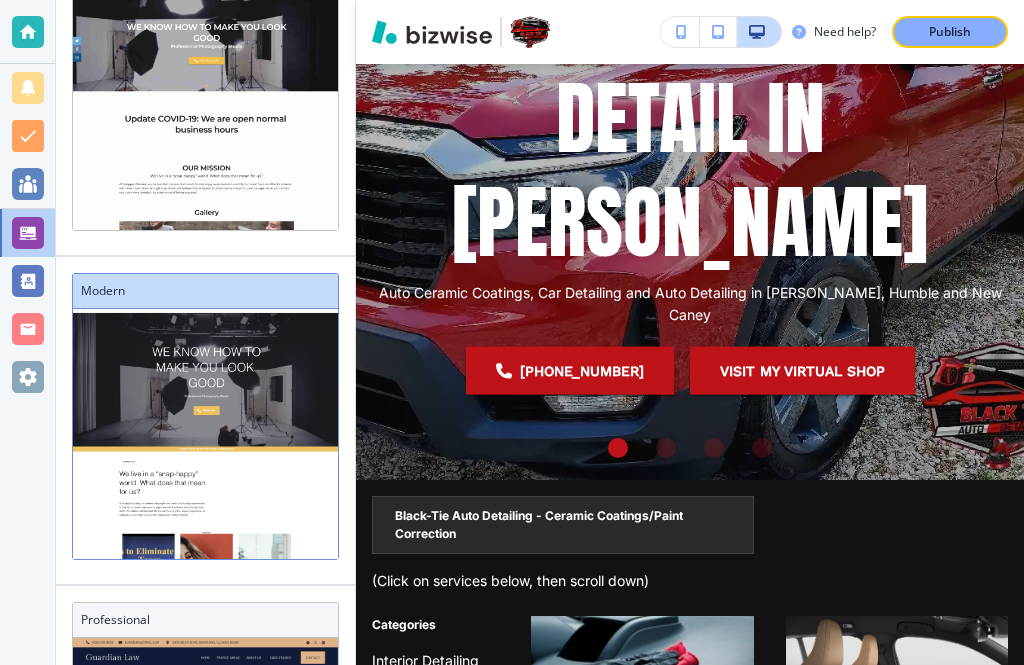 scroll, scrollTop: 13, scrollLeft: 0, axis: vertical 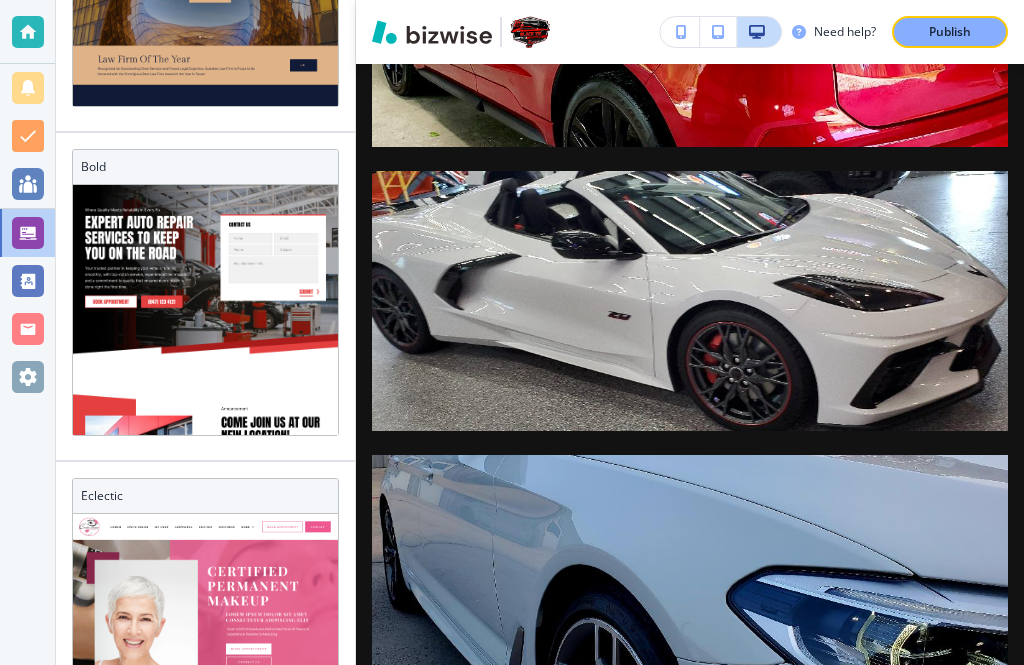 click at bounding box center [205, 1911] 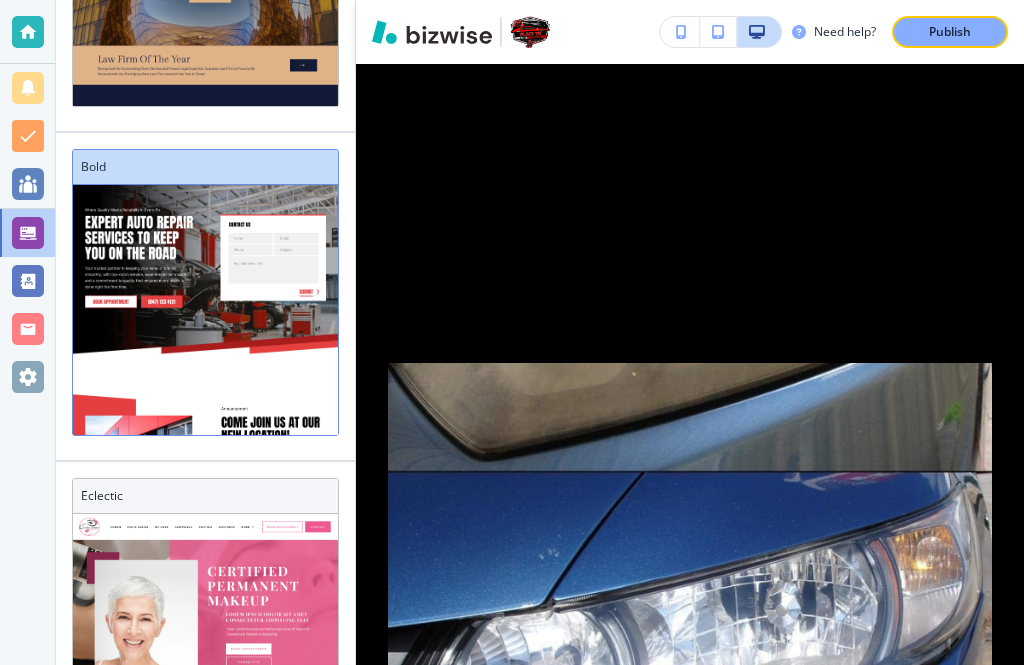 click at bounding box center [205, 1911] 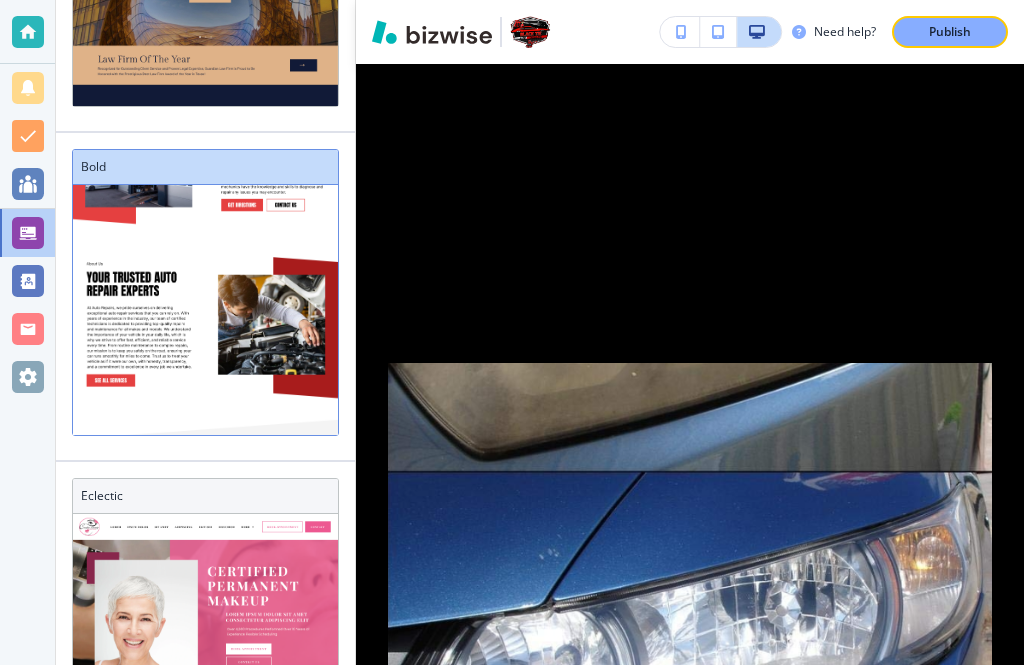 scroll, scrollTop: 321, scrollLeft: 0, axis: vertical 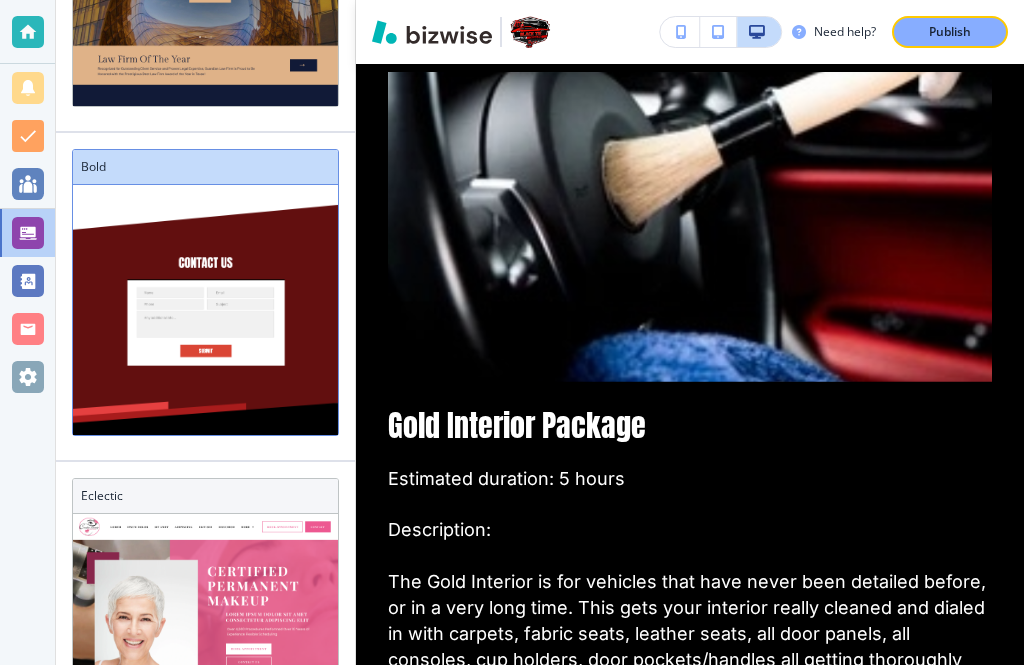 click on "Publish" at bounding box center (950, 32) 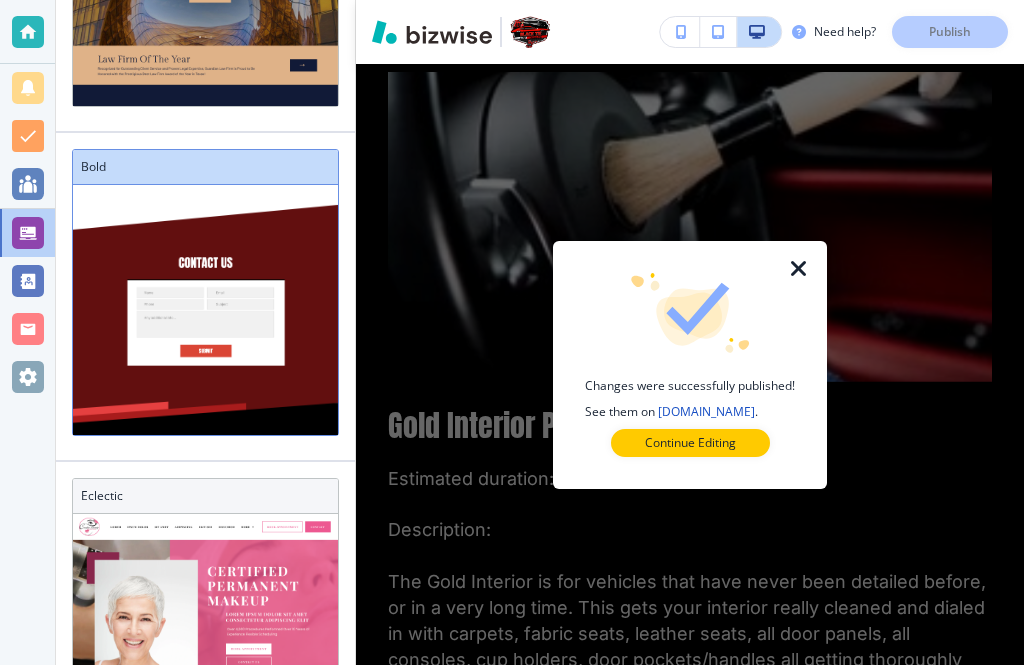 click at bounding box center [799, 269] 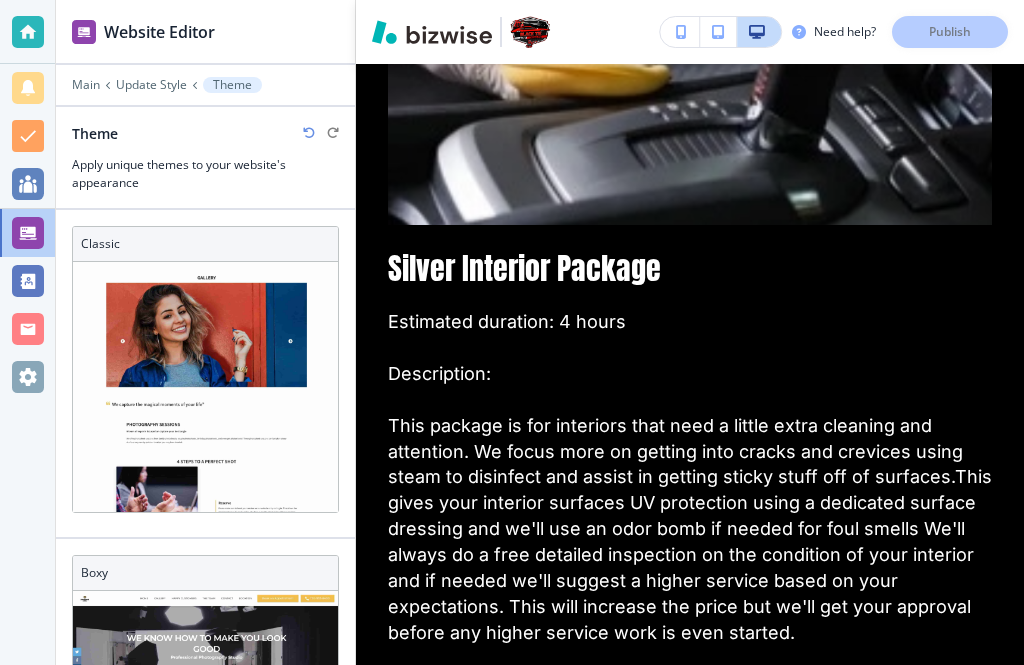 click on "Main" at bounding box center [86, 85] 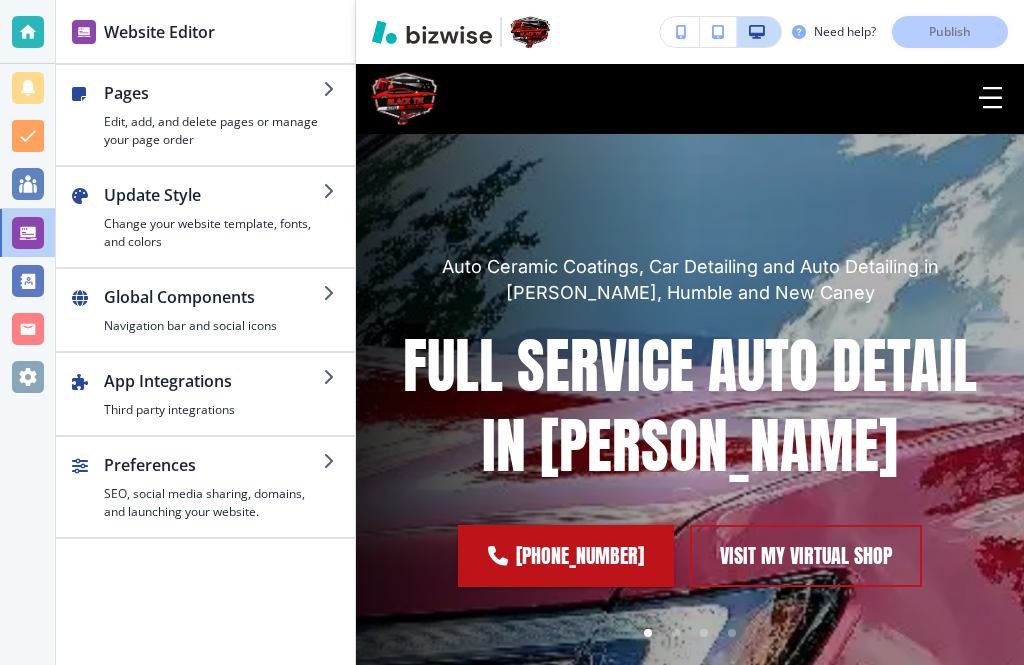 click 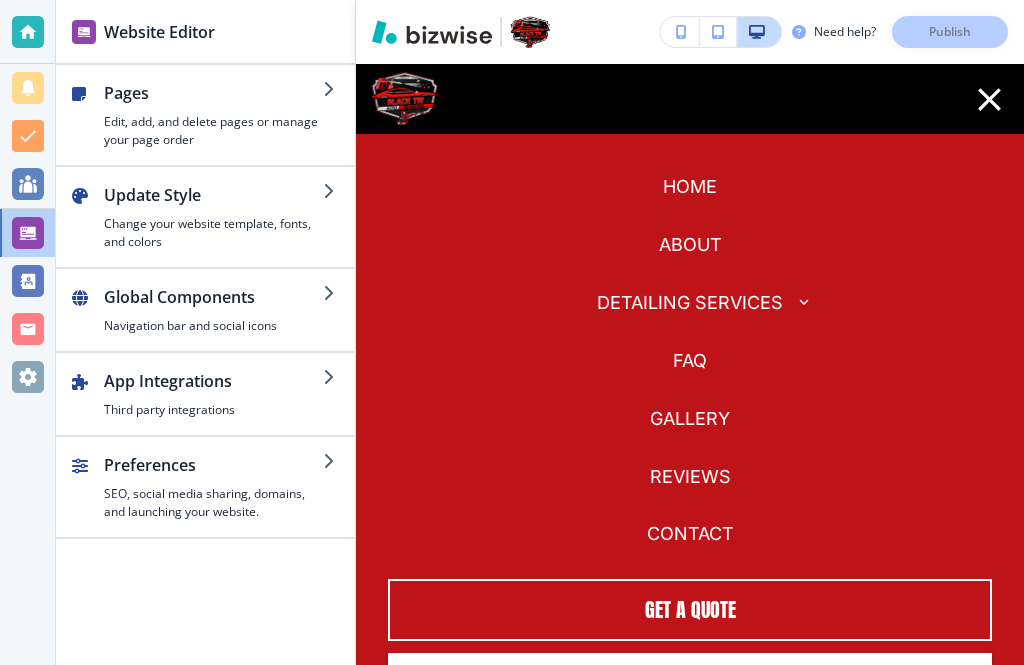 click 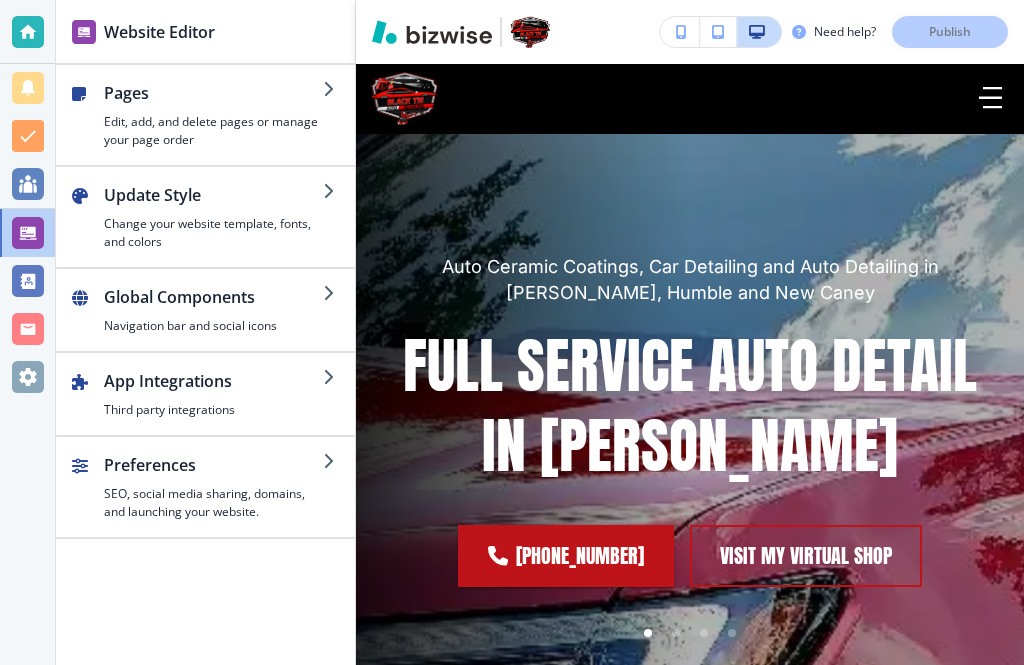 click at bounding box center [718, 32] 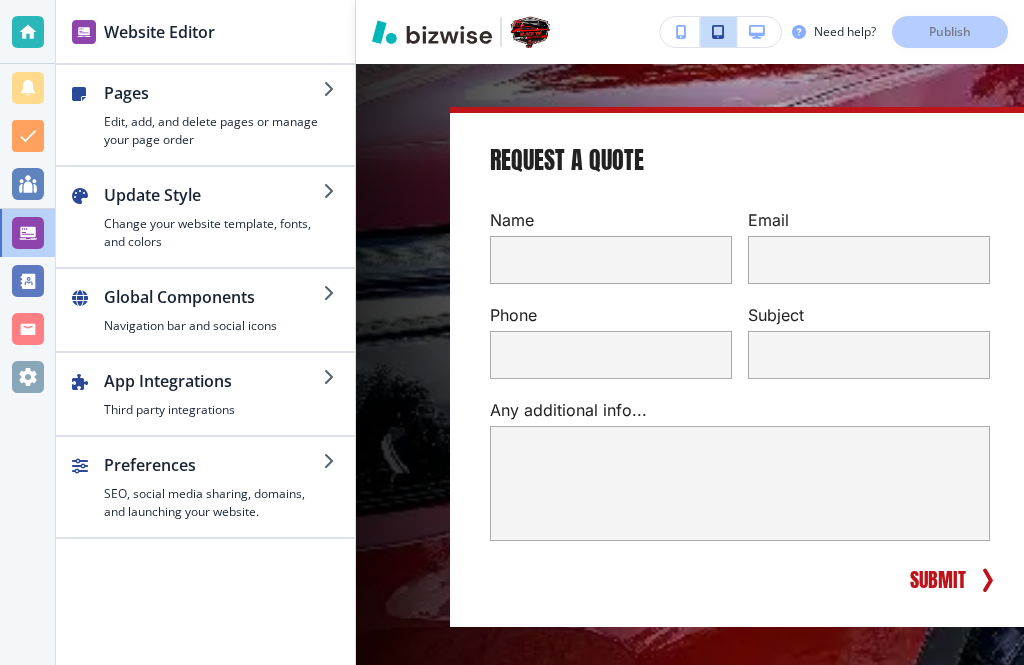 scroll, scrollTop: 594, scrollLeft: 0, axis: vertical 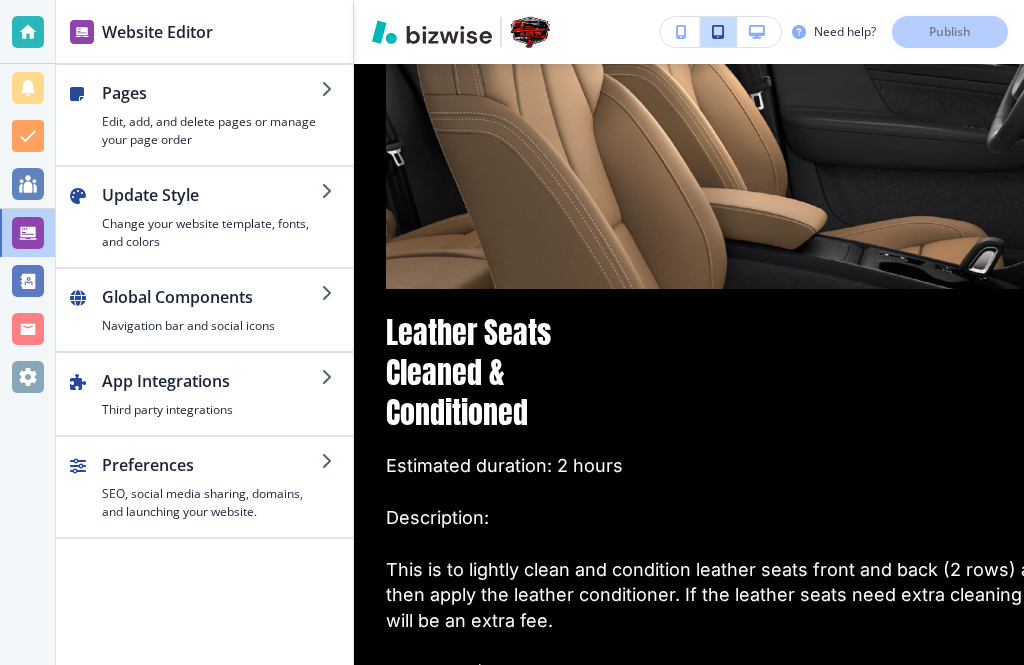click at bounding box center [329, 377] 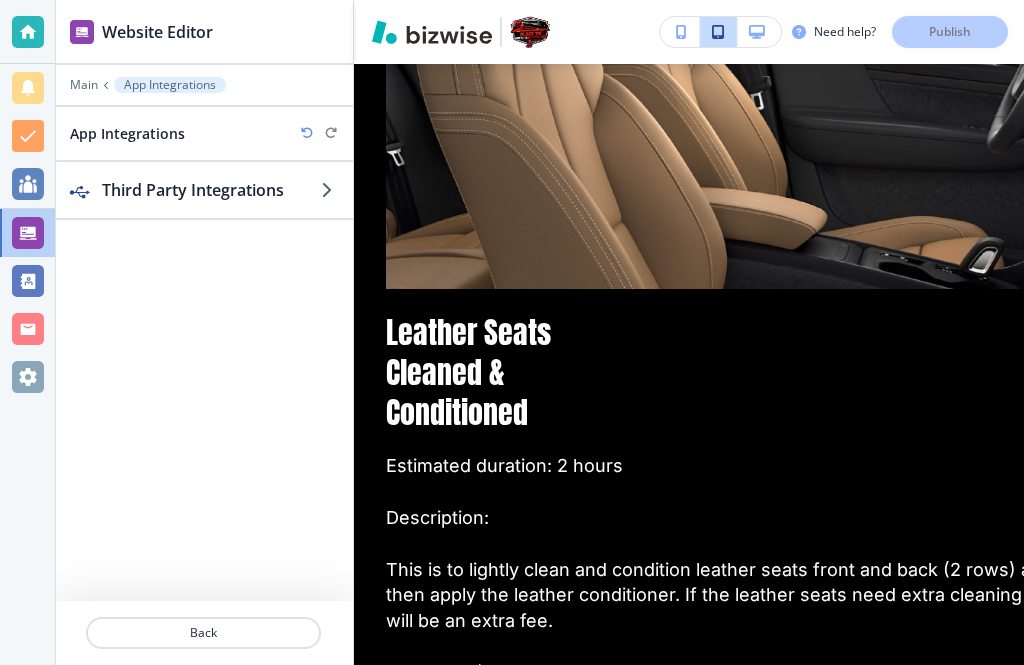 click at bounding box center [329, 190] 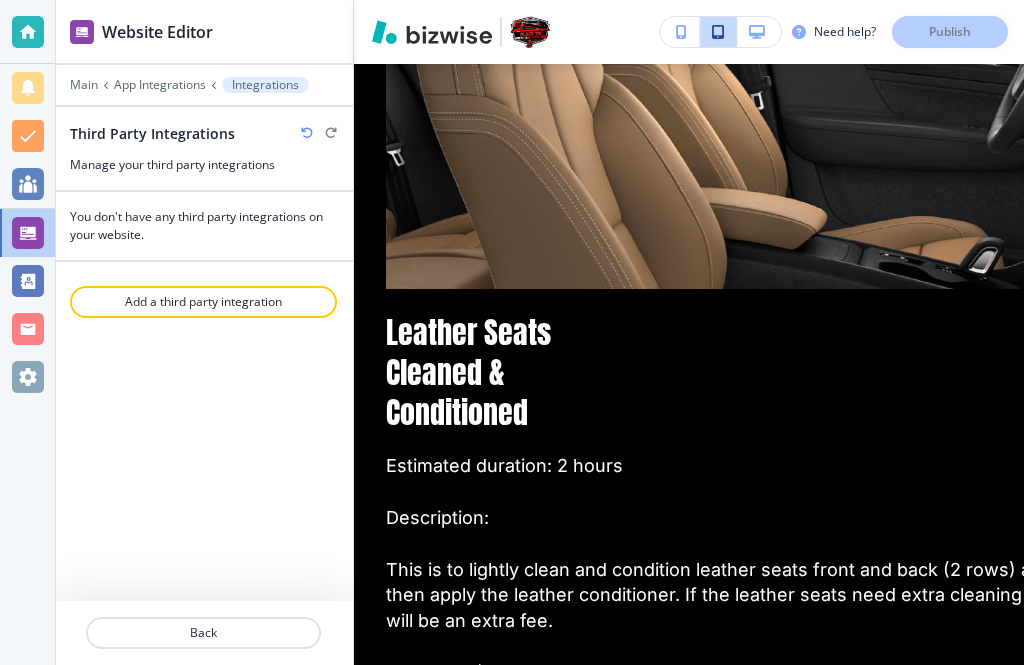 click on "Add a third party integration" at bounding box center [203, 302] 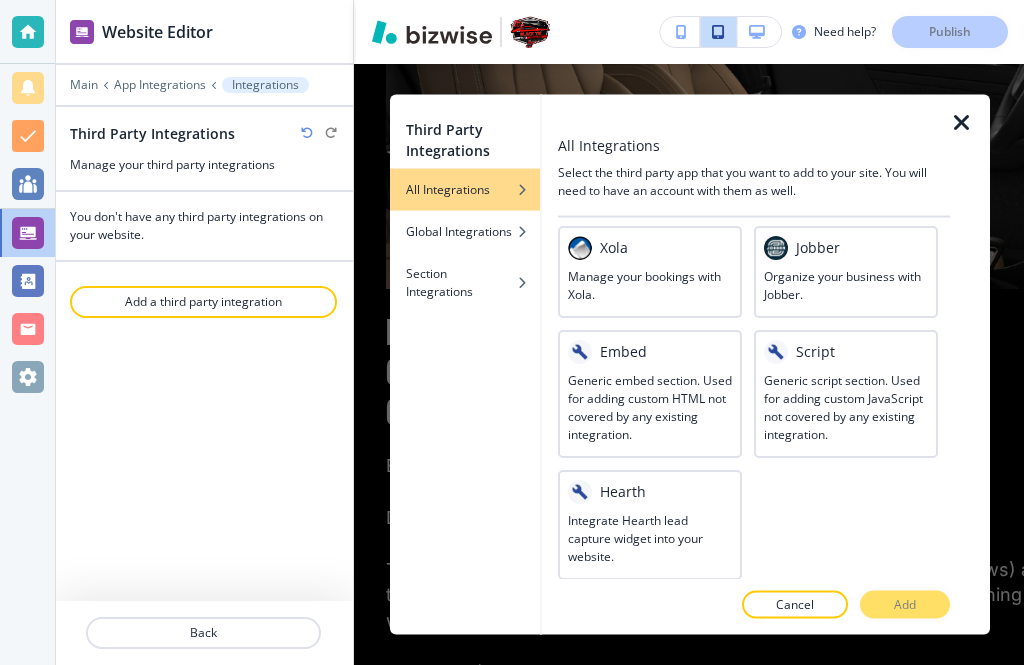 scroll, scrollTop: 1496, scrollLeft: 0, axis: vertical 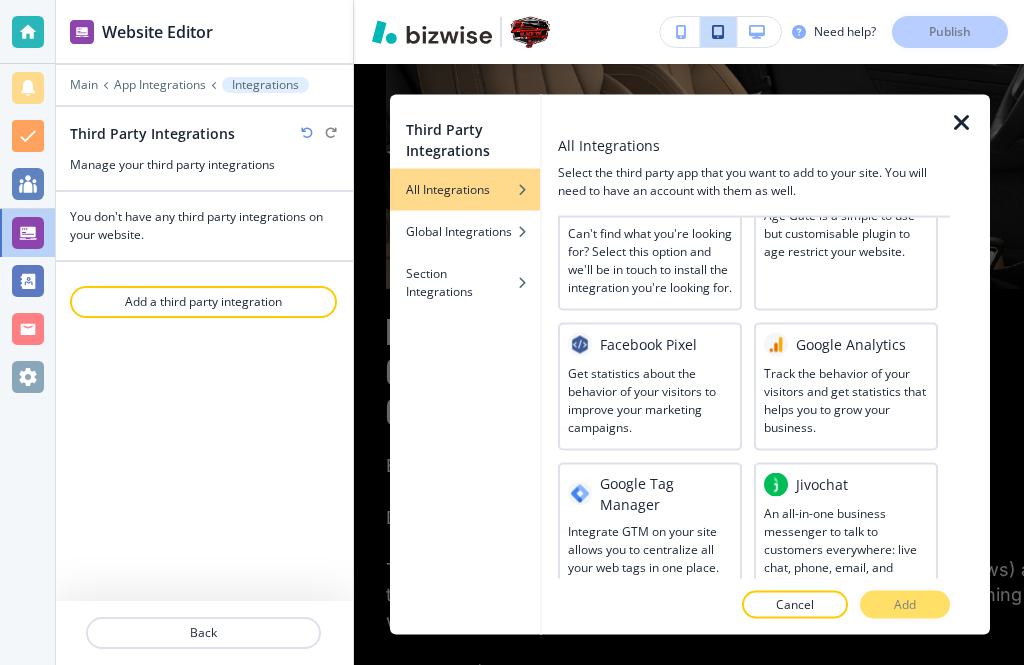 click on "Track the behavior of your visitors and get statistics that helps you to grow your business." at bounding box center [846, 400] 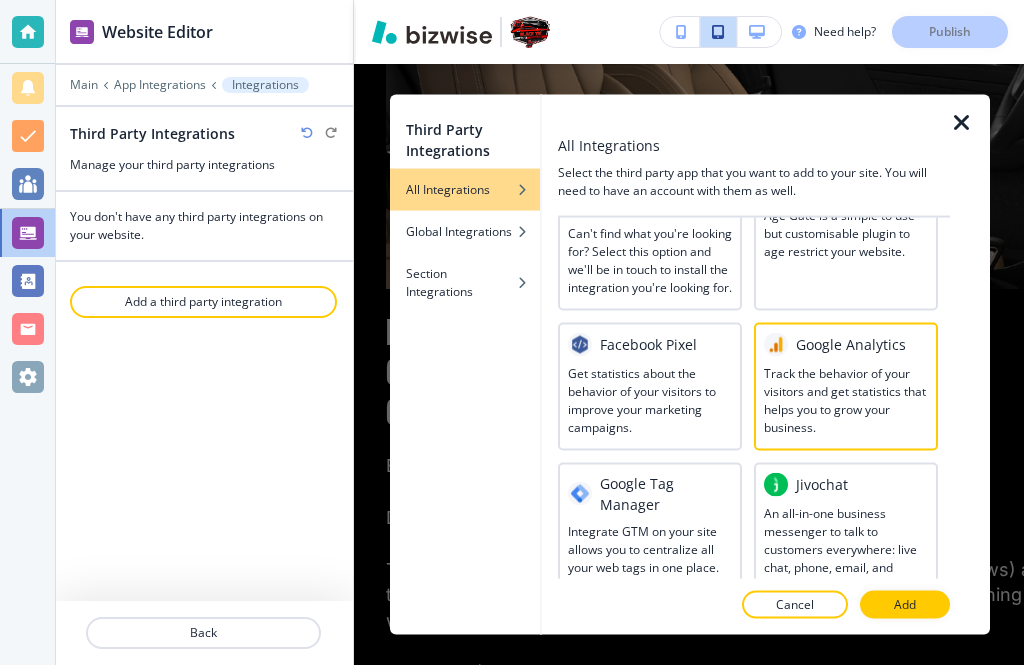 click on "Add" at bounding box center (905, 605) 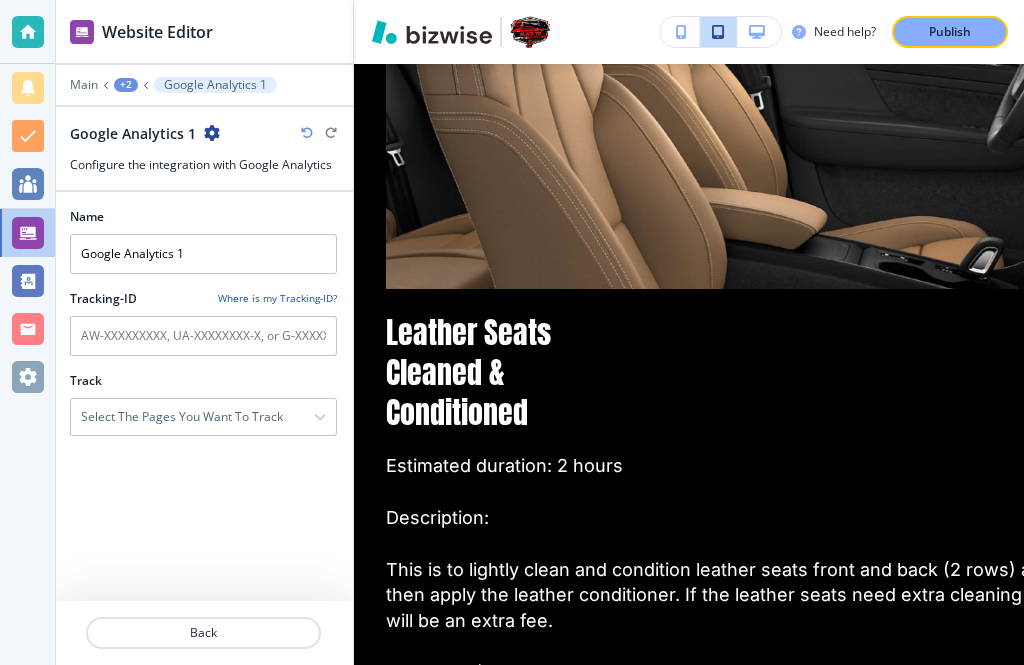 click on "Select the pages you want to track" at bounding box center [203, 417] 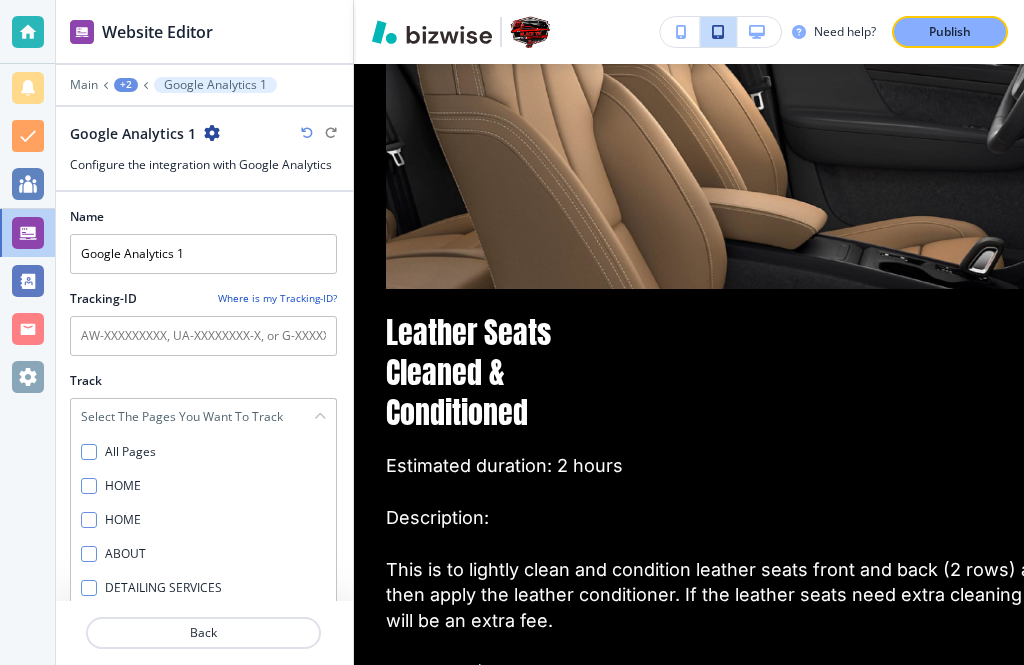click on "All Pages" at bounding box center [122, 452] 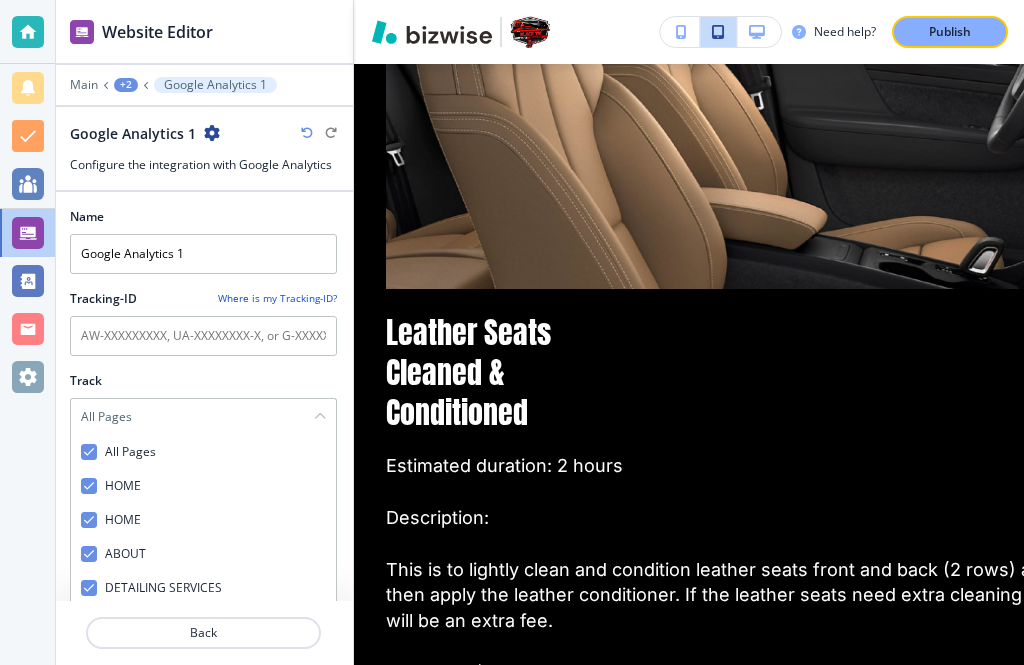 checkbox on "true" 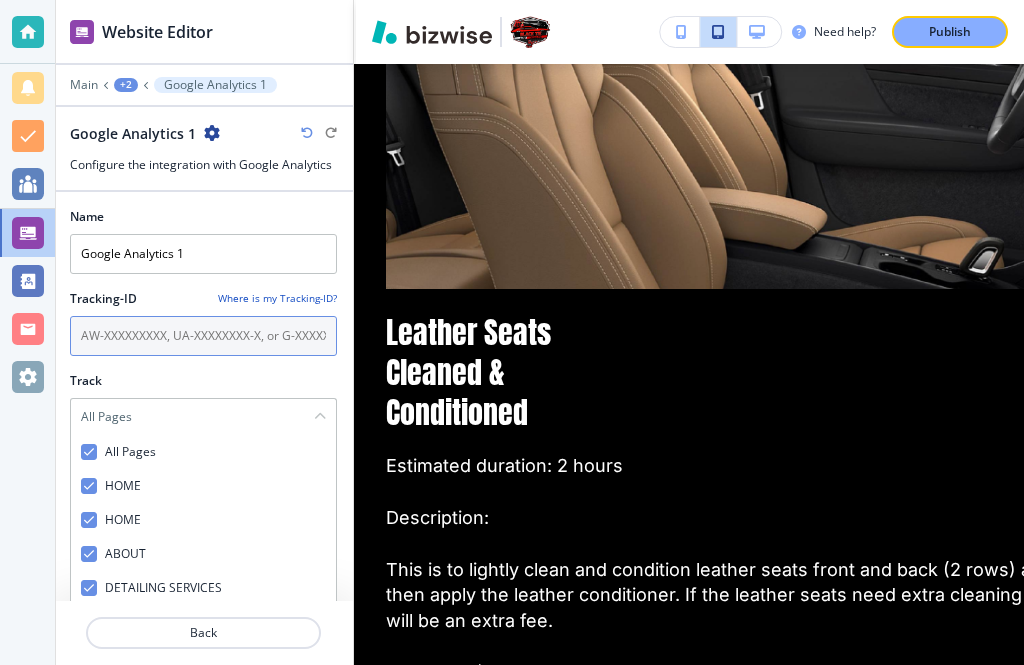 click at bounding box center [203, 336] 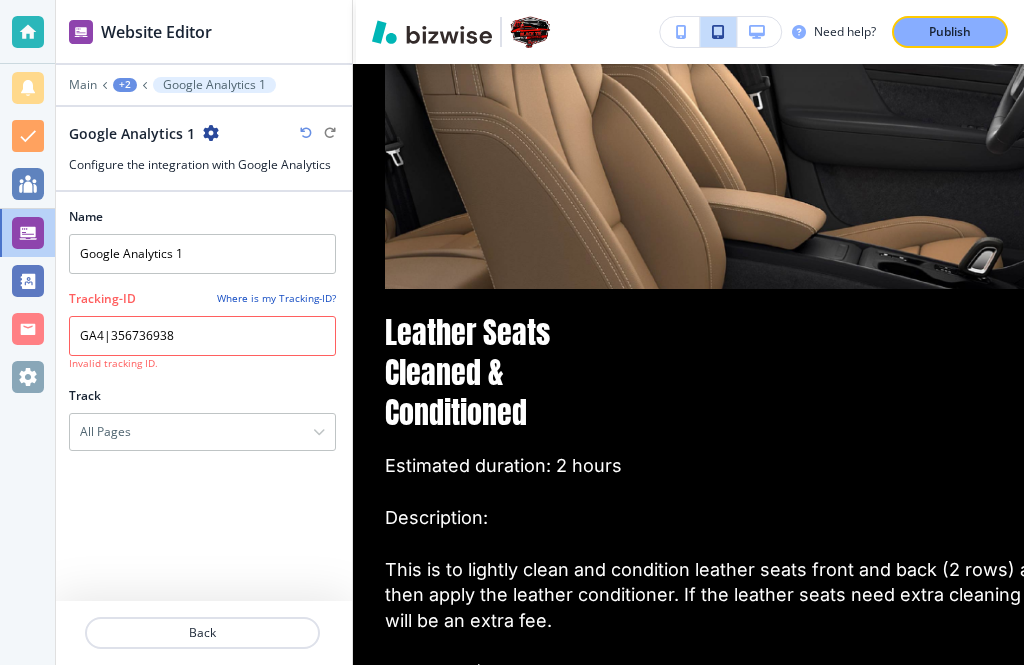scroll, scrollTop: 66, scrollLeft: 3, axis: both 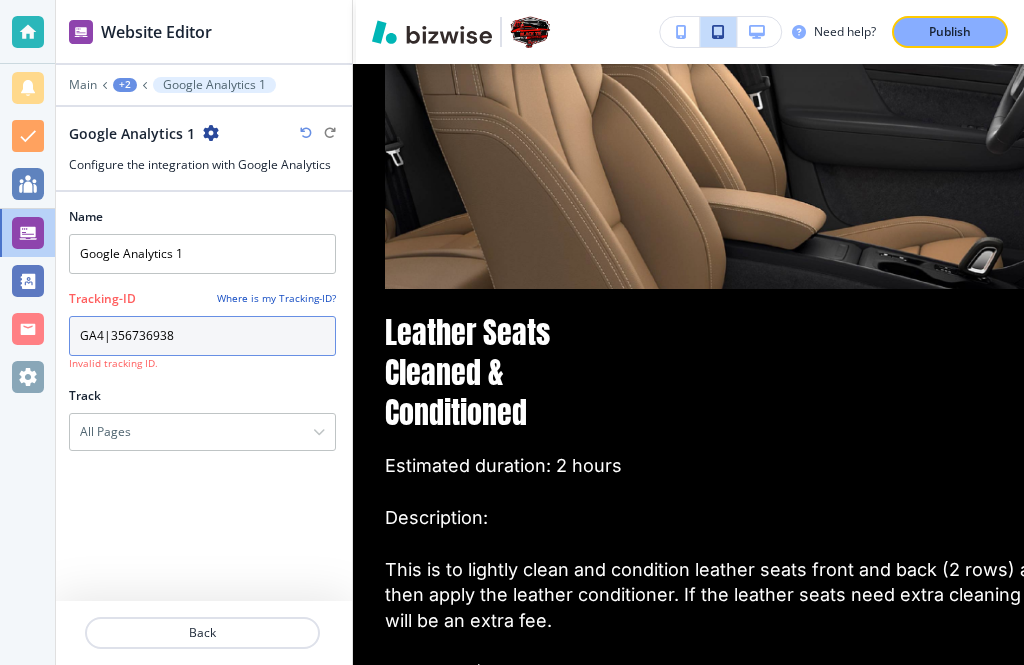 click on "GA4|356736938" at bounding box center (202, 336) 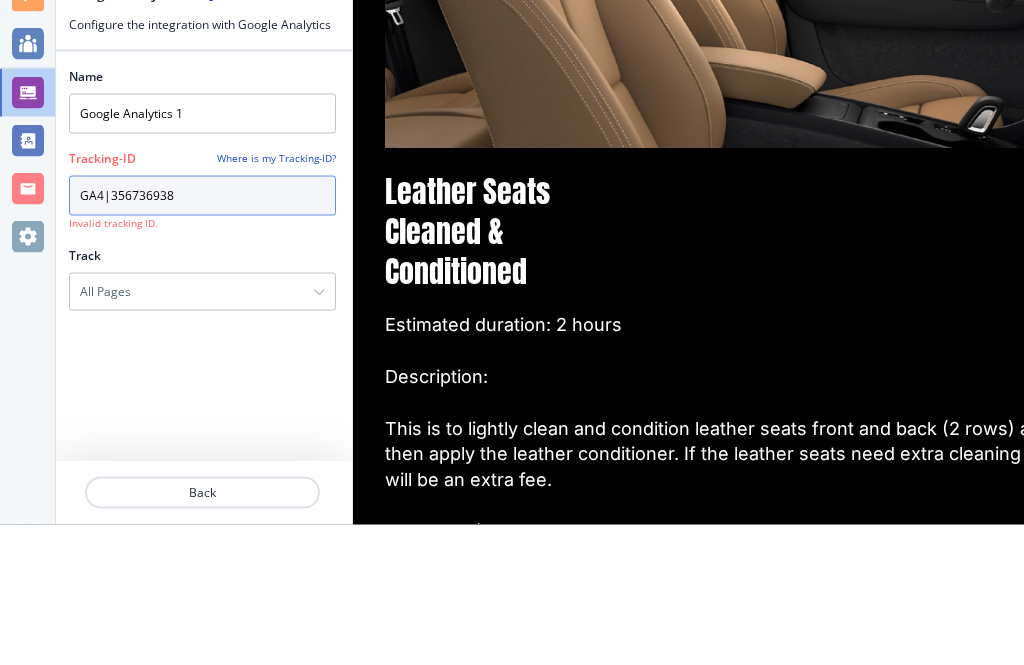 click on "GA4|356736938" at bounding box center [202, 336] 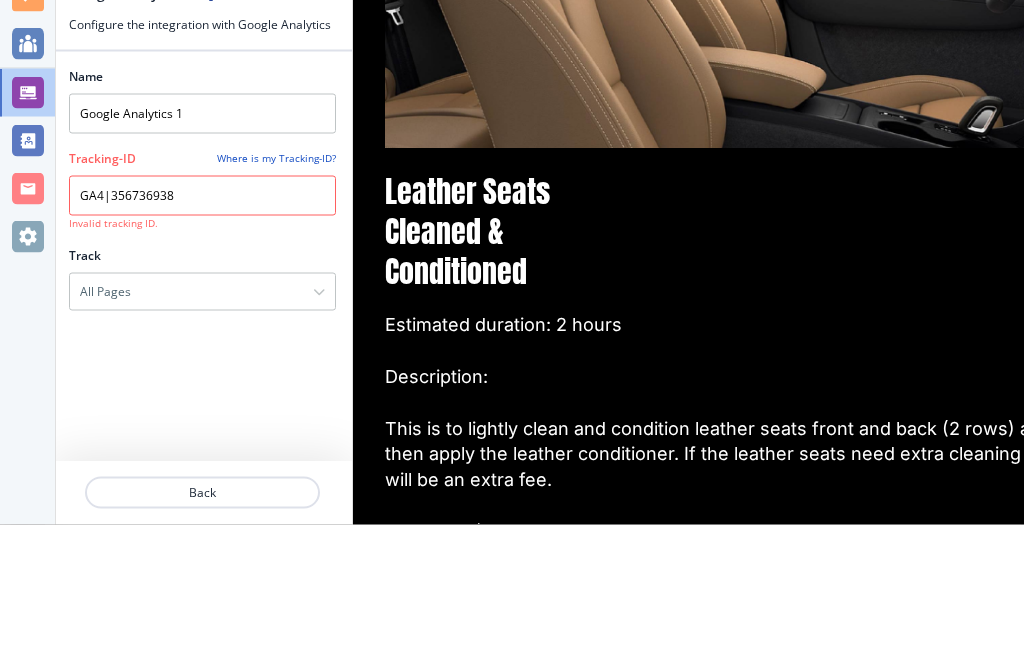 click at bounding box center (202, 379) 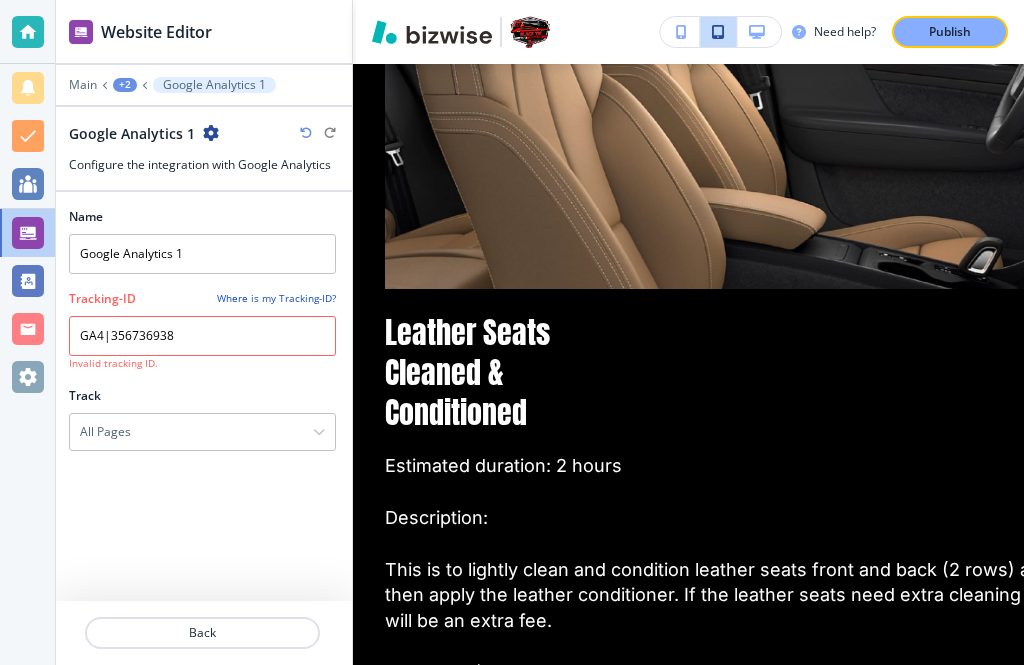 click at bounding box center (202, 282) 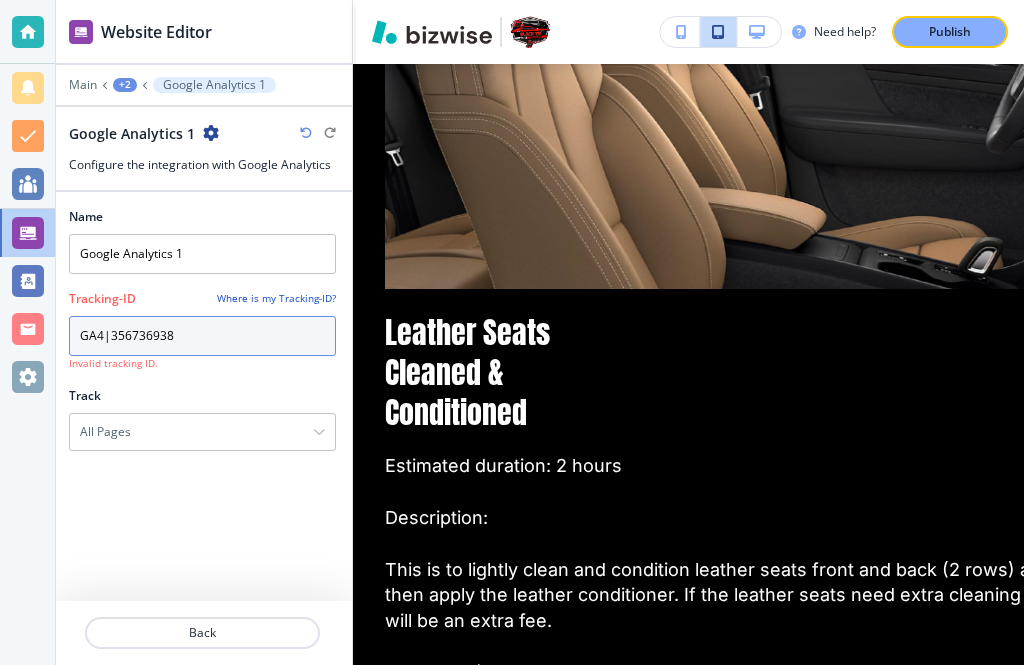 click on "GA4|356736938" at bounding box center [202, 336] 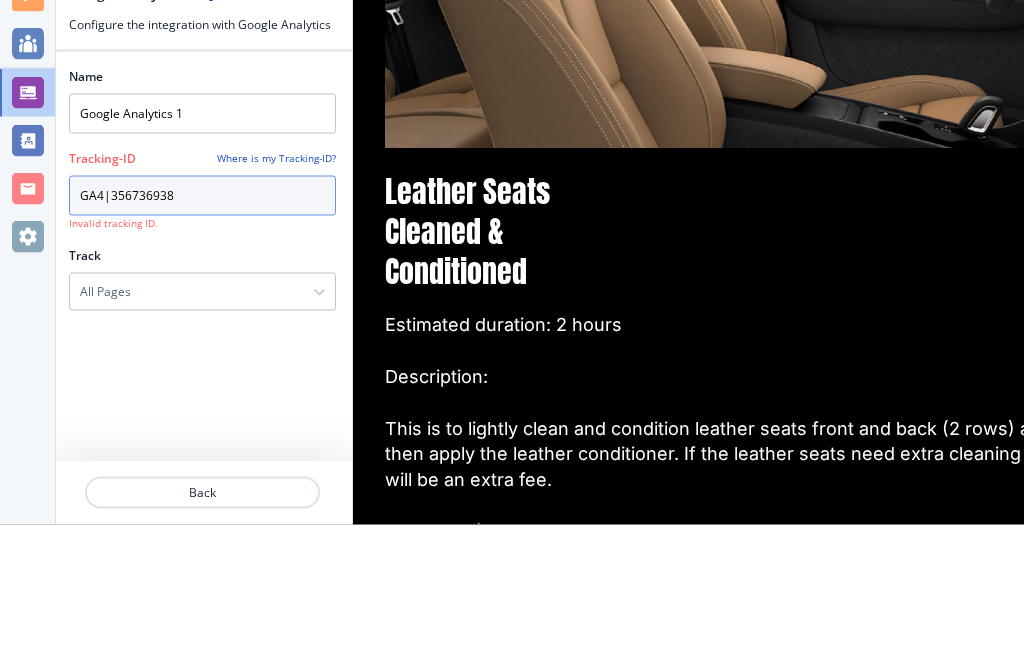 click on "GA4|356736938" at bounding box center (202, 336) 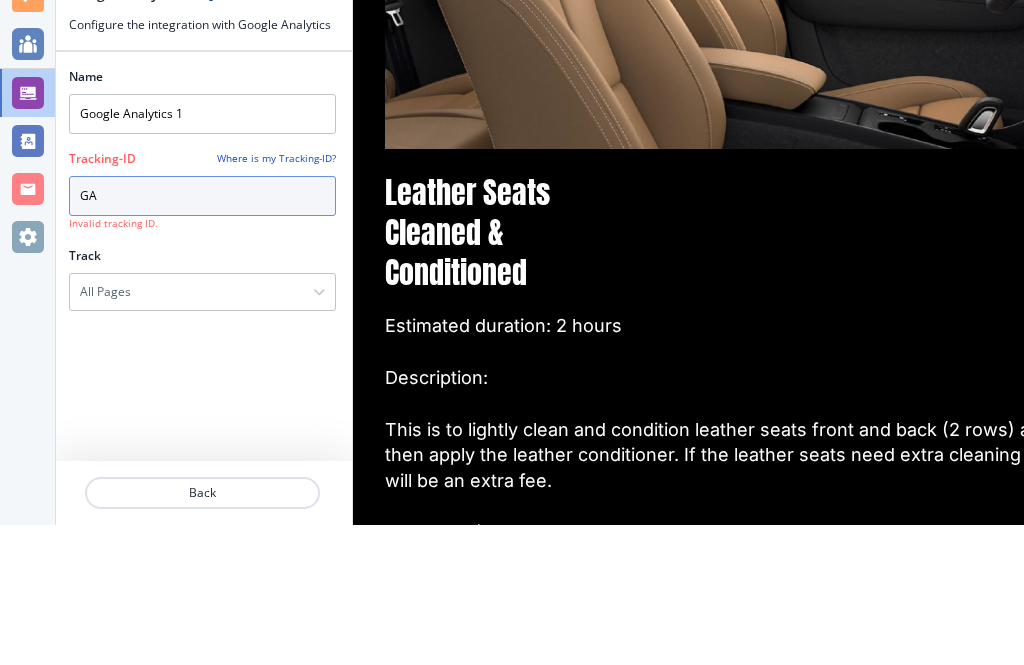type on "G" 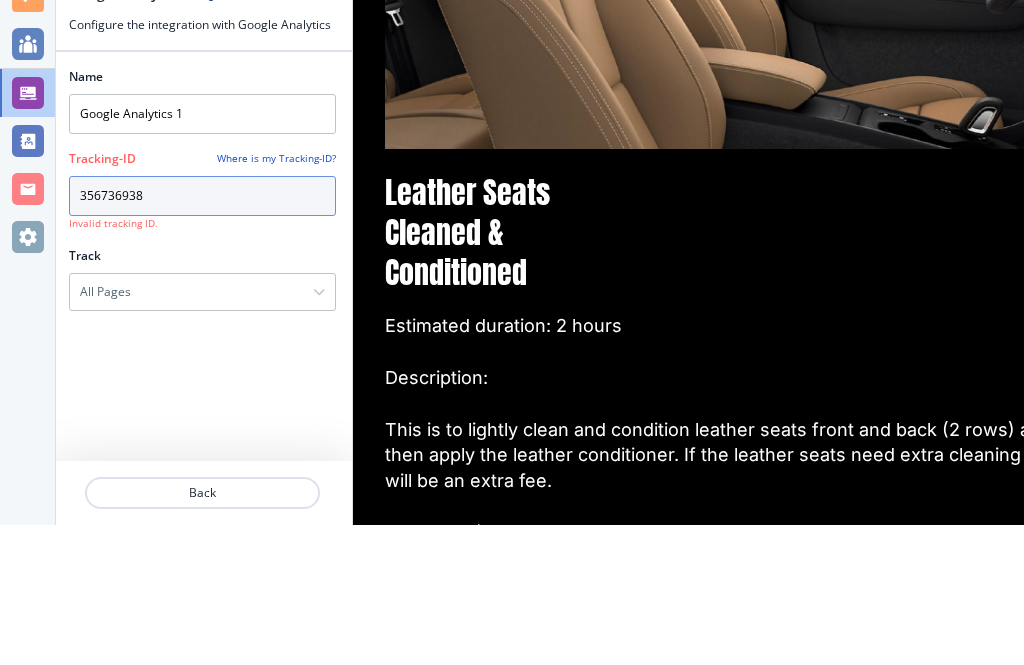 click on "356736938" at bounding box center [202, 336] 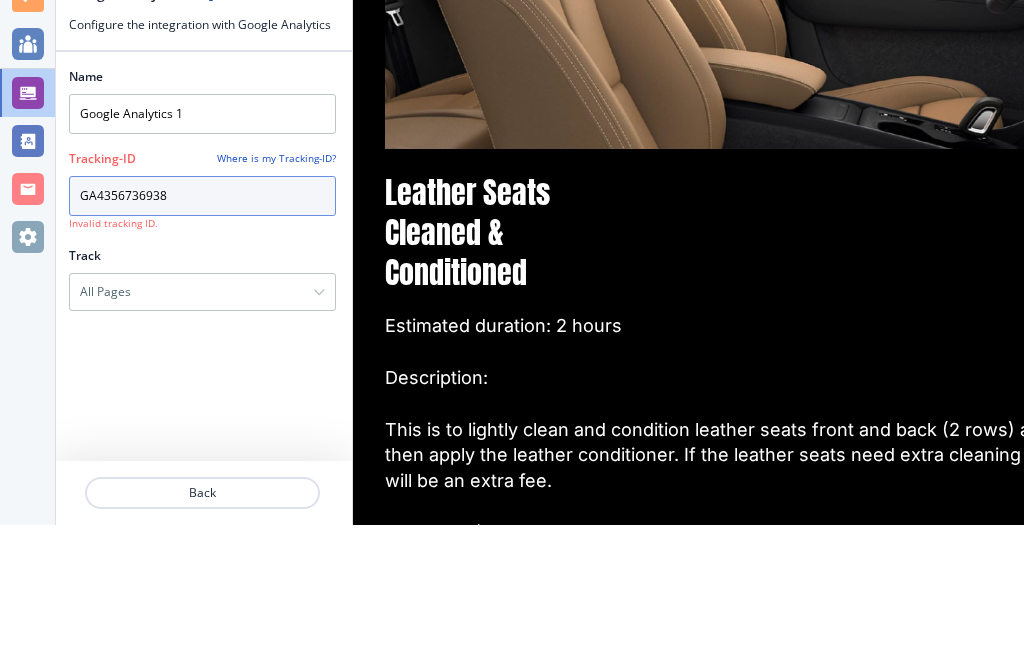 click on "GA4356736938" at bounding box center [202, 336] 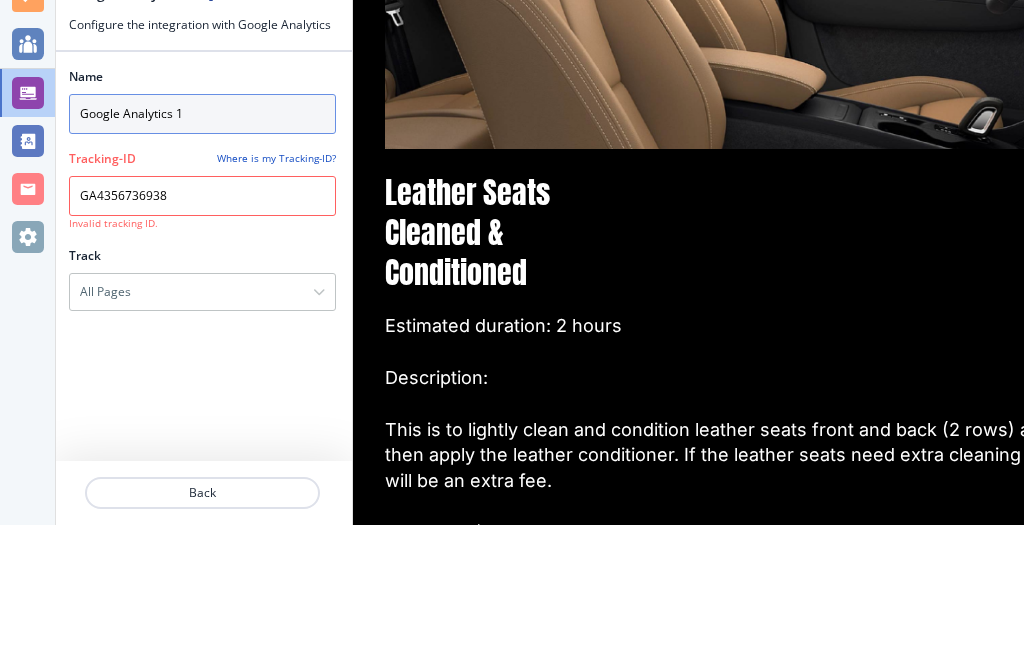 click on "Google Analytics 1" at bounding box center (202, 254) 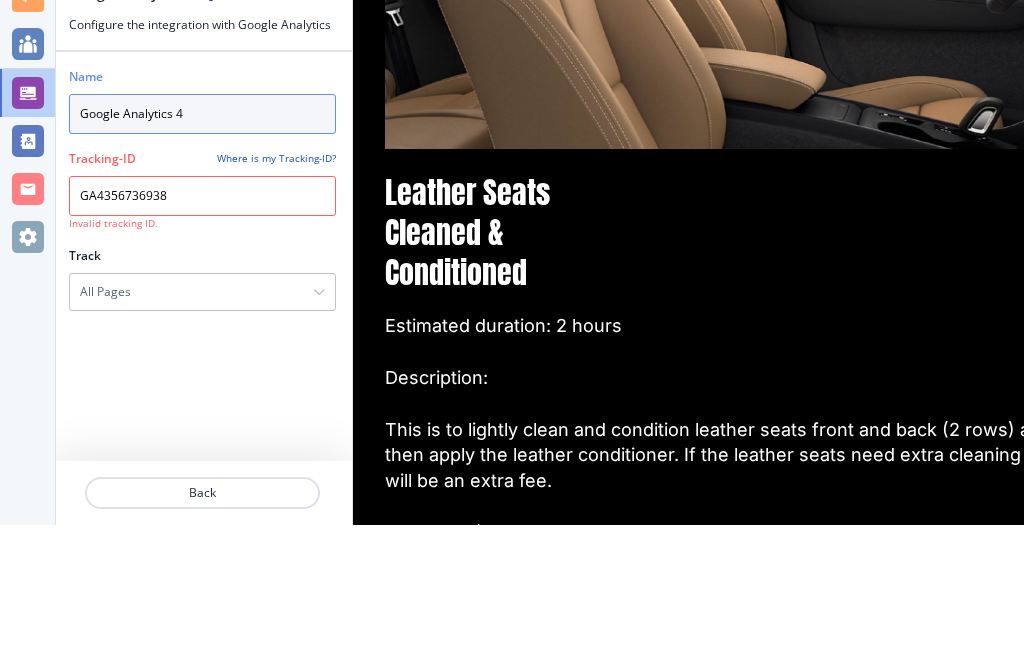 type on "Google Analytics 4" 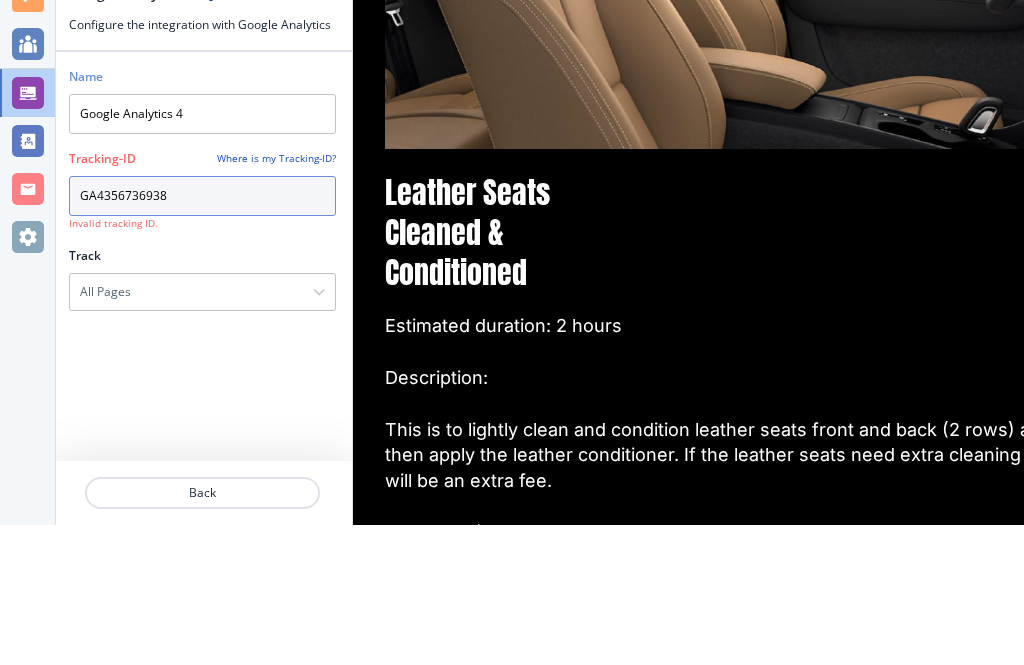 click on "GA4356736938" at bounding box center [202, 336] 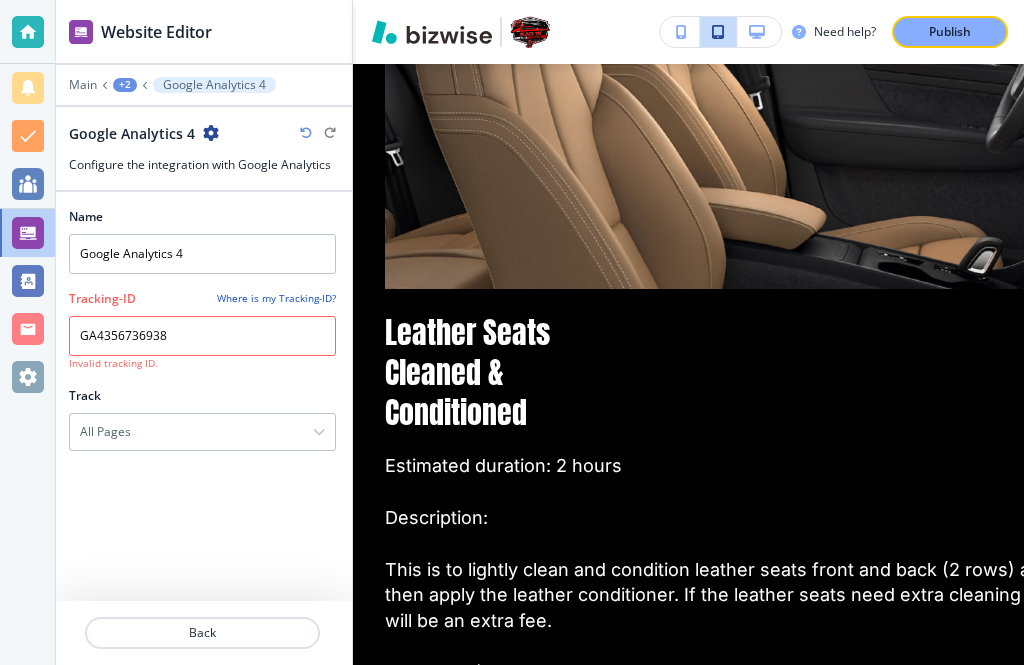 click on "Back" at bounding box center (202, 633) 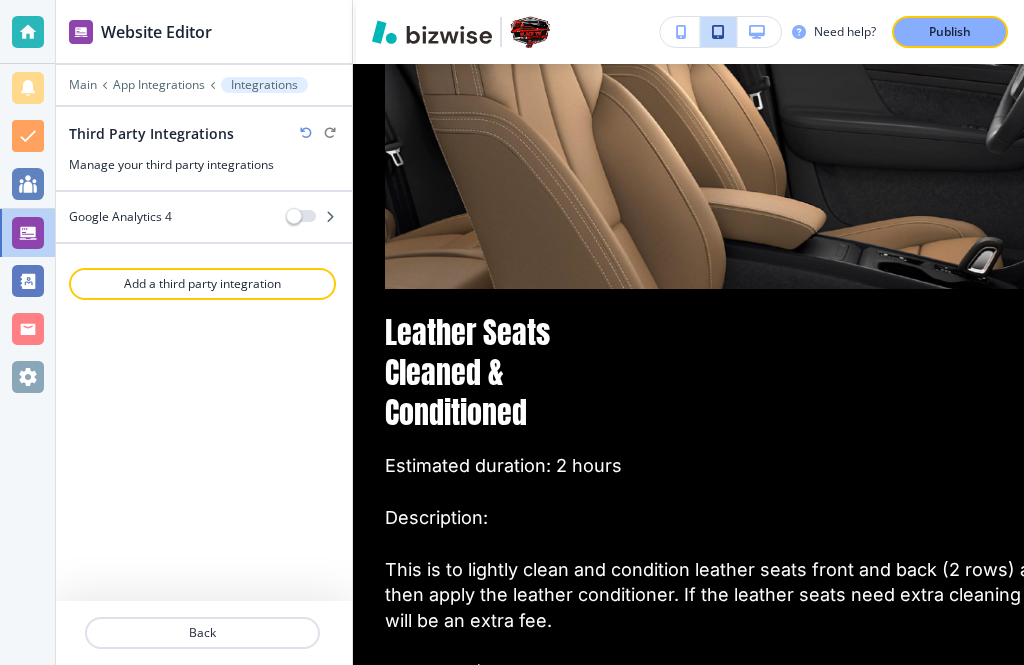 click at bounding box center (294, 216) 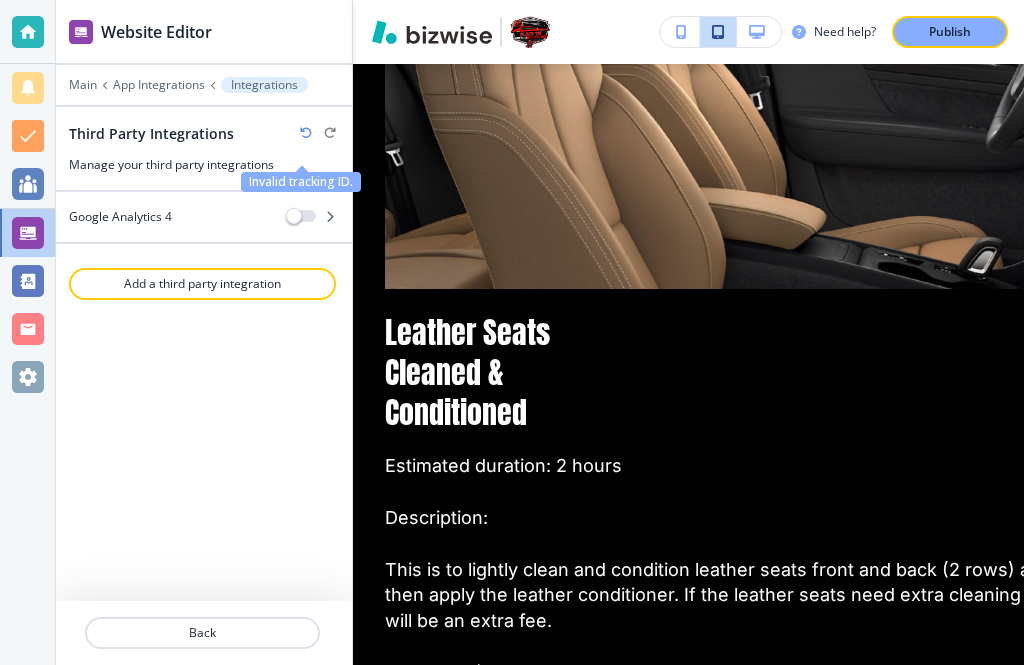 click at bounding box center [330, 217] 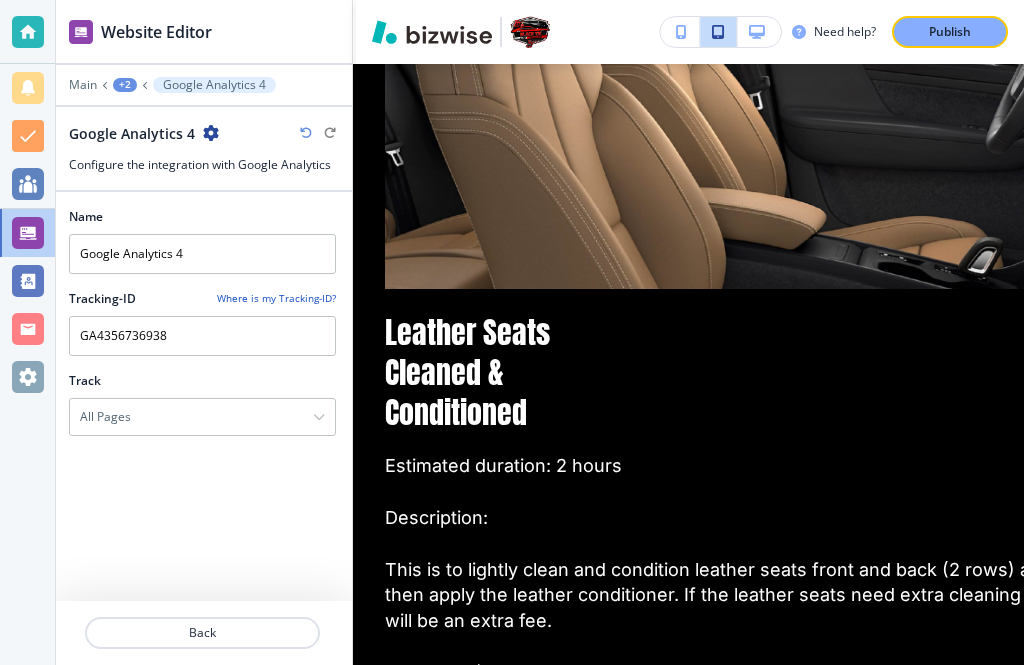 click at bounding box center (319, 417) 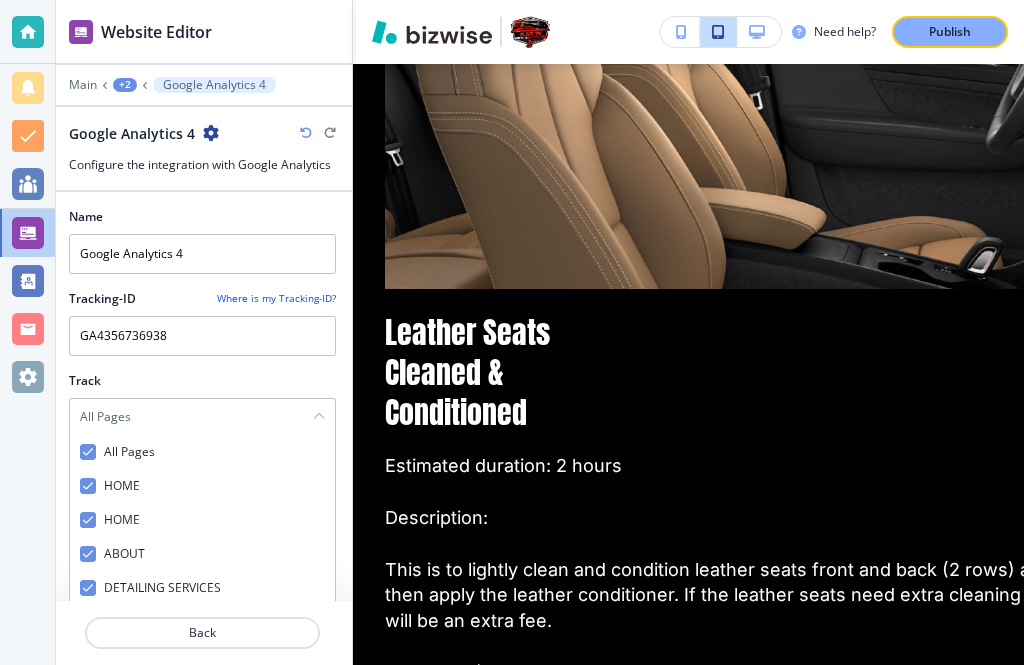 click on "All Pages" at bounding box center (202, 417) 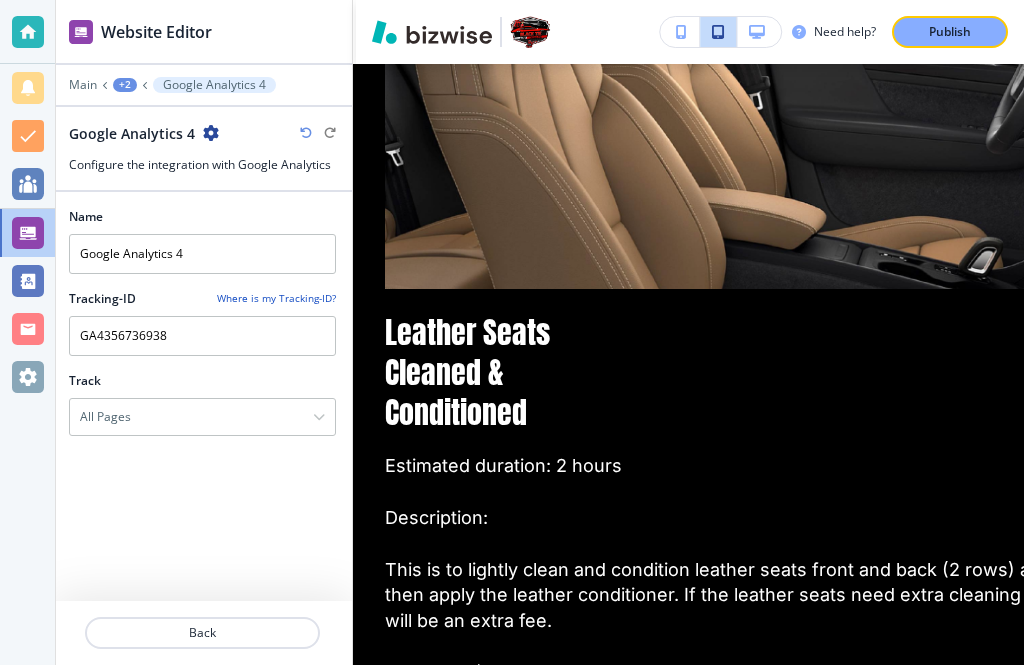 click on "All Pages" at bounding box center (202, 417) 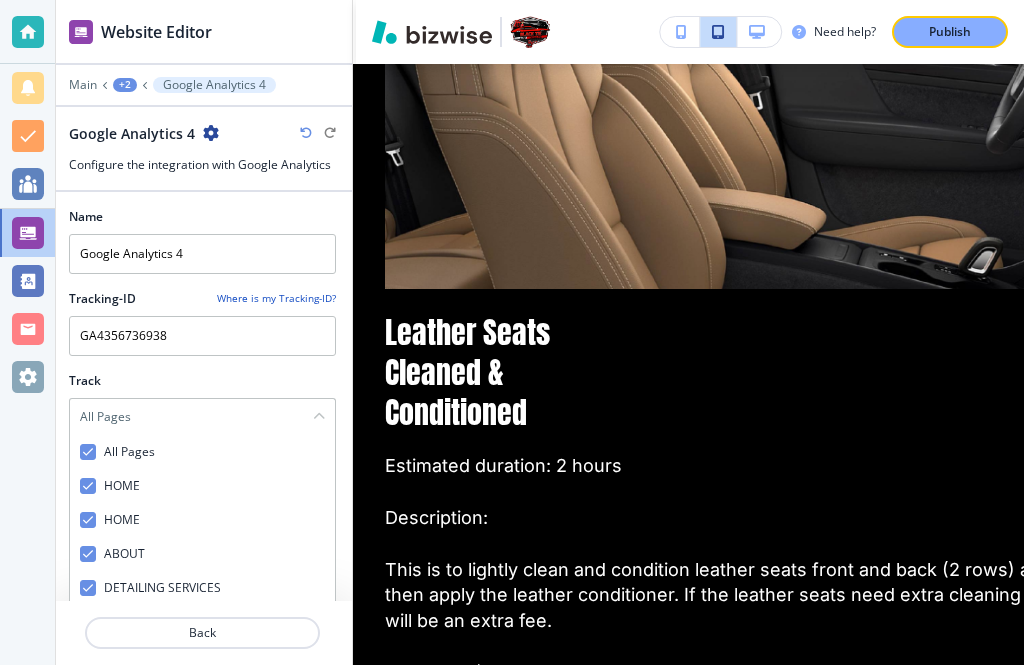 click on "All Pages" at bounding box center [121, 452] 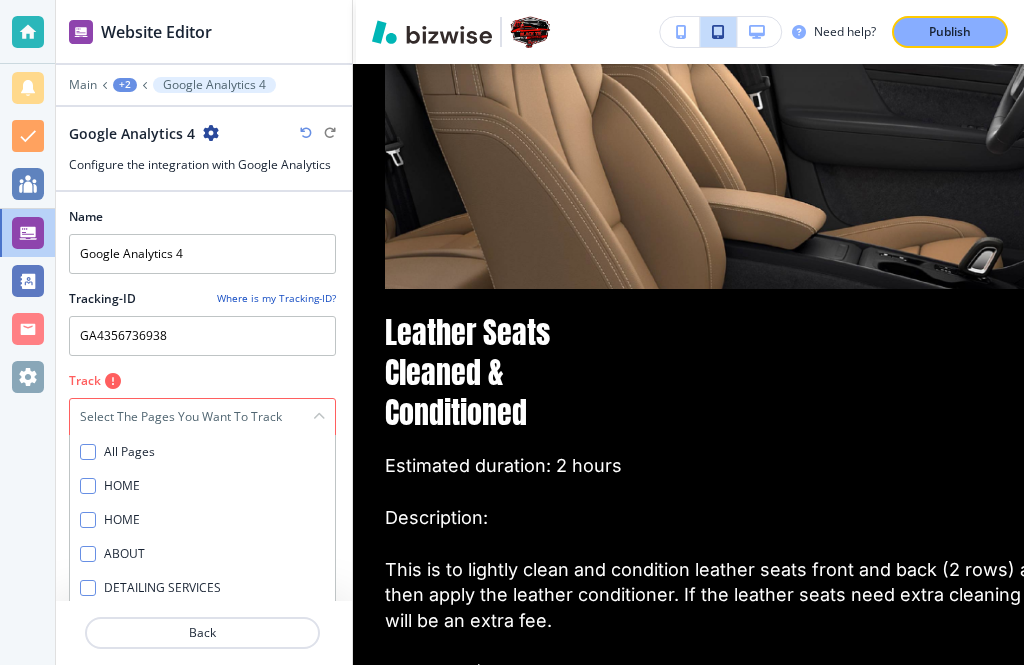 checkbox on "false" 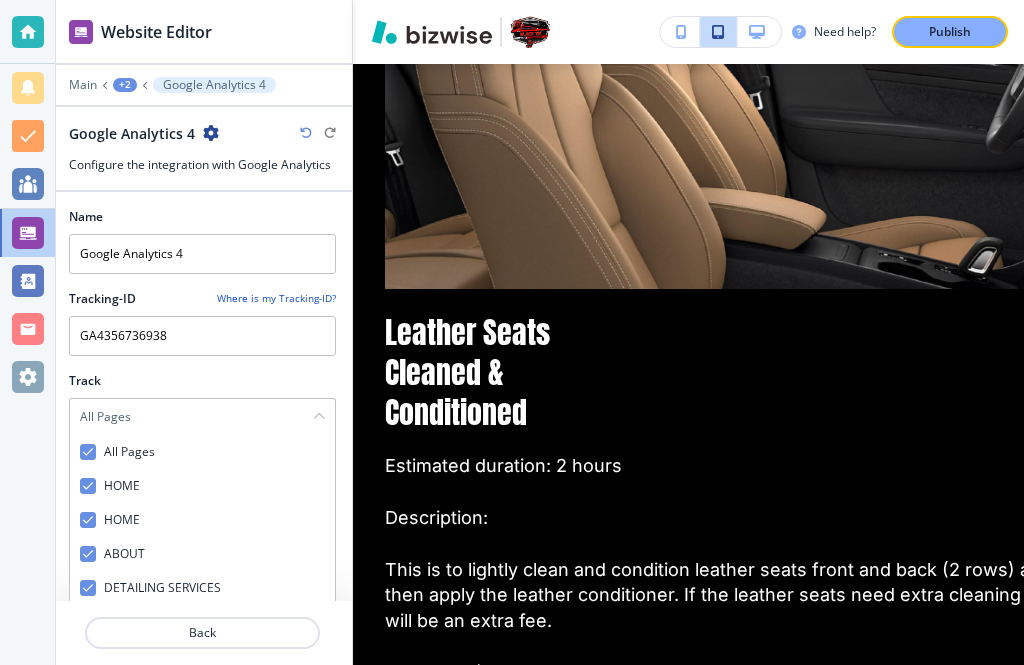 checkbox on "true" 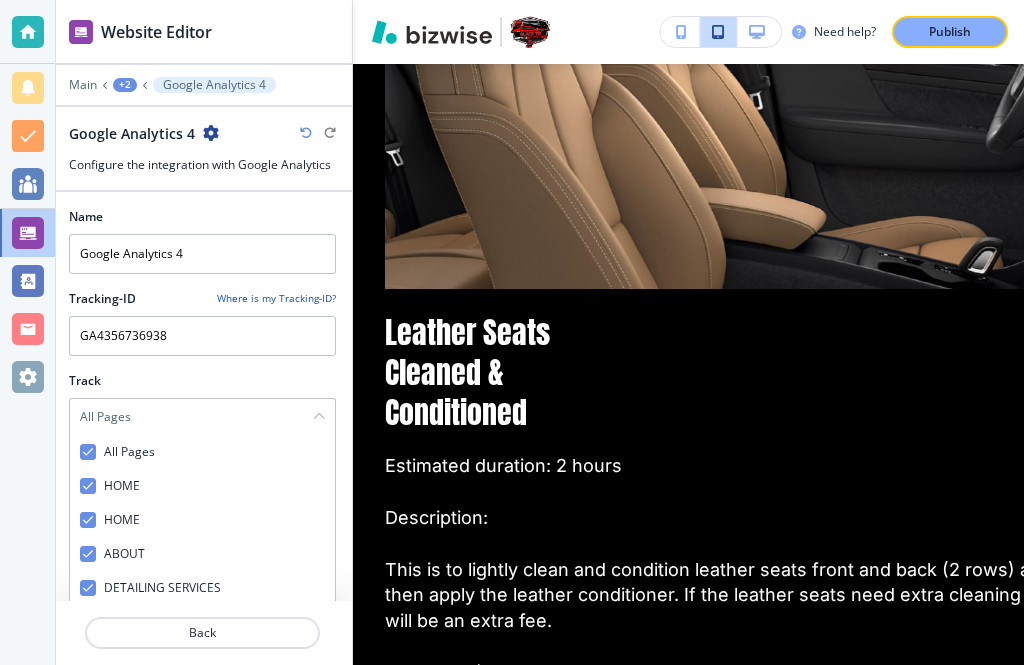 scroll, scrollTop: 0, scrollLeft: 0, axis: both 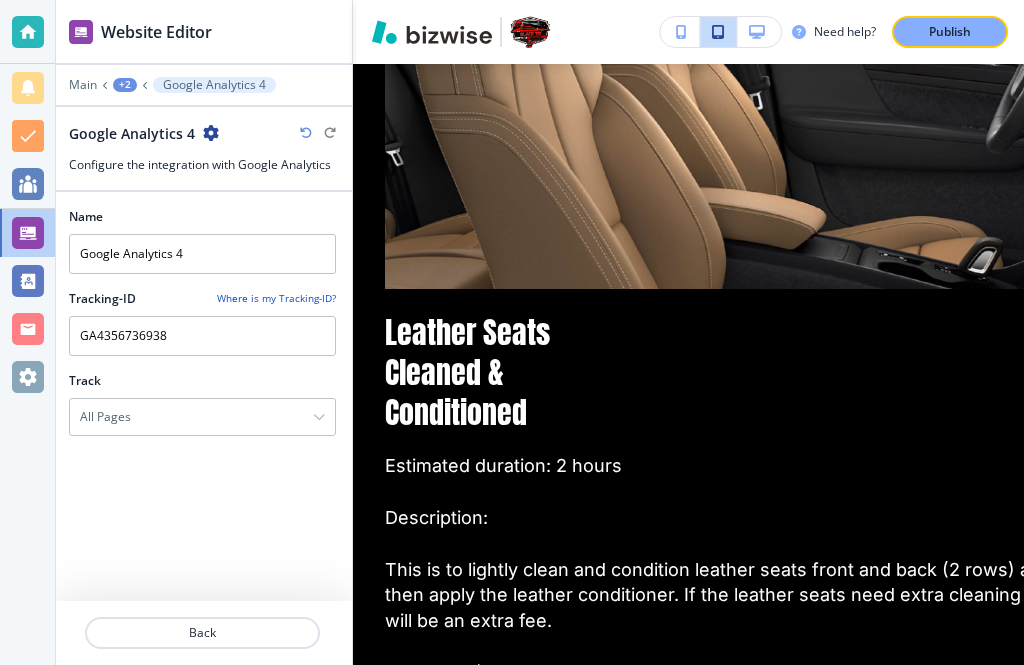 click on "Back" at bounding box center [202, 633] 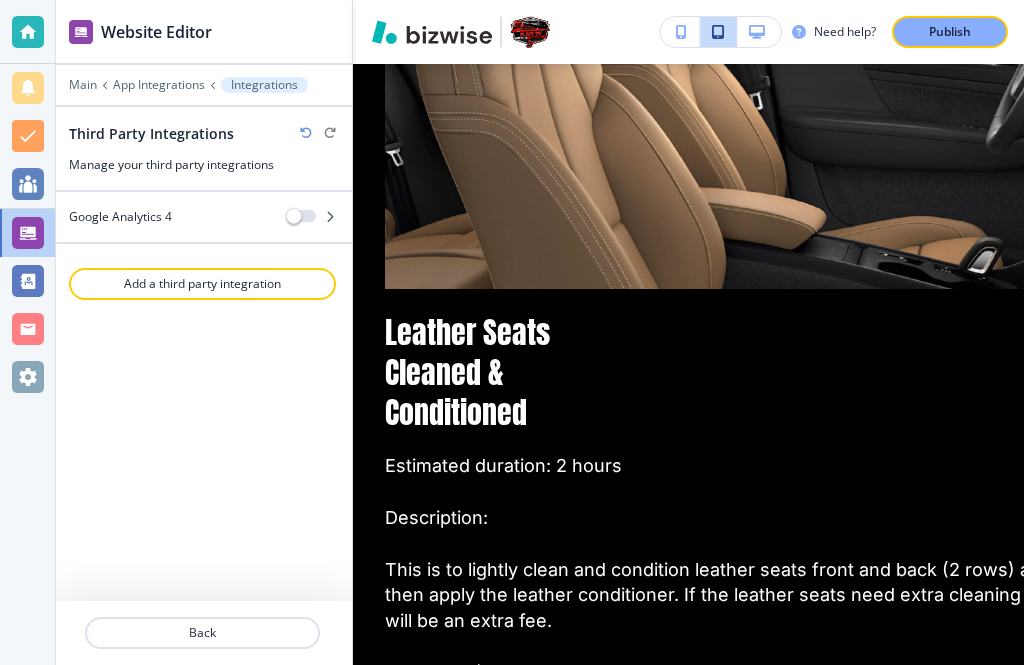 click at bounding box center (302, 216) 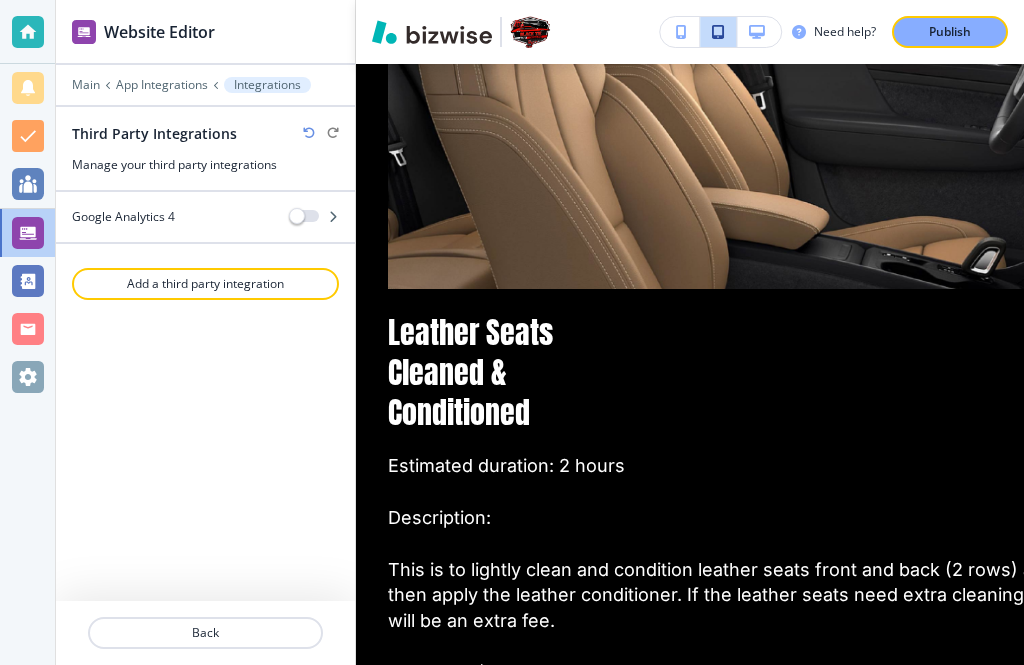 scroll, scrollTop: 66, scrollLeft: 0, axis: vertical 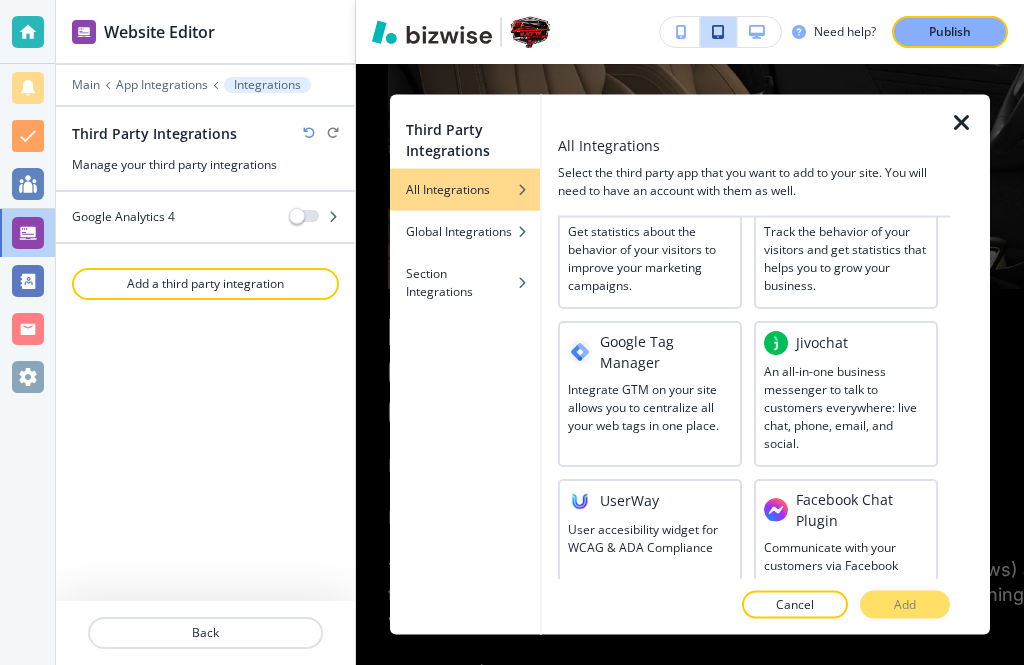 click on "Integrate GTM on your site allows you to centralize all your web tags in one place." at bounding box center (650, 407) 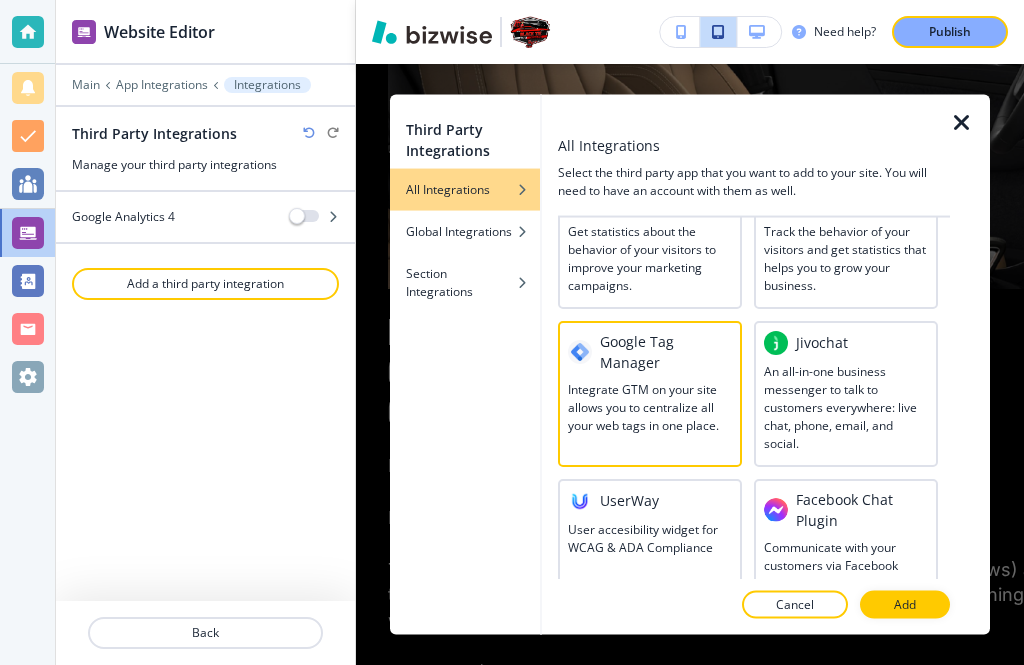 click on "Add" at bounding box center [905, 605] 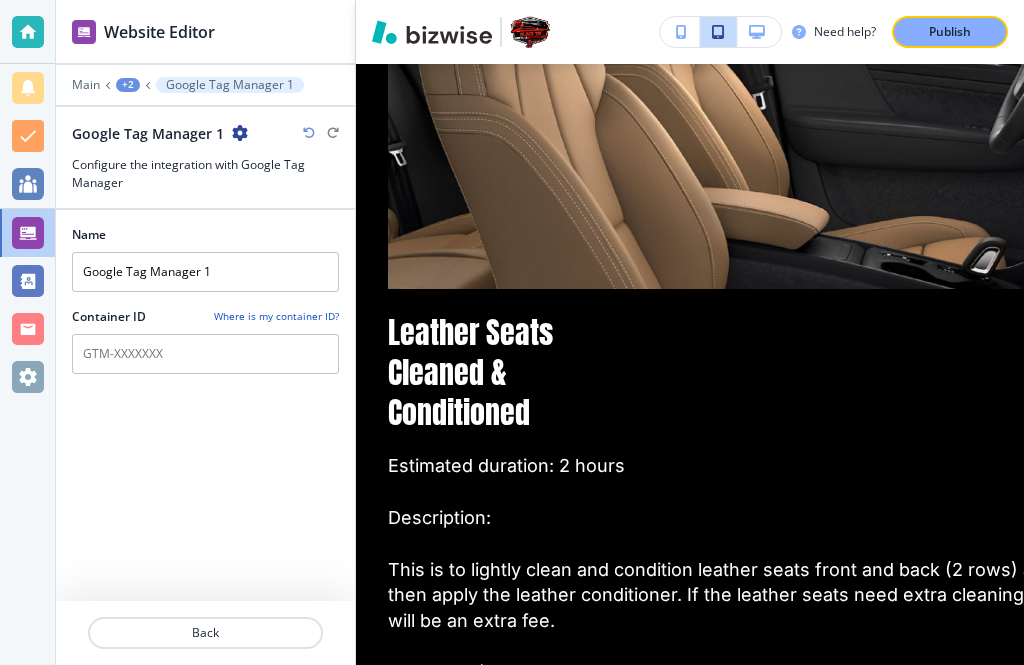 click on "Where is my container ID?" at bounding box center (276, 316) 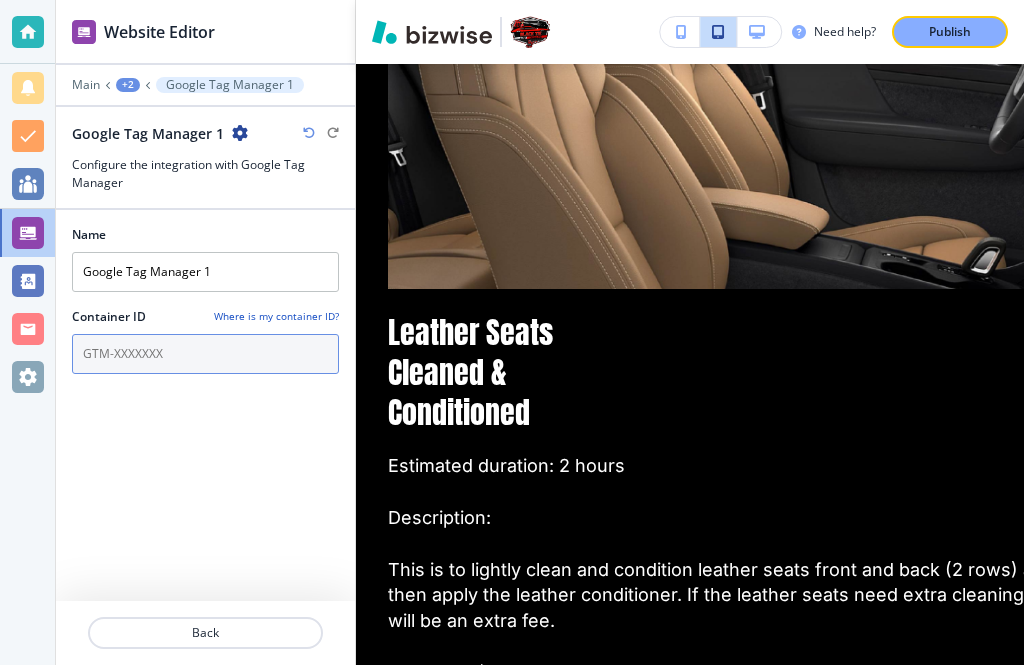 click at bounding box center [205, 354] 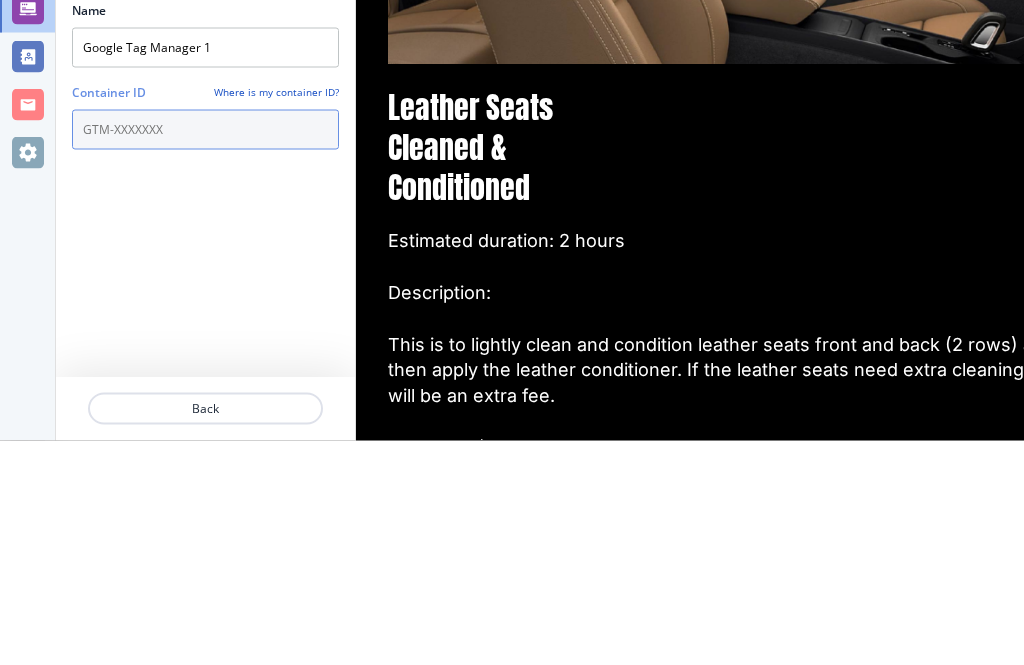 paste on "GTM-MPSQKBZR" 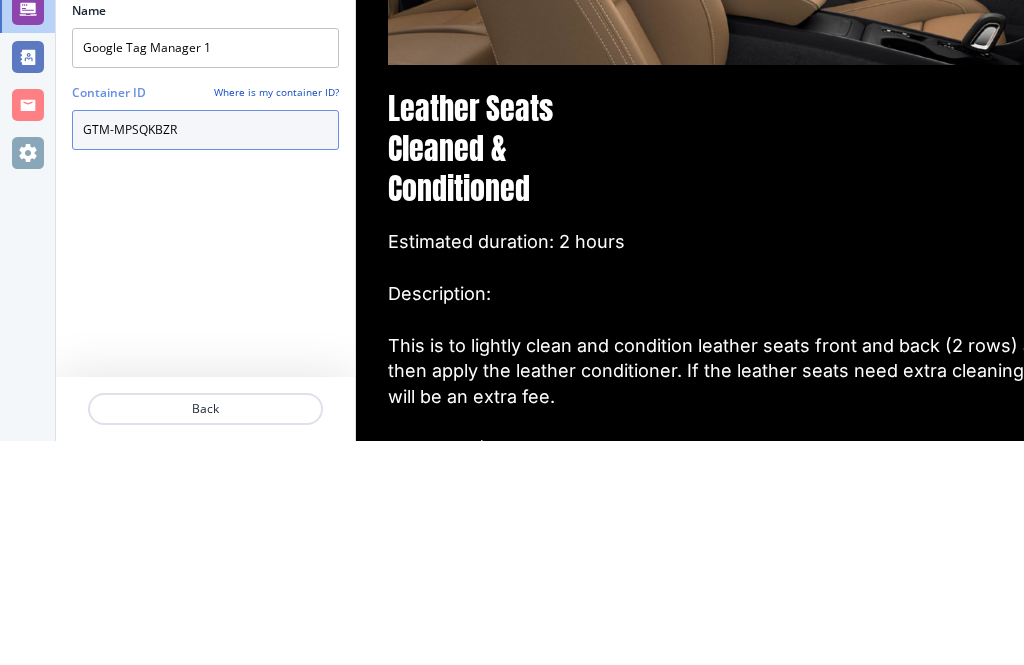 paste on "GTM-MPSQKBZR" 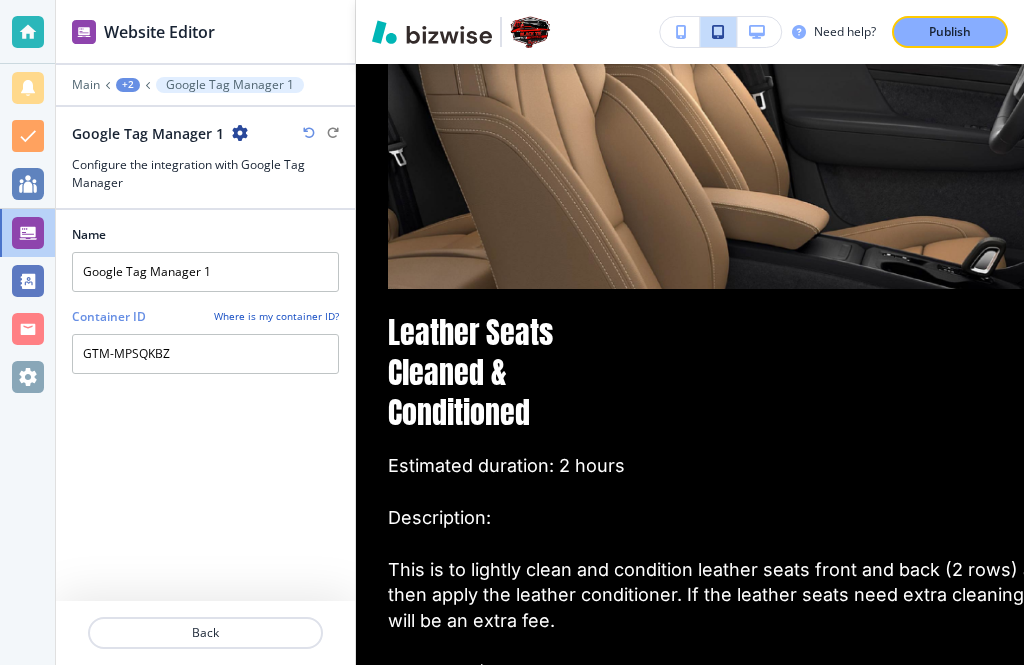 scroll, scrollTop: 66, scrollLeft: 0, axis: vertical 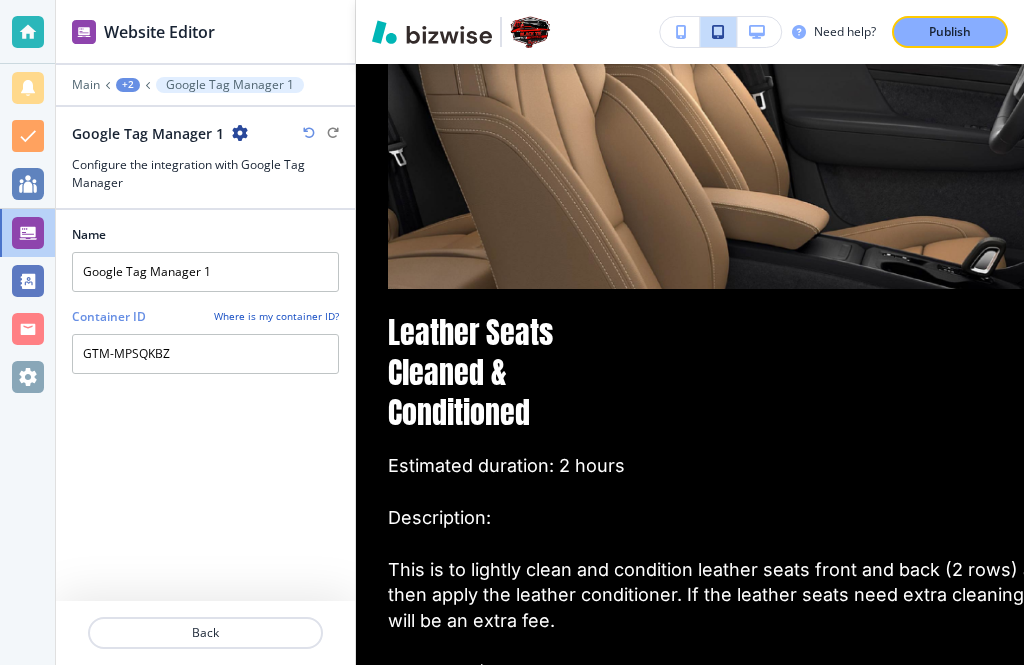 click on "Back" at bounding box center [205, 633] 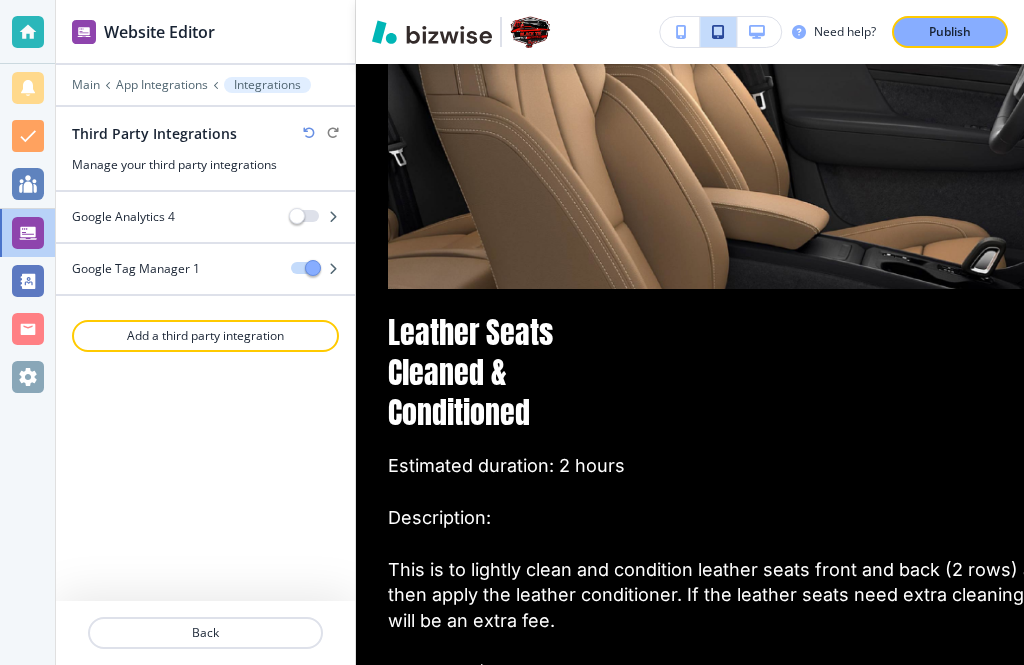 click at bounding box center (297, 216) 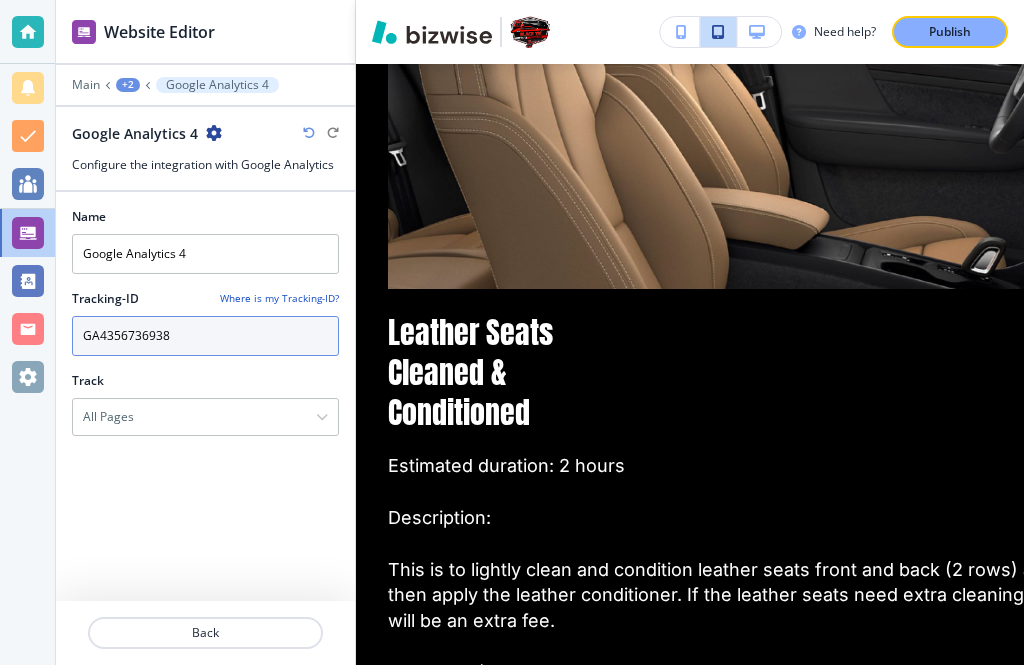 click on "GA4356736938" at bounding box center (205, 336) 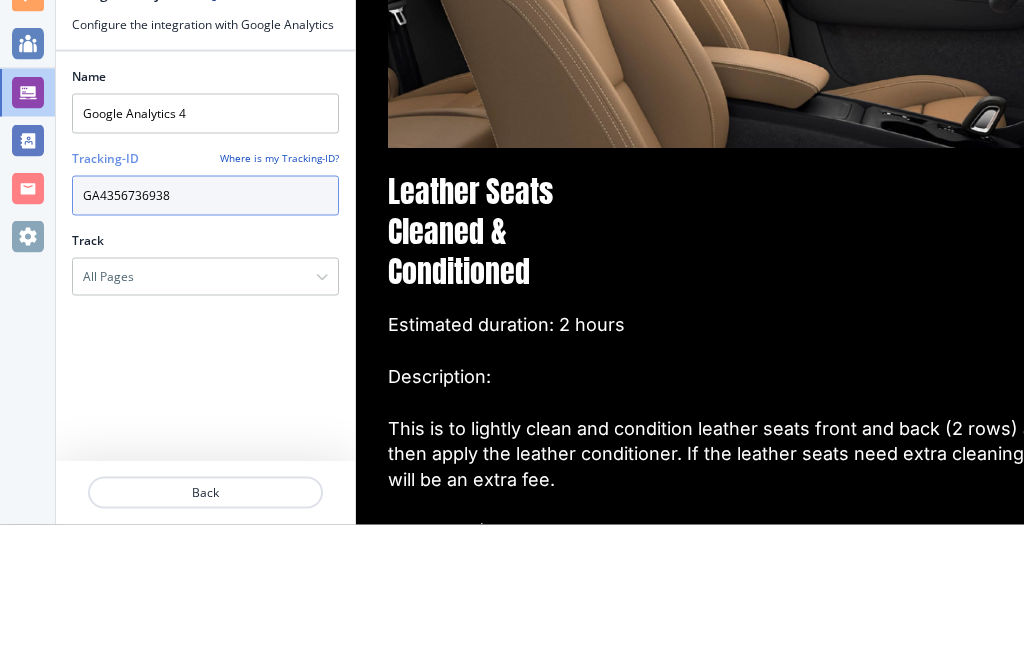 scroll, scrollTop: 66, scrollLeft: 0, axis: vertical 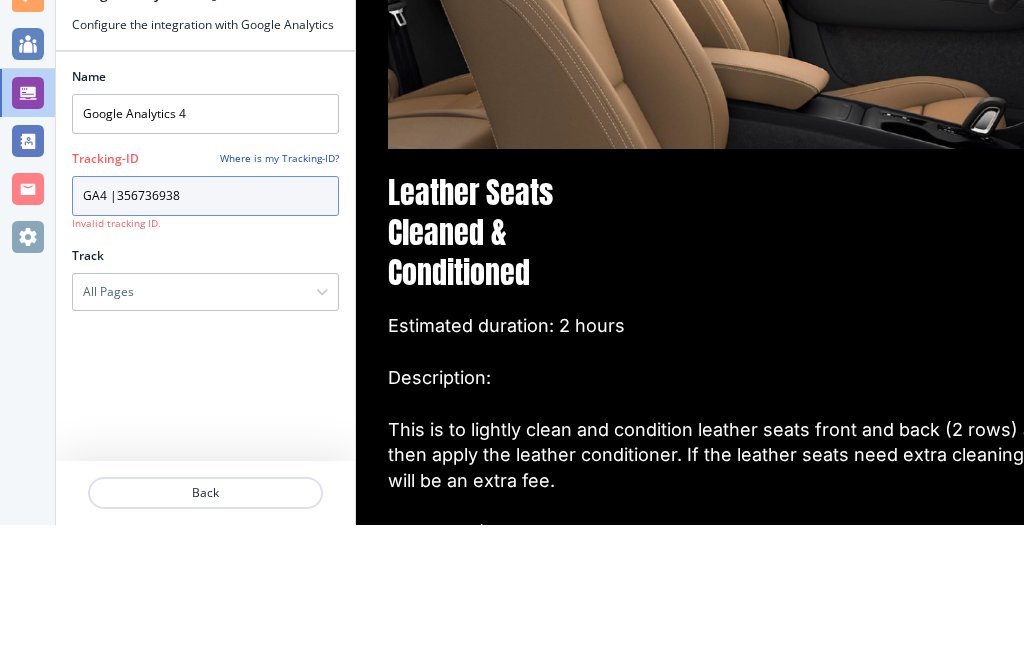 click on "GA4 |356736938" at bounding box center [205, 336] 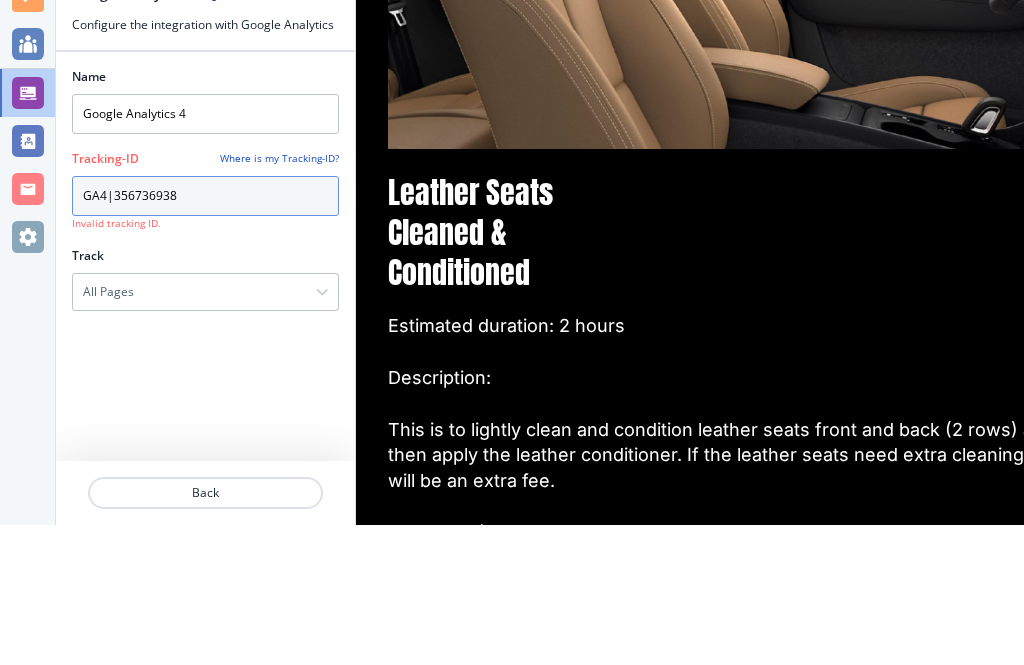 click on "GA4|356736938" at bounding box center (205, 336) 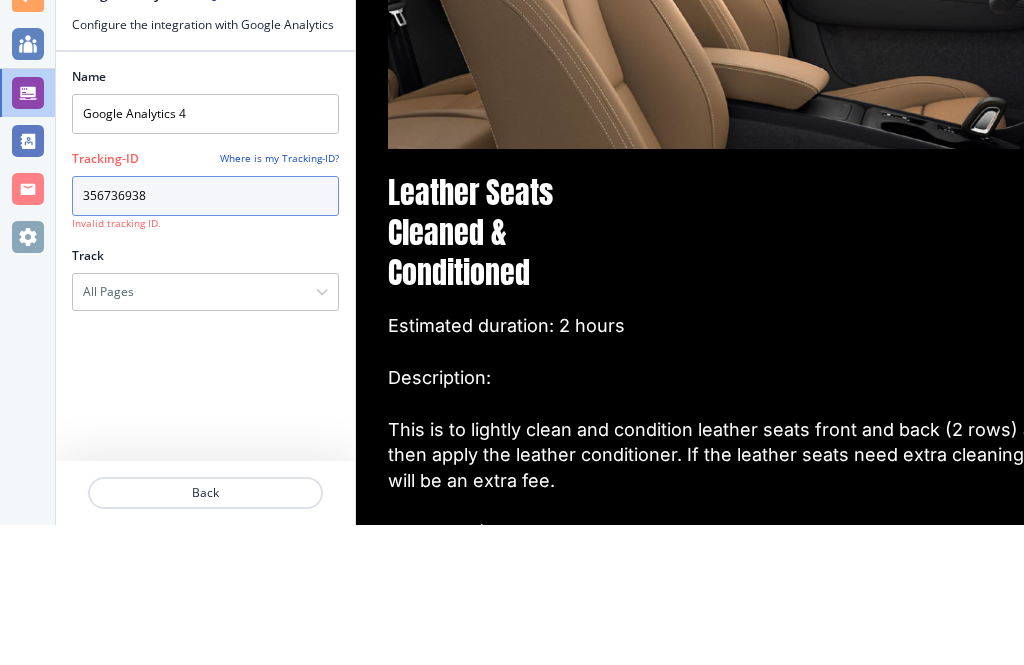 type on "356736938" 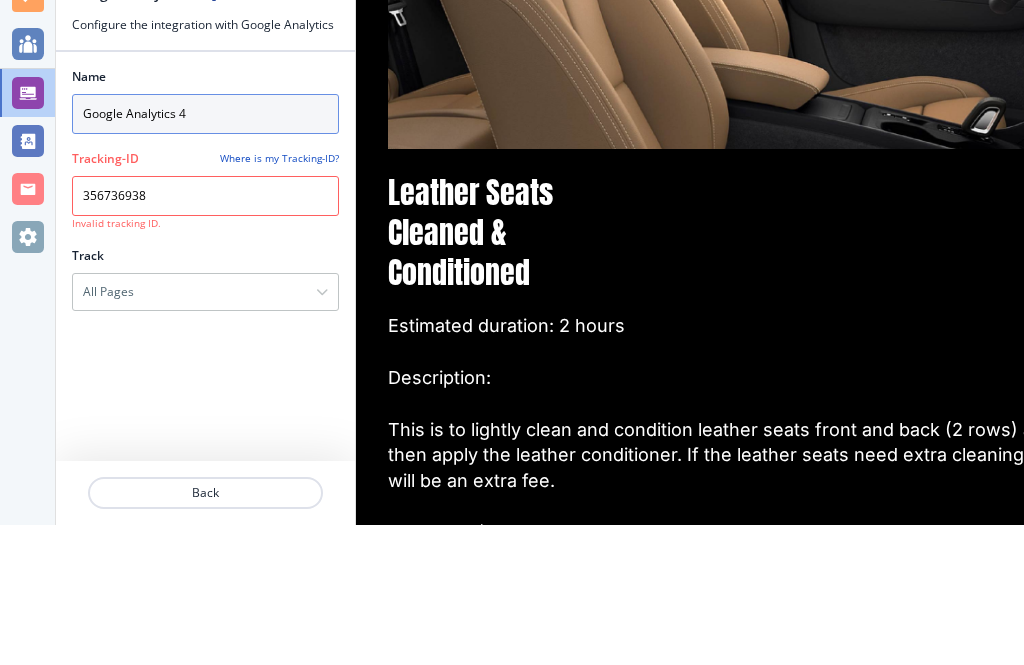 click on "Google Analytics 4" at bounding box center (205, 254) 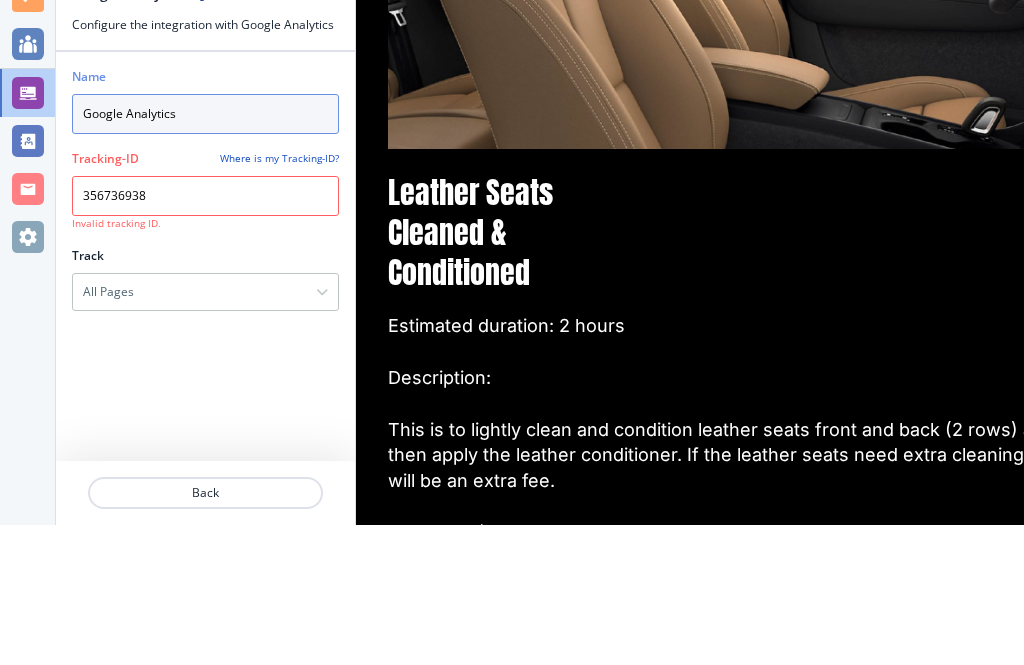 type on "Google Analytics 1" 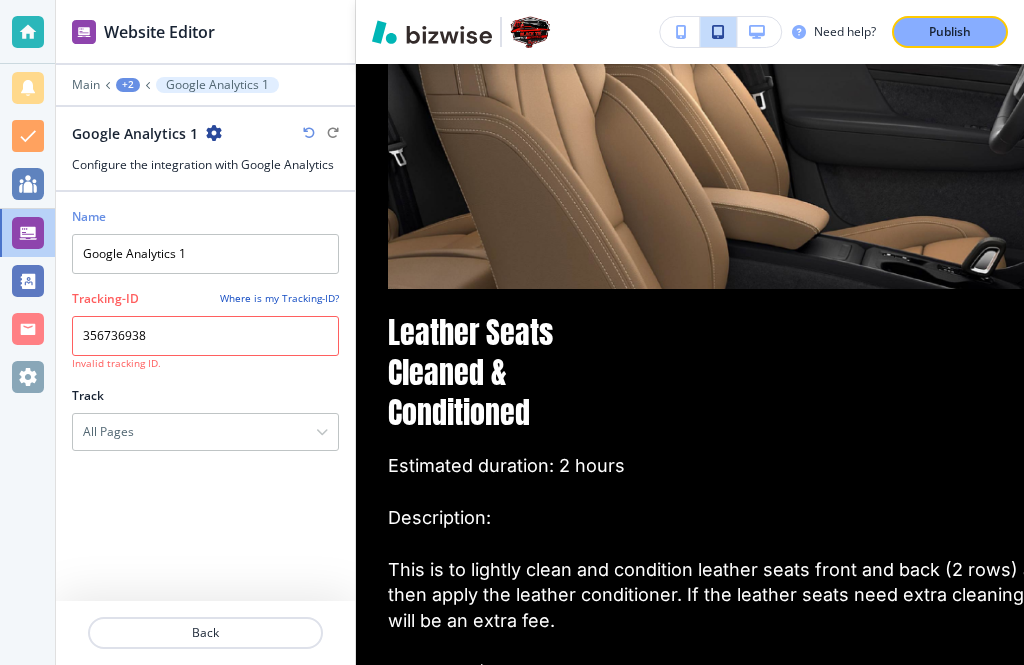 click on "Back" at bounding box center (205, 633) 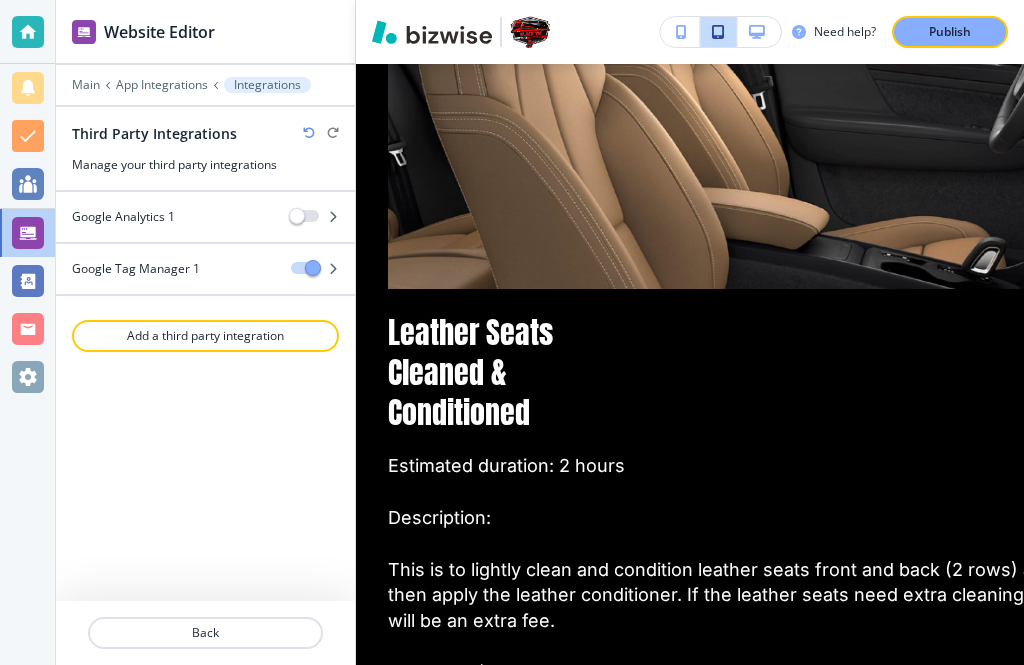 click on "App Integrations" at bounding box center [162, 85] 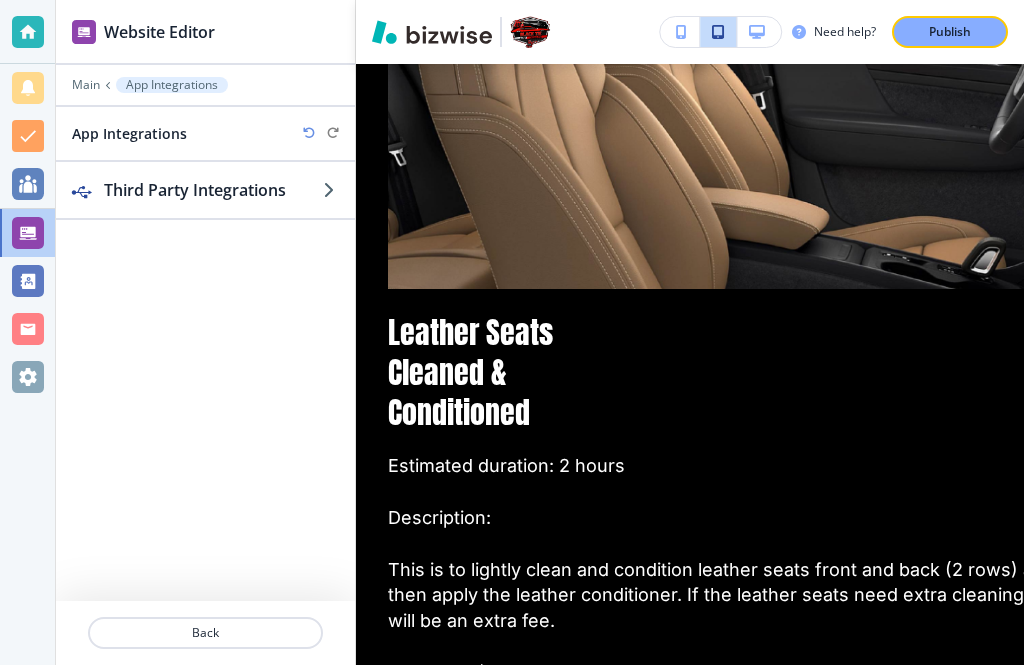 click on "Main" at bounding box center (86, 85) 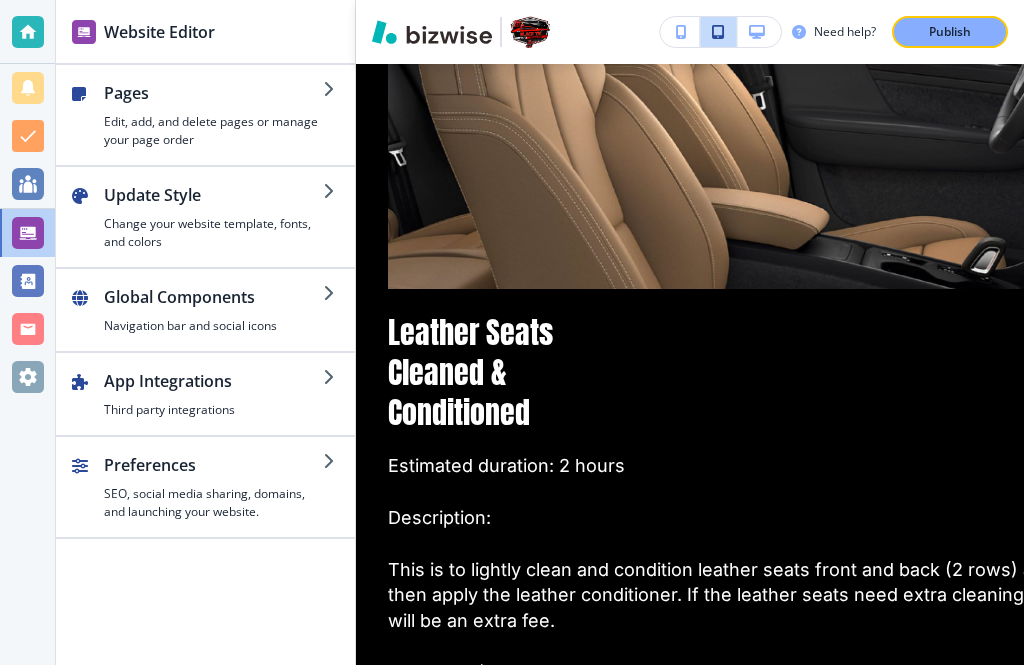 click on "Publish" at bounding box center (950, 32) 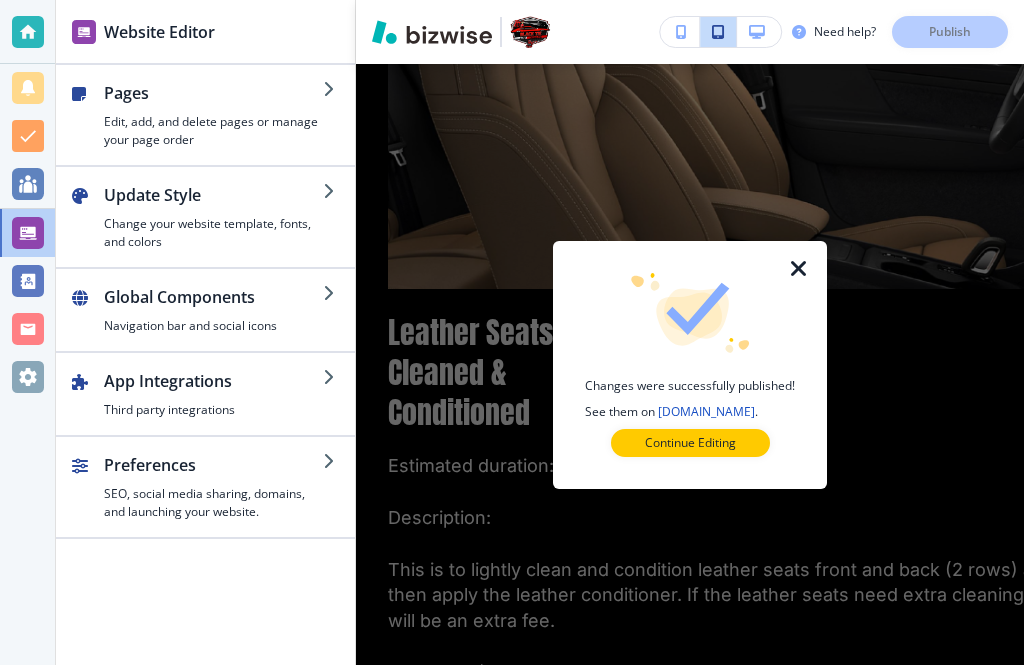 click on "Pages Edit, add, and delete pages or manage your page order Update Style Change your website template, fonts, and colors Global Components Navigation bar and social icons App Integrations Third party integrations Preferences SEO, social media sharing, domains, and launching your website." at bounding box center [205, 365] 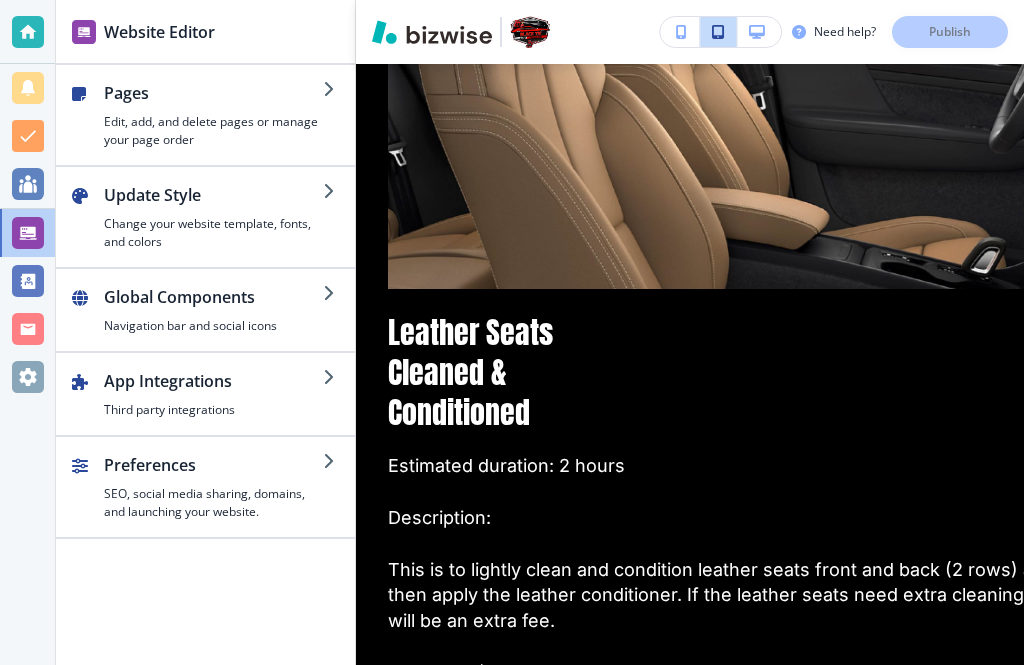 click at bounding box center (331, 461) 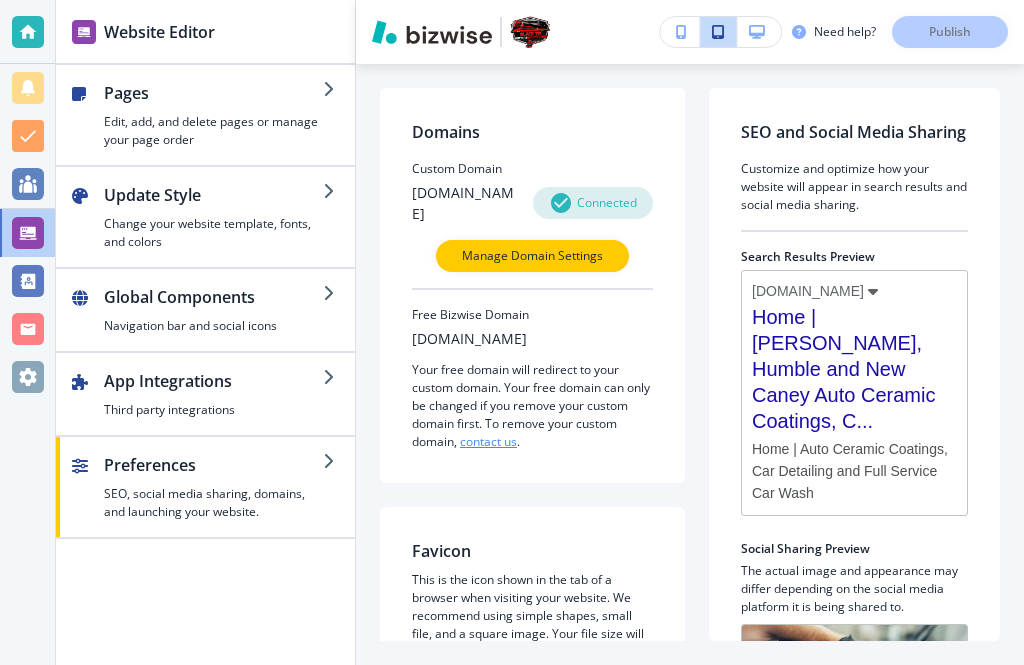 scroll, scrollTop: 66, scrollLeft: 0, axis: vertical 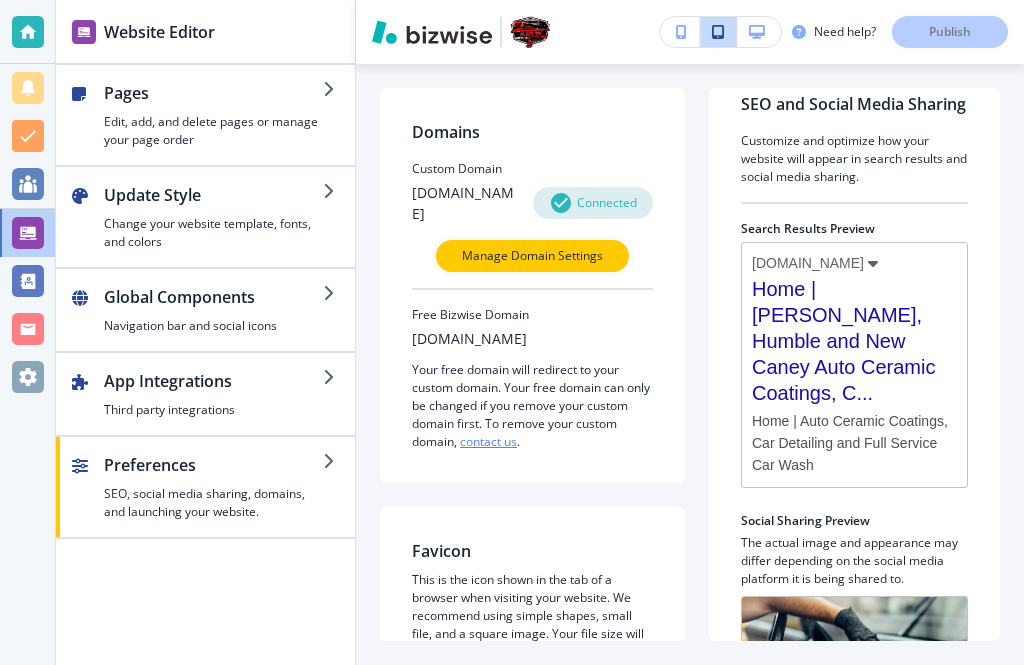 click at bounding box center [854, 124] 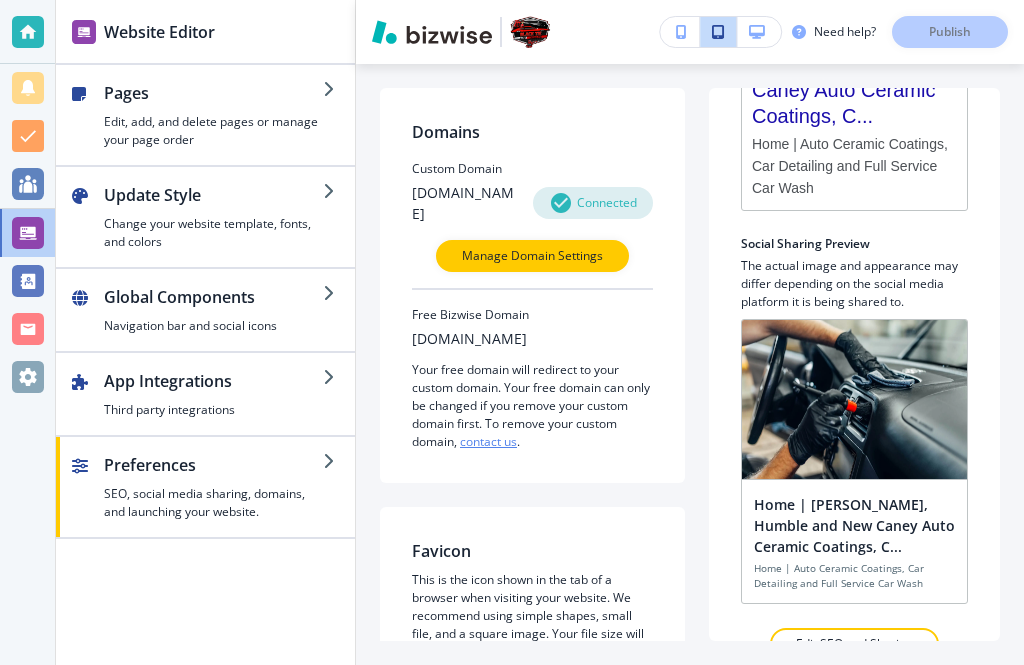 scroll, scrollTop: 303, scrollLeft: 0, axis: vertical 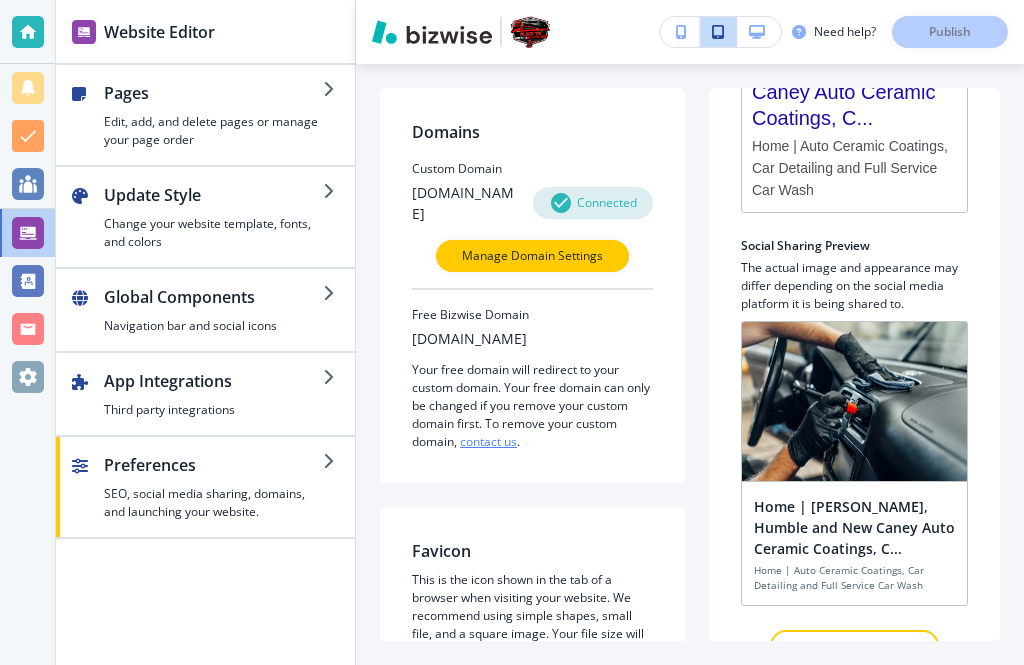 click on "Edit SEO and Sharing" at bounding box center [854, 646] 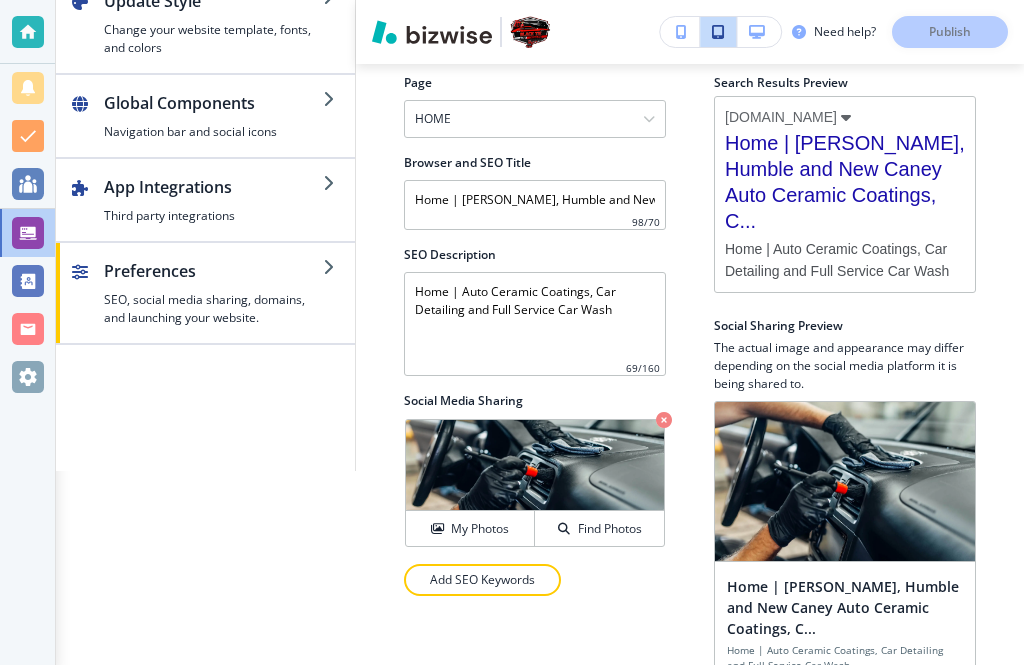 scroll, scrollTop: 192, scrollLeft: 0, axis: vertical 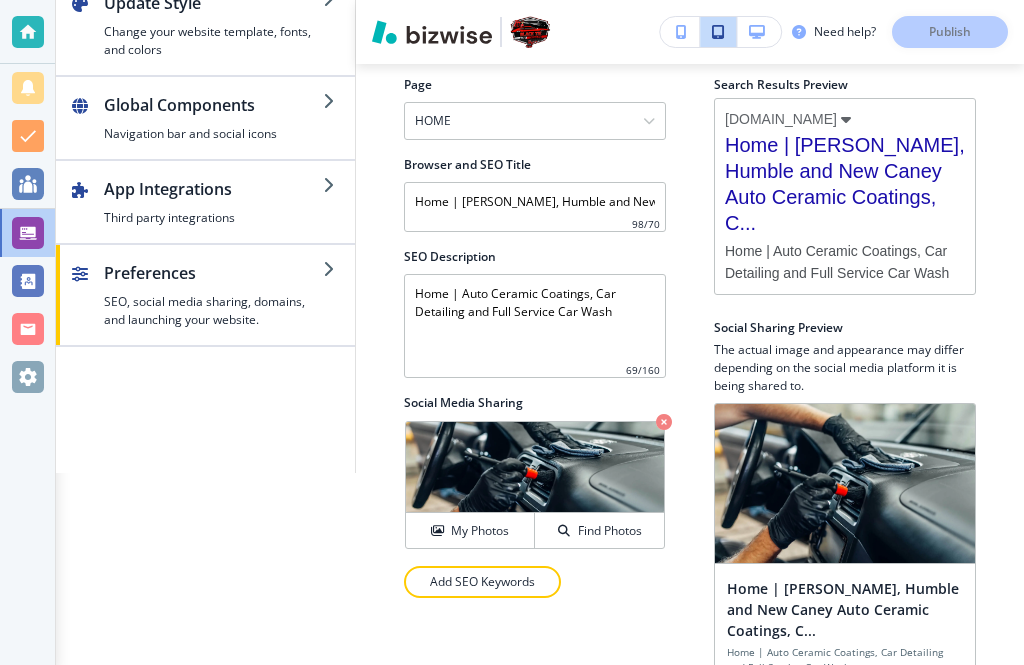 click on "Add SEO Keywords" at bounding box center (482, 582) 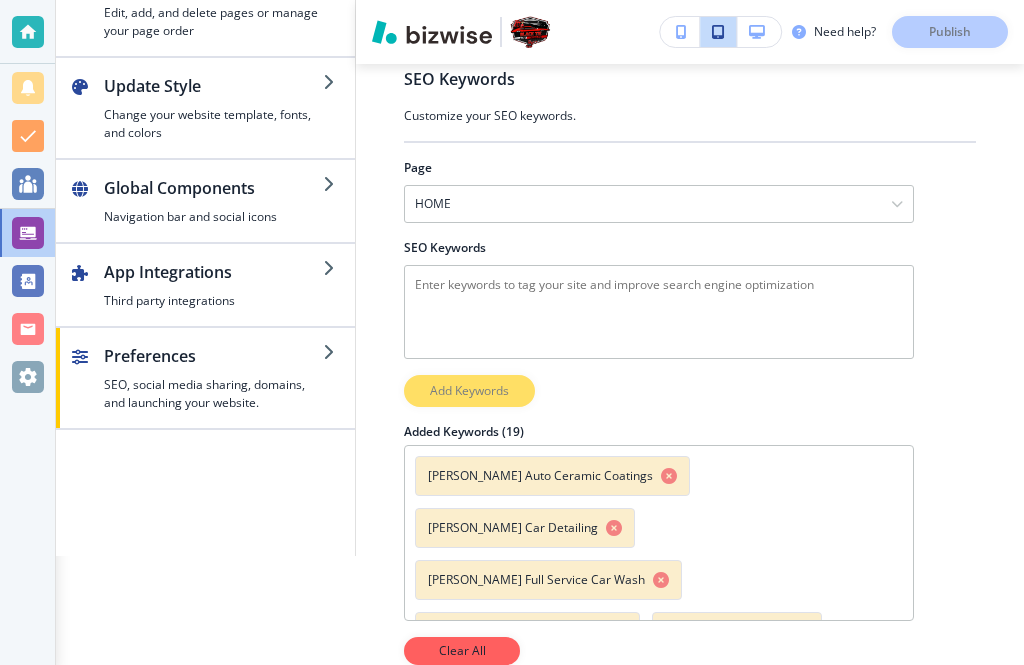 scroll, scrollTop: 109, scrollLeft: 0, axis: vertical 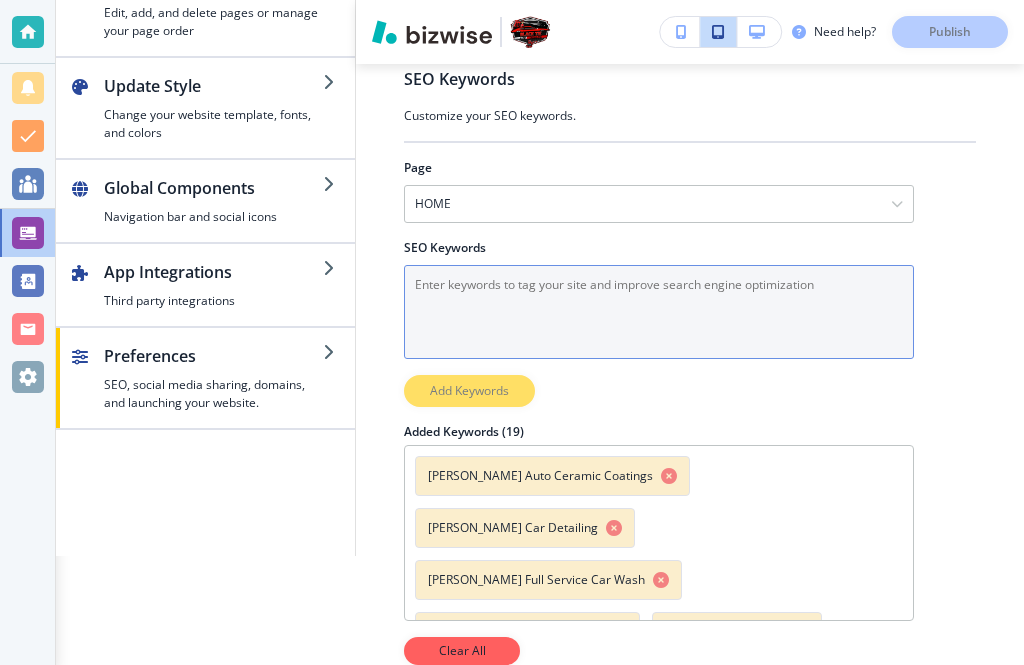 click on "SEO Keywords" at bounding box center (659, 312) 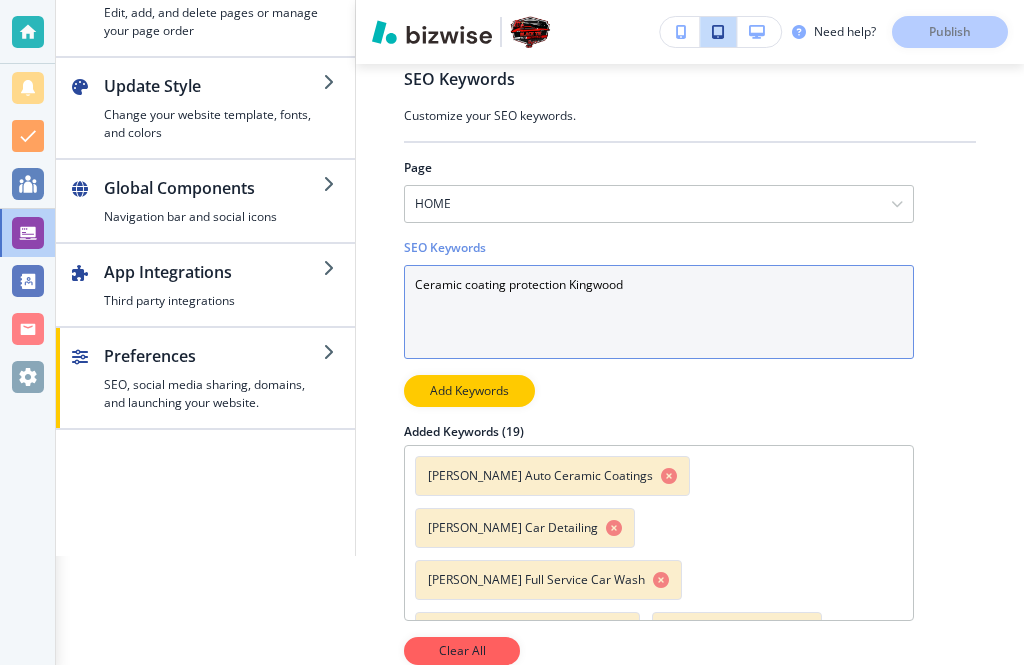 click on "Ceramic coating protection Kingwood" at bounding box center (659, 312) 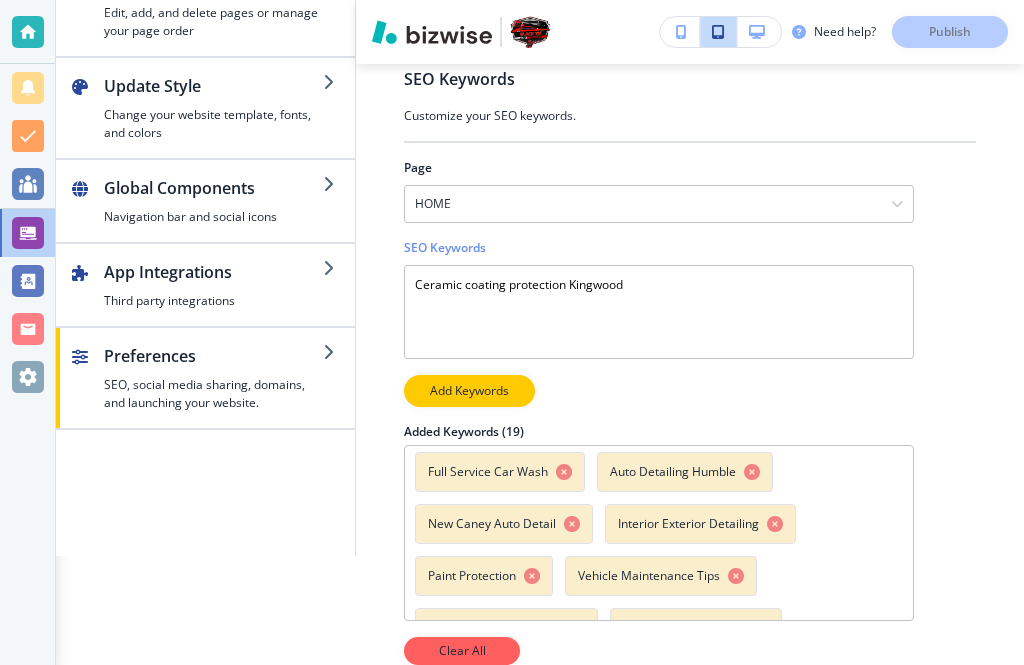 scroll, scrollTop: 366, scrollLeft: 0, axis: vertical 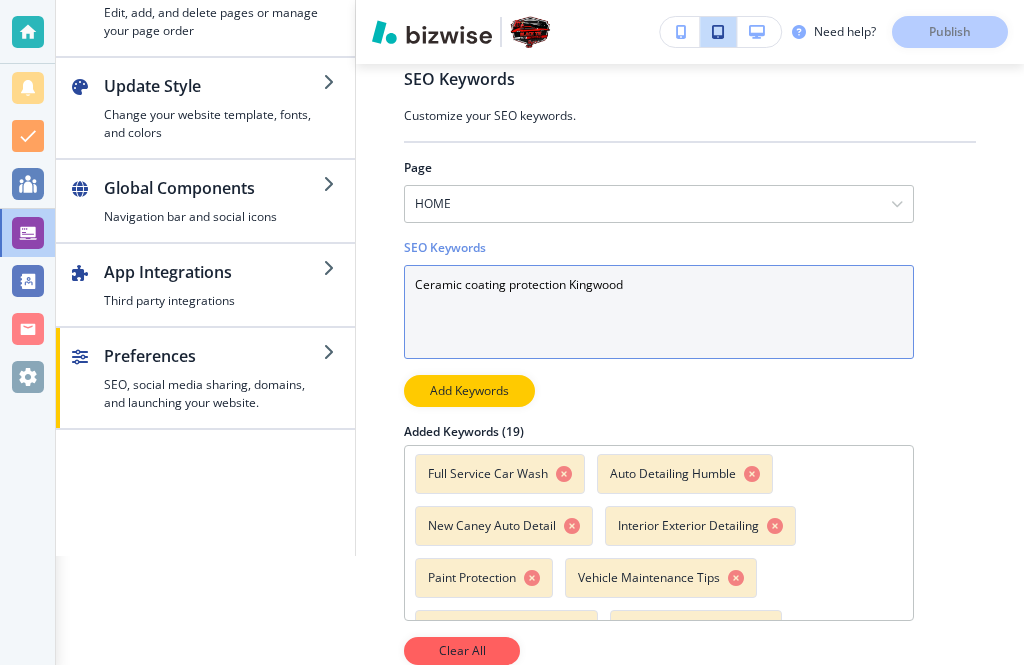 type on "Ceramic coating protection Kingwood" 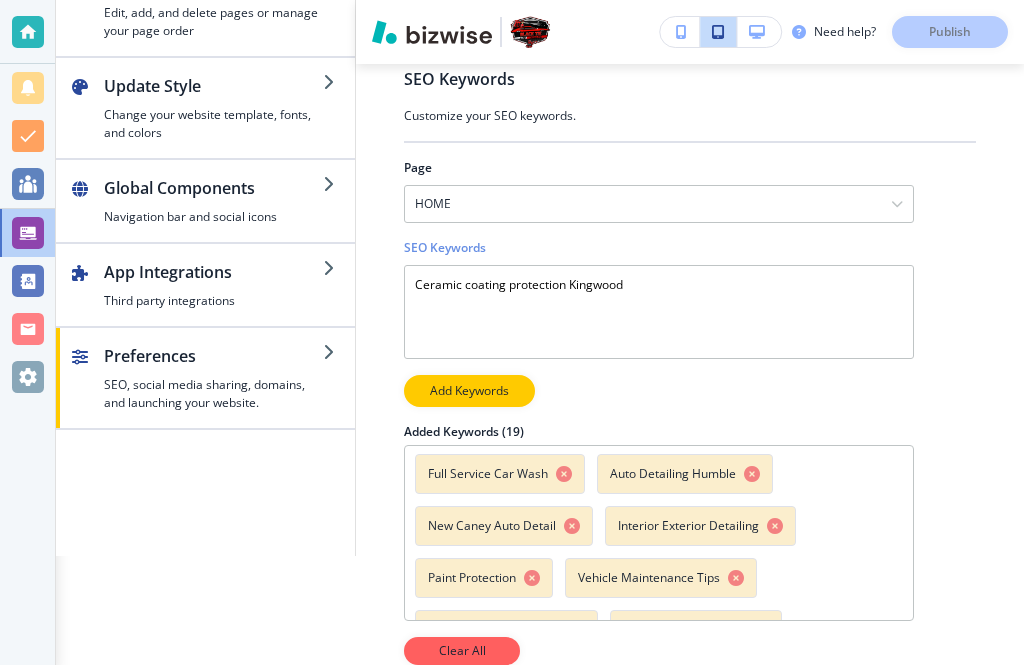 click on "Porter Auto Ceramic Coatings Porter Car Detailing Porter Full Service Car Wash Humble Auto Ceramic Coatings Humble Car Detailing Humble Full Service Car Wash New Caney Auto Ceramic Coatings New Caney Car Detailing New Caney Full Service Car Wash Auto Ceramic Coatings Car Detailing Porter Full Service Car Wash Auto Detailing Humble New Caney Auto Detail Interior Exterior Detailing Paint Protection Vehicle Maintenance Tips Black-Tie Auto Detailing Professional Car Care" at bounding box center (659, 533) 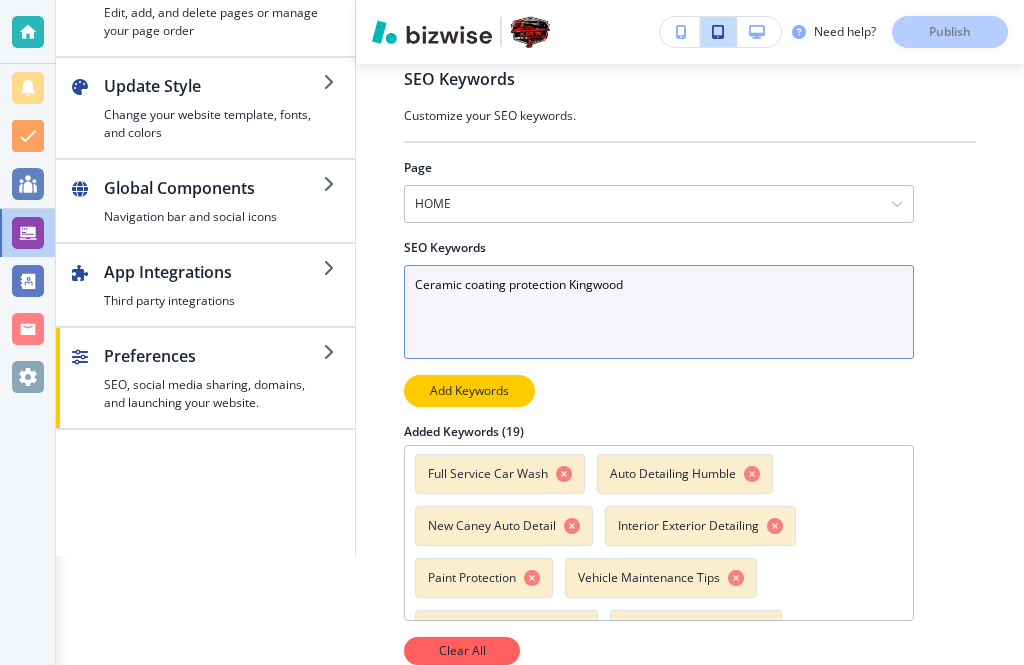 click on "Ceramic coating protection Kingwood" at bounding box center [659, 312] 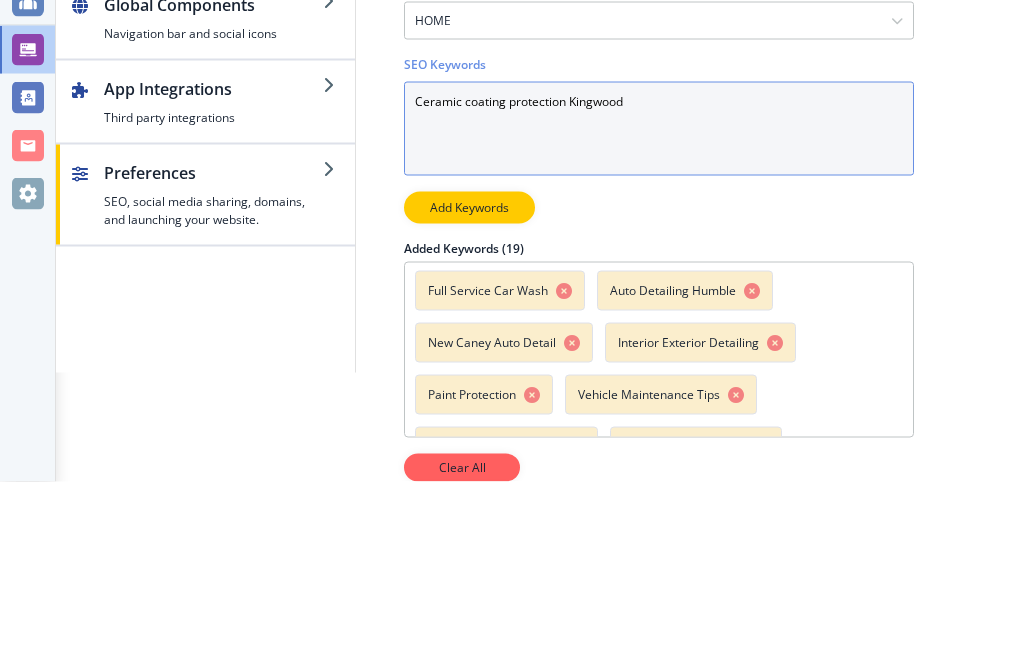 click on "Ceramic coating protection Kingwood" at bounding box center (659, 312) 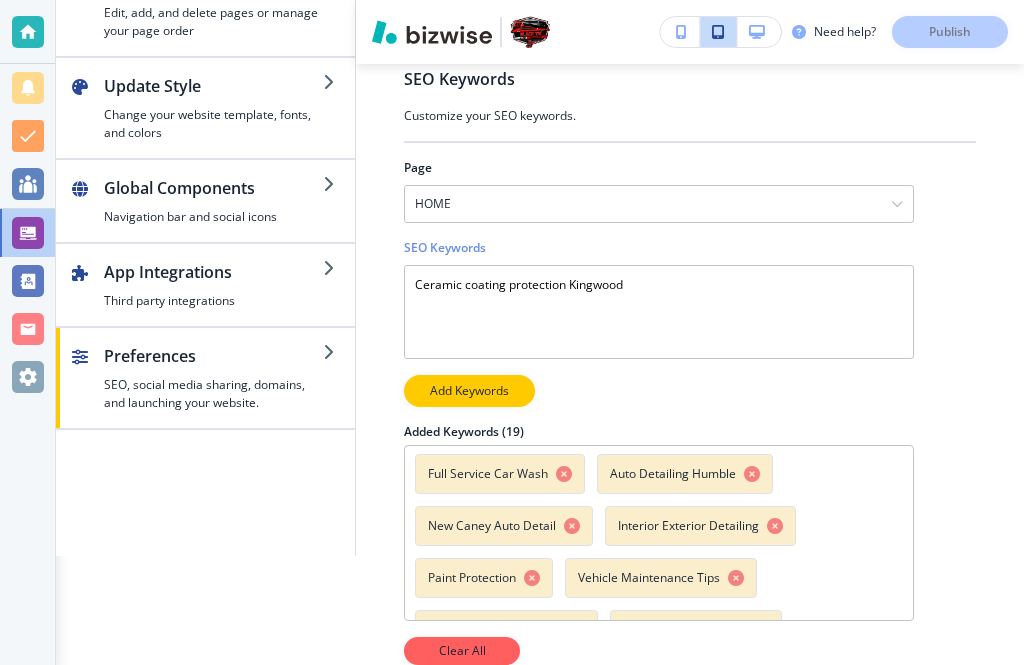 click on "Add Keywords" at bounding box center (469, 391) 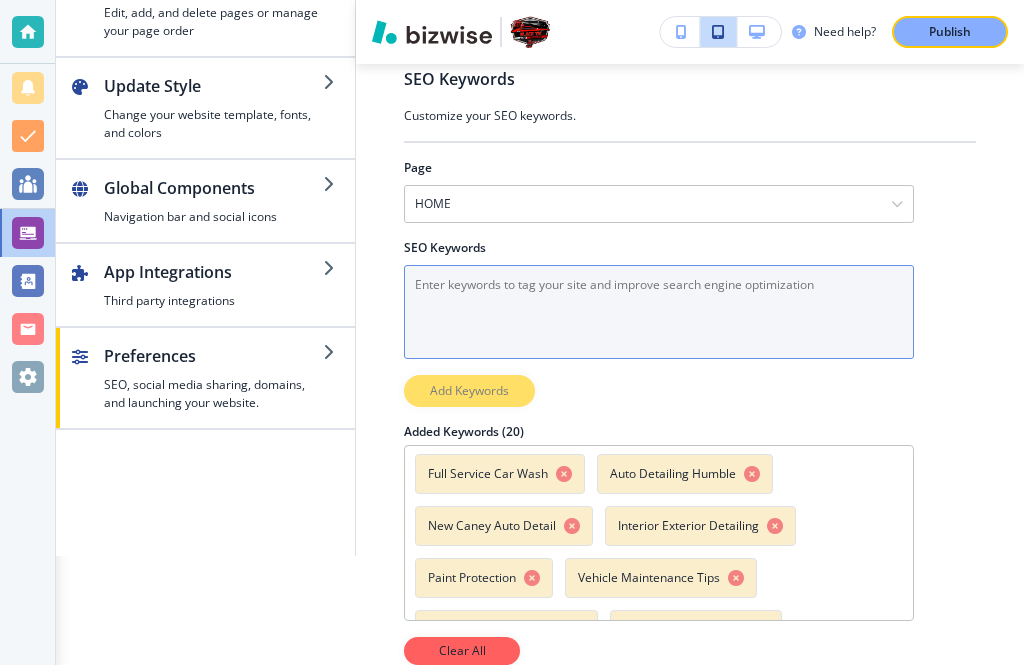 click on "SEO Keywords" at bounding box center (659, 312) 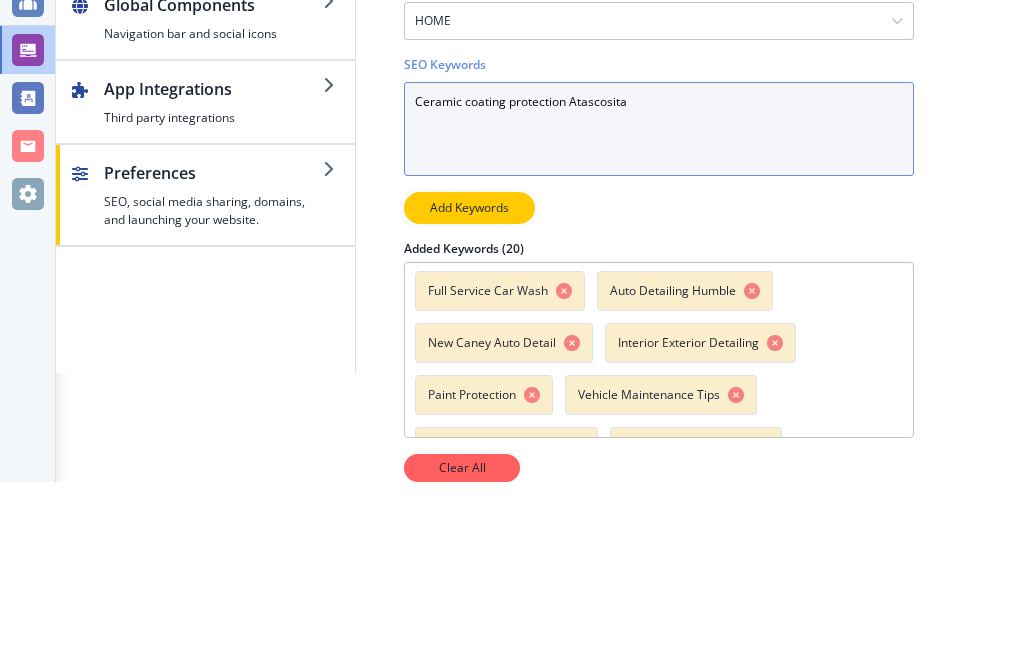 click on "Ceramic coating protection Atascosita" at bounding box center [659, 312] 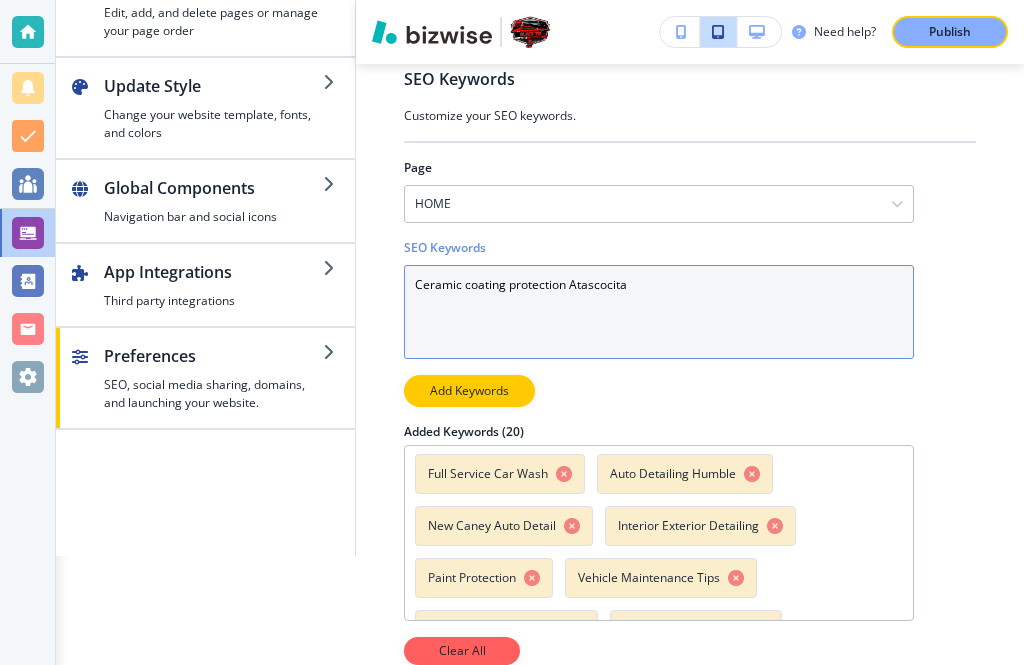 type on "Ceramic coating protection Atascocita" 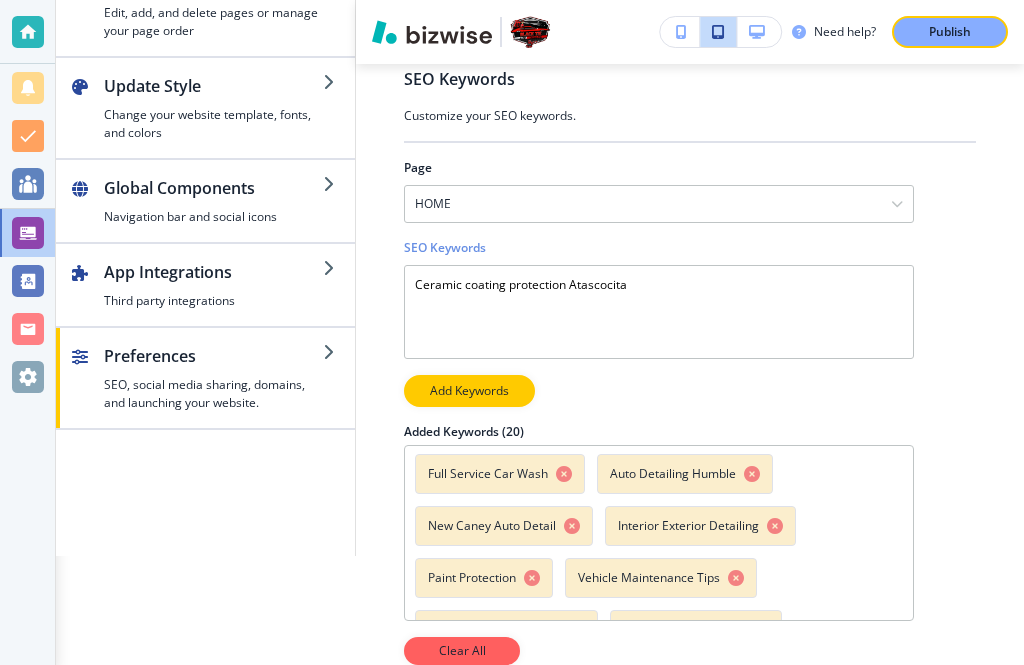 click on "Add Keywords" at bounding box center (469, 391) 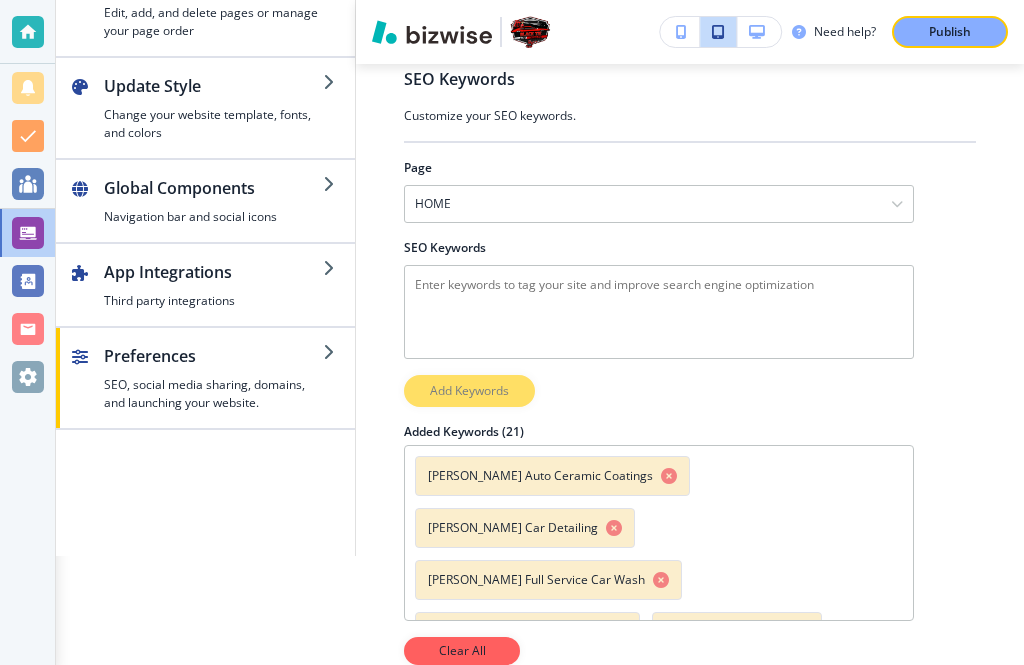 scroll, scrollTop: 0, scrollLeft: 0, axis: both 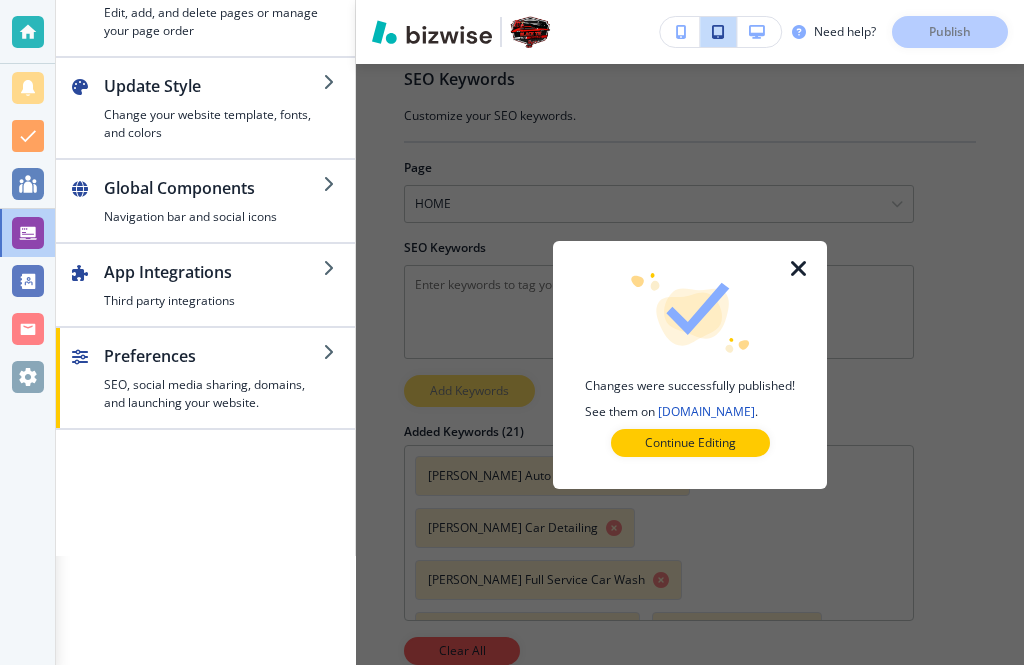 click on "Global Components" at bounding box center (213, 188) 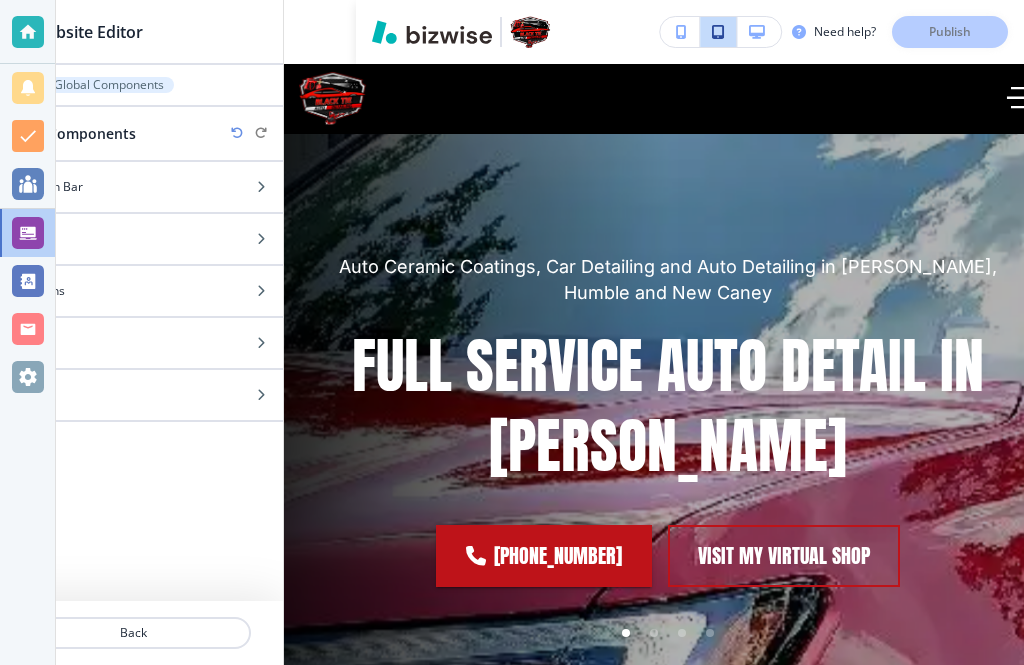 scroll, scrollTop: 6, scrollLeft: 71, axis: both 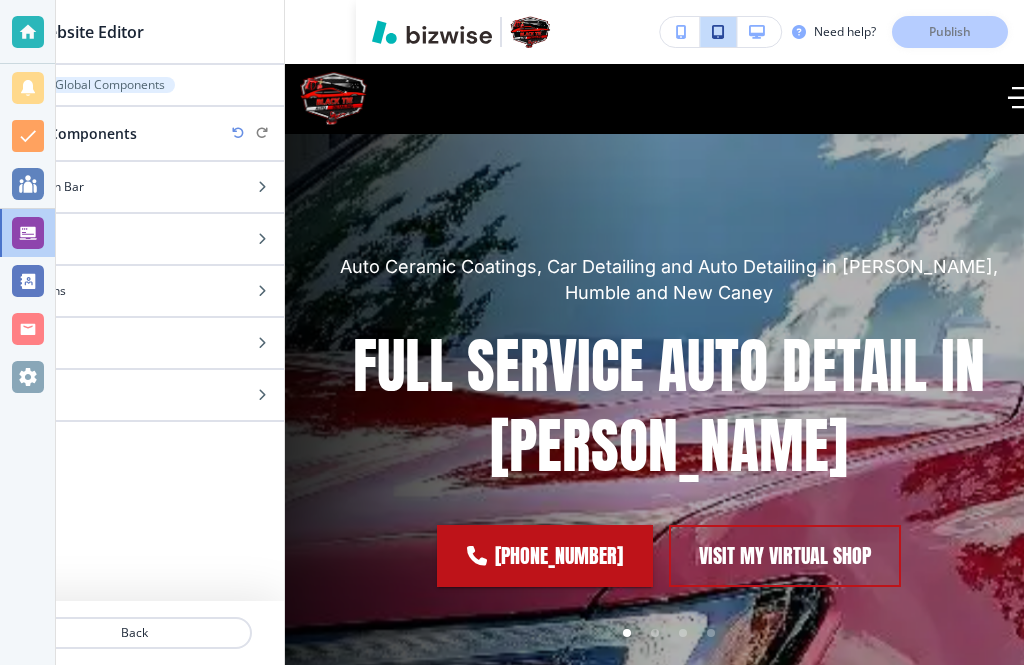 click at bounding box center (669, 99) 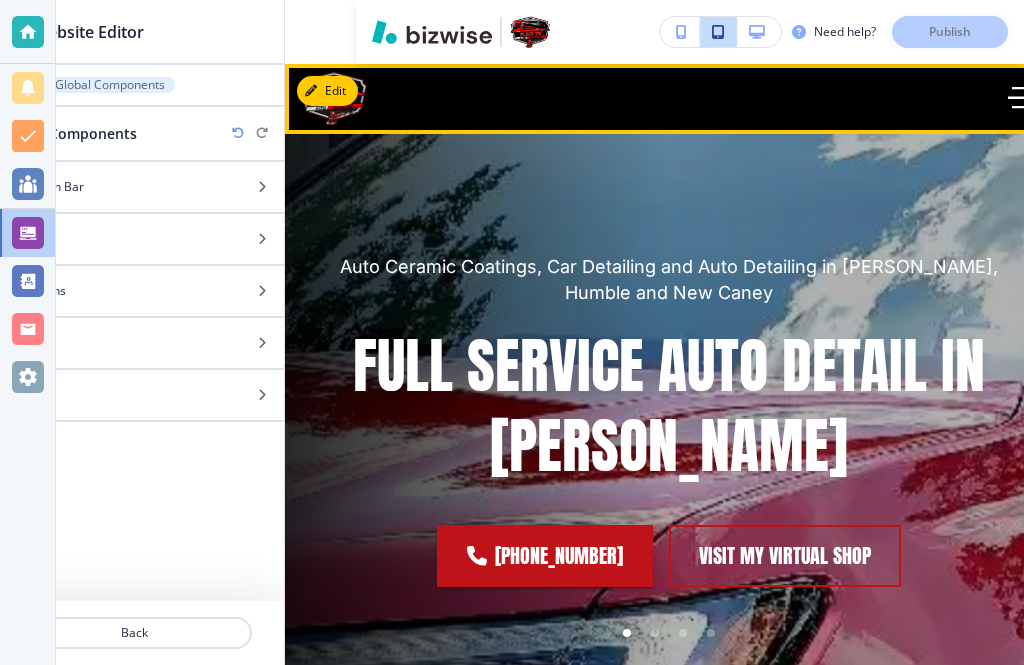 click on "Edit" at bounding box center [327, 91] 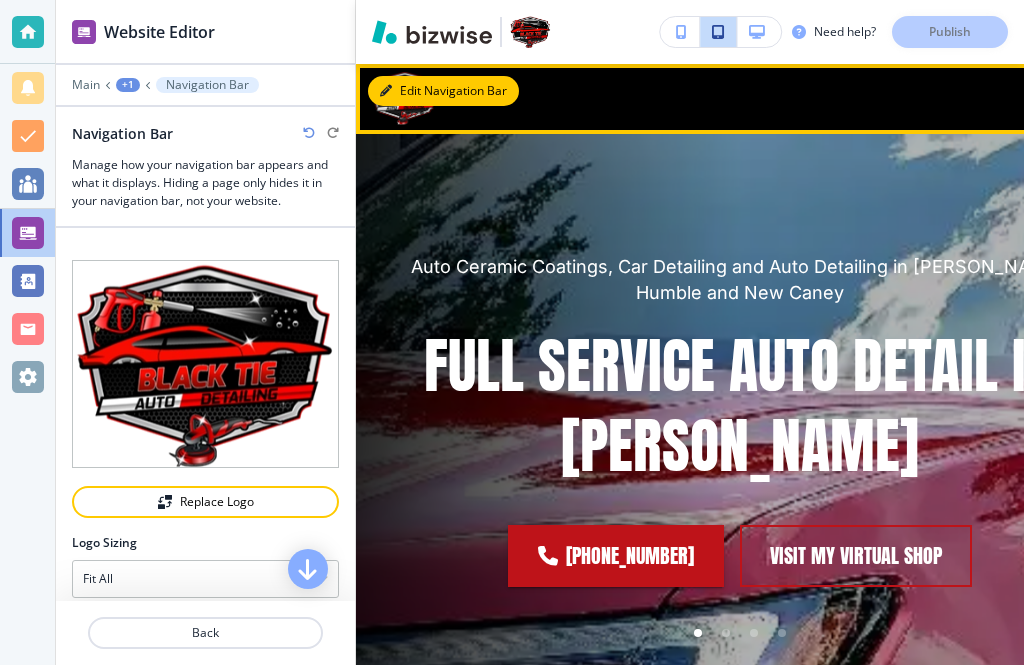 scroll, scrollTop: 65, scrollLeft: 0, axis: vertical 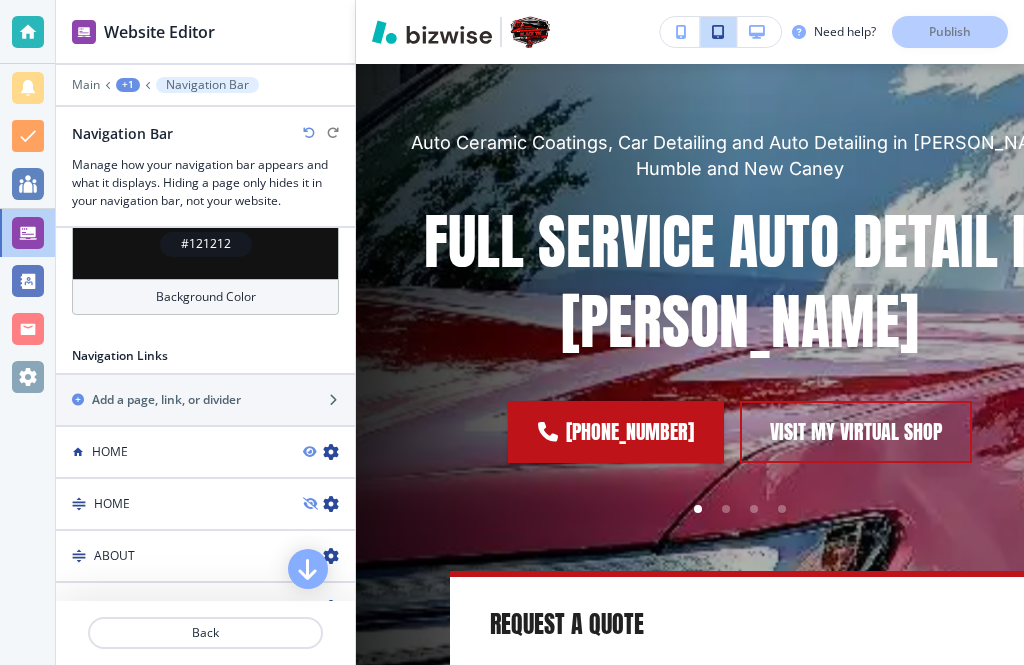 click on "Add a page, link, or divider" at bounding box center (205, 400) 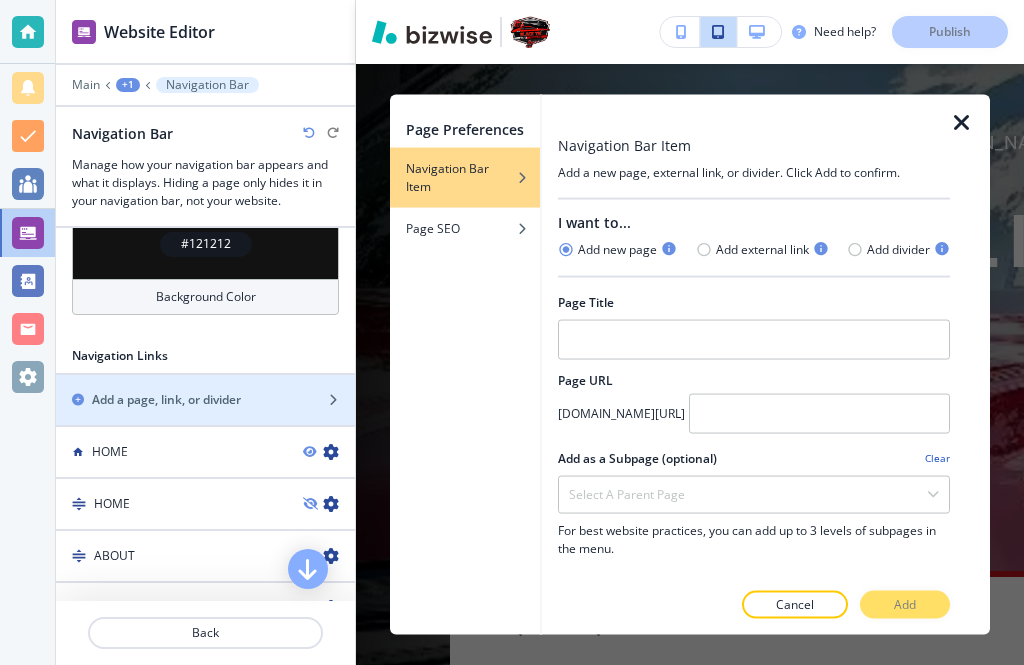 click 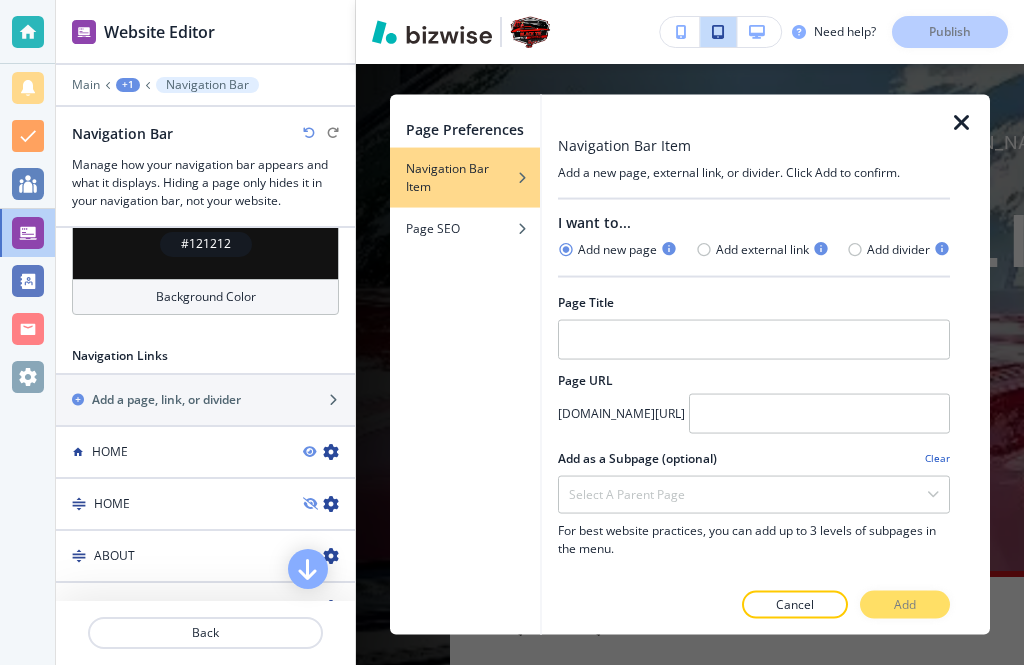 click at bounding box center (970, 364) 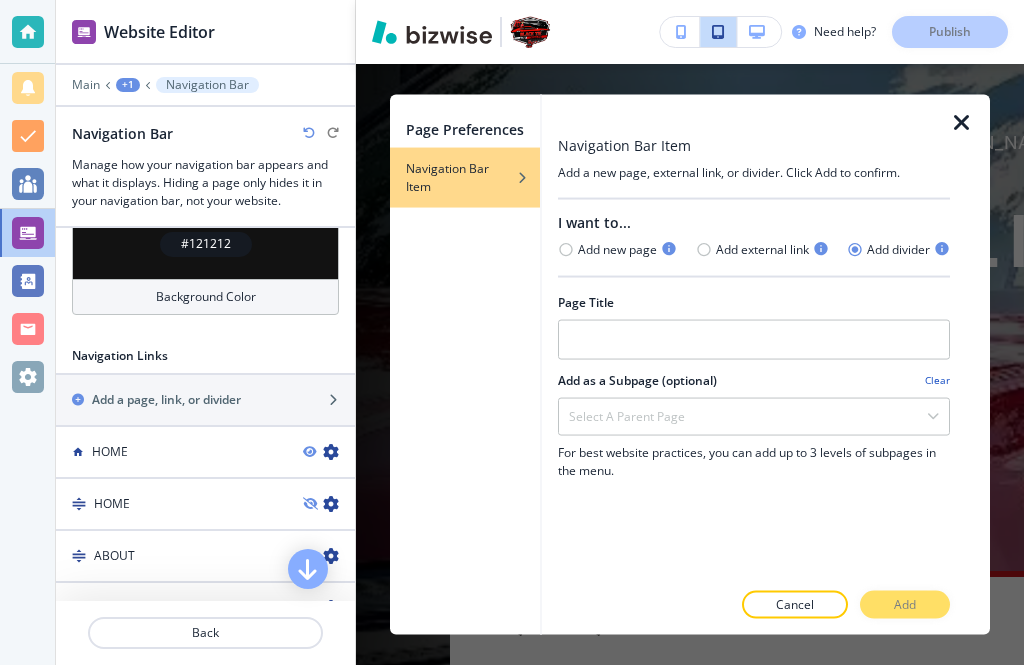 click at bounding box center (754, 236) 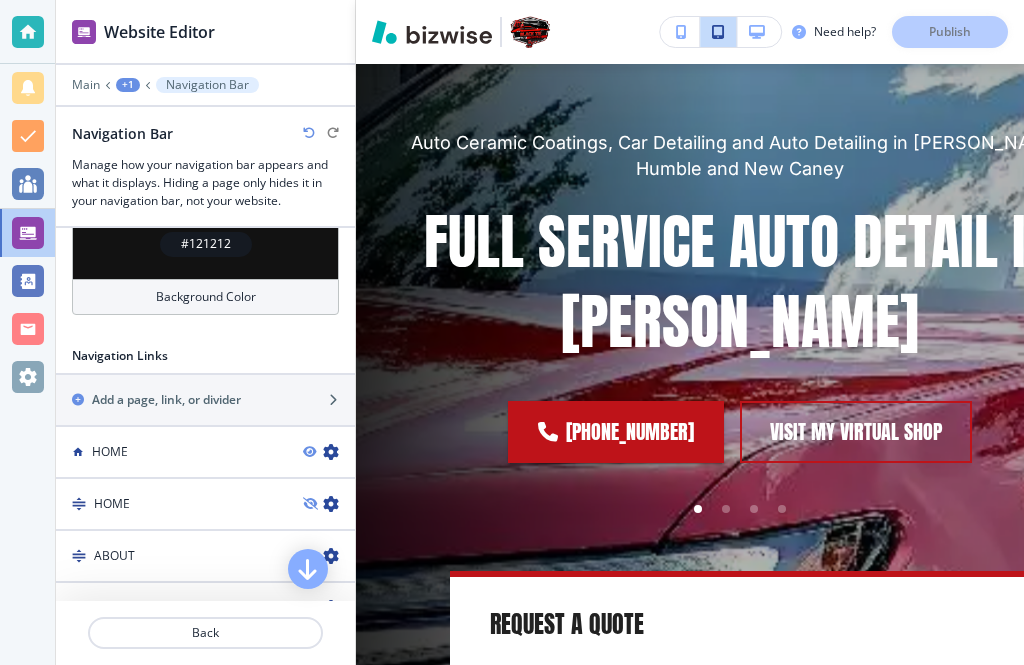 click at bounding box center (333, 400) 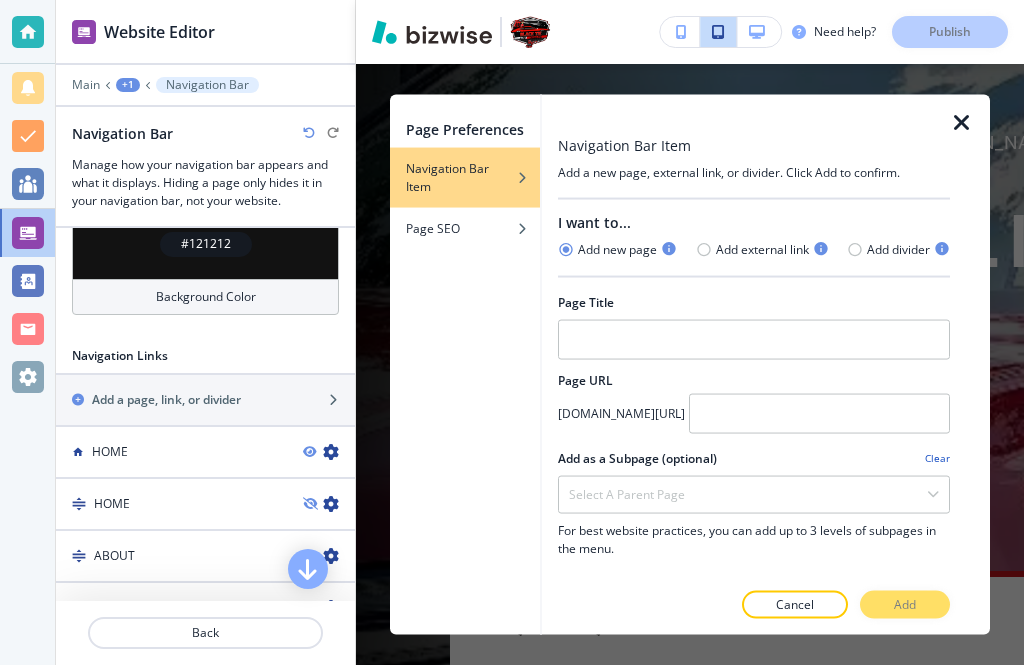 click on "Page SEO" at bounding box center [465, 228] 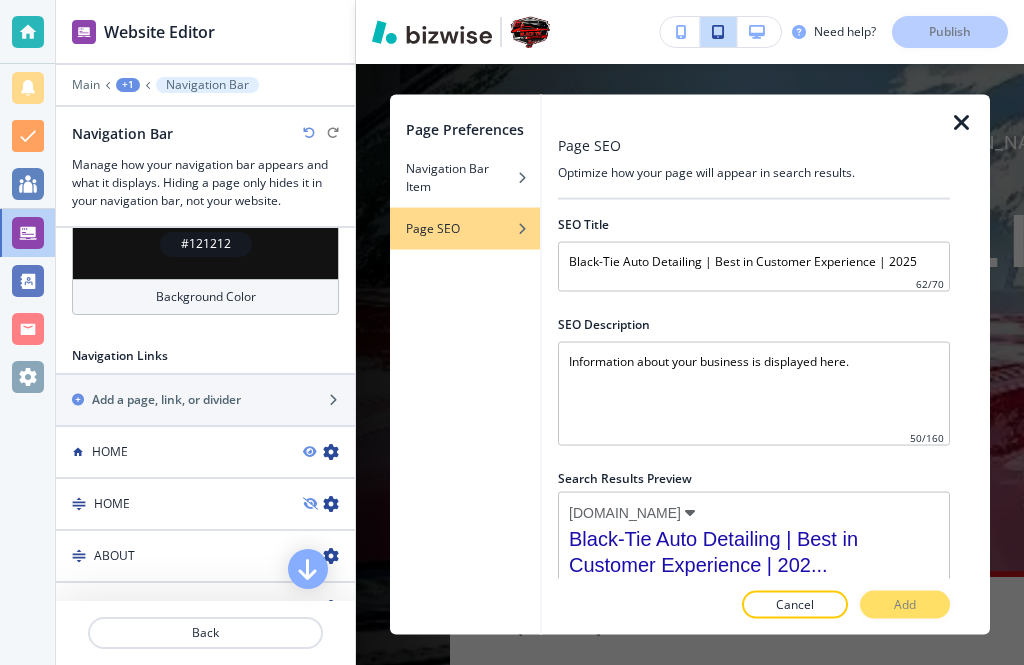 scroll, scrollTop: 0, scrollLeft: 0, axis: both 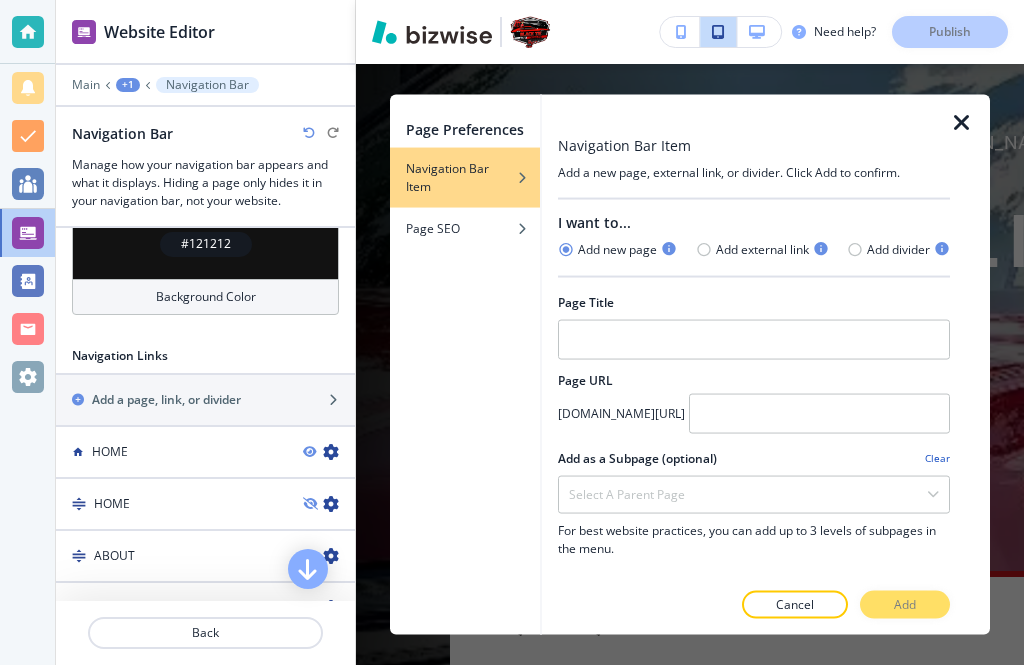 click 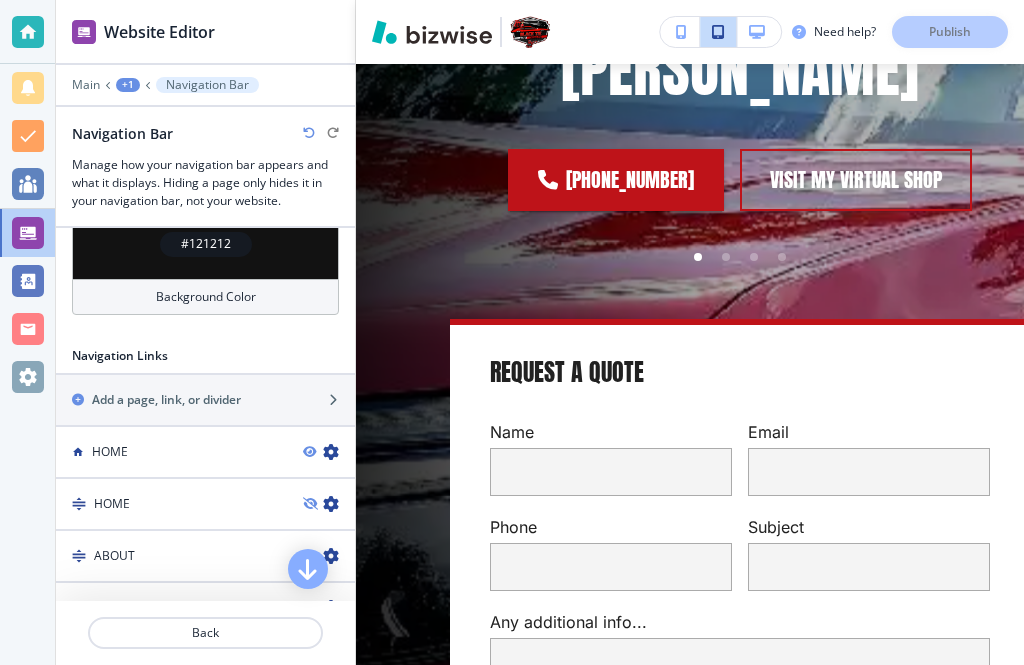 scroll, scrollTop: 374, scrollLeft: 0, axis: vertical 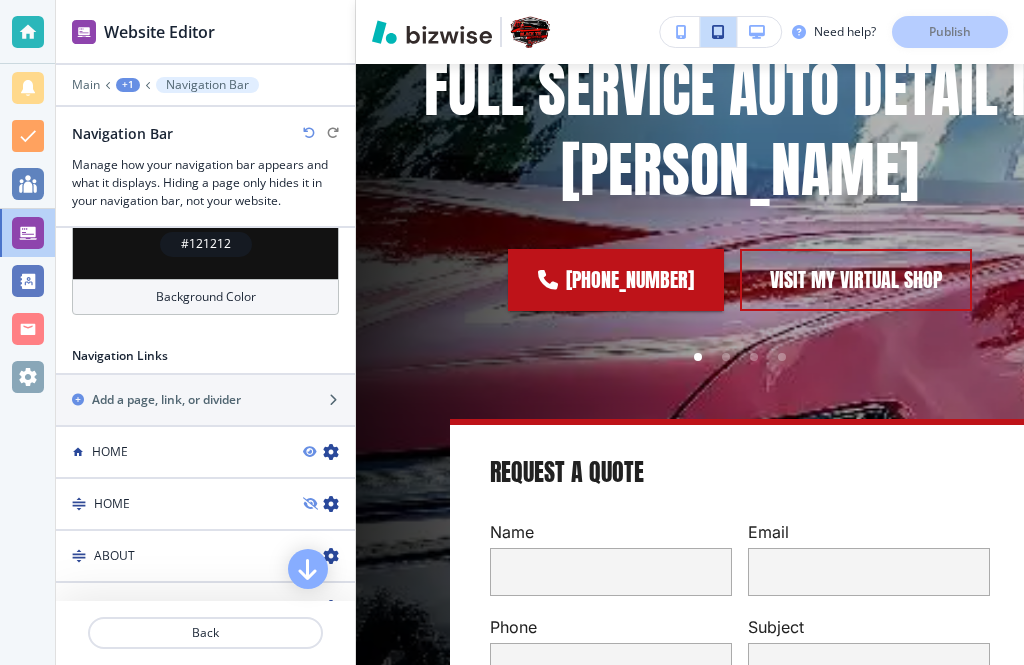 click on "Main" at bounding box center [86, 85] 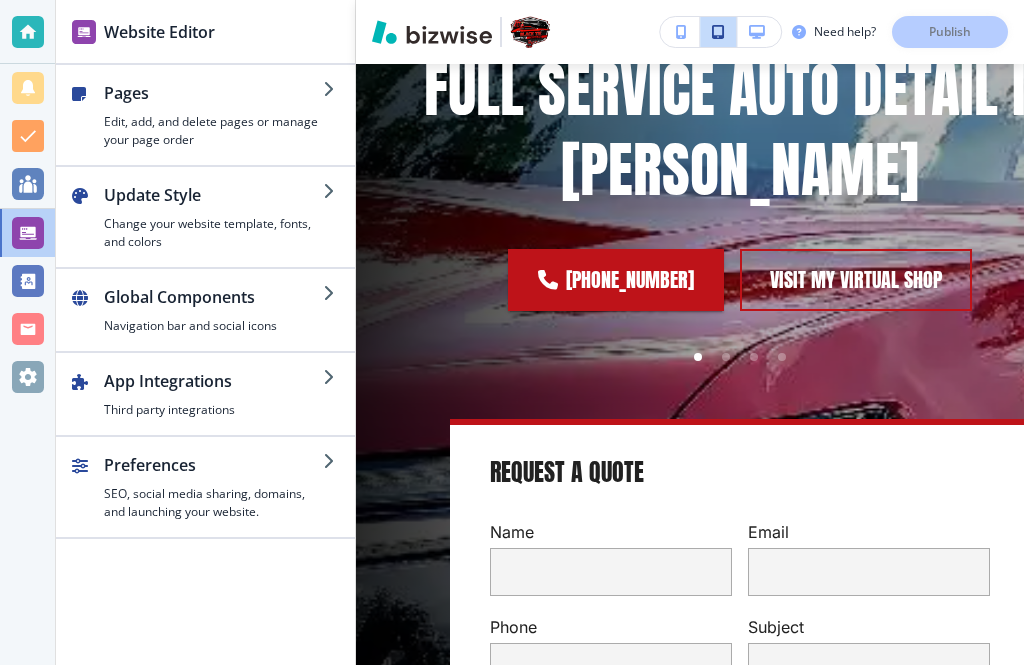 scroll, scrollTop: 0, scrollLeft: 0, axis: both 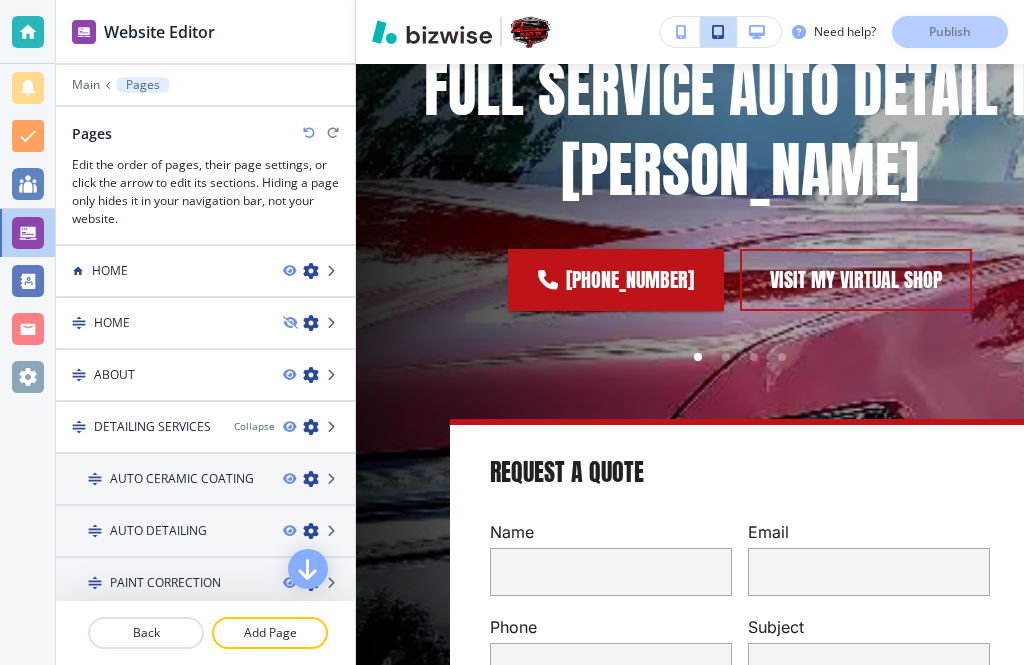 click at bounding box center (319, 271) 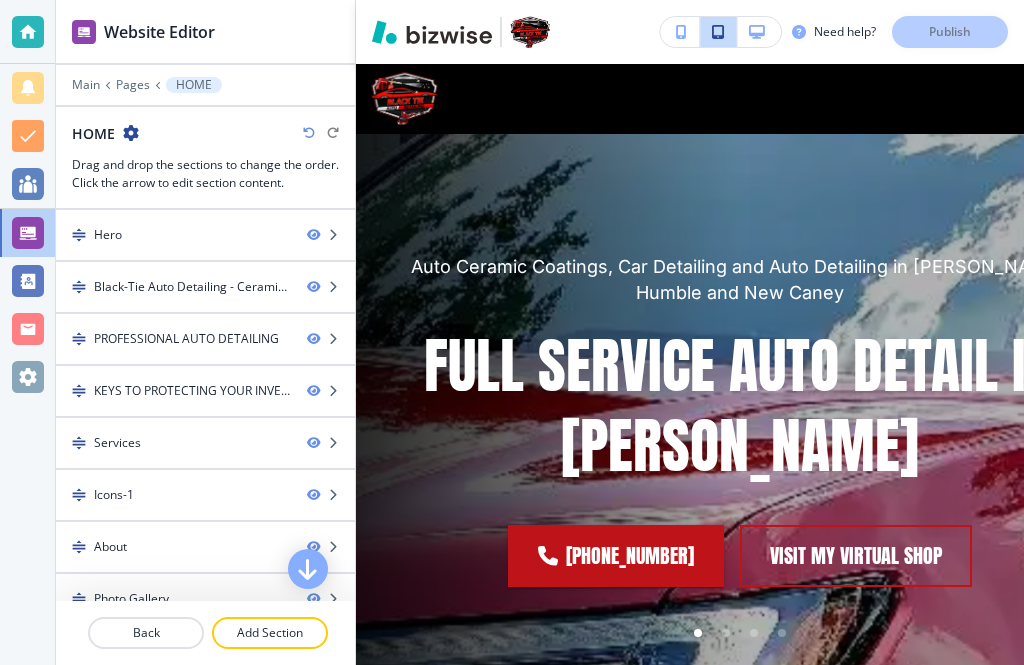 scroll, scrollTop: 0, scrollLeft: 0, axis: both 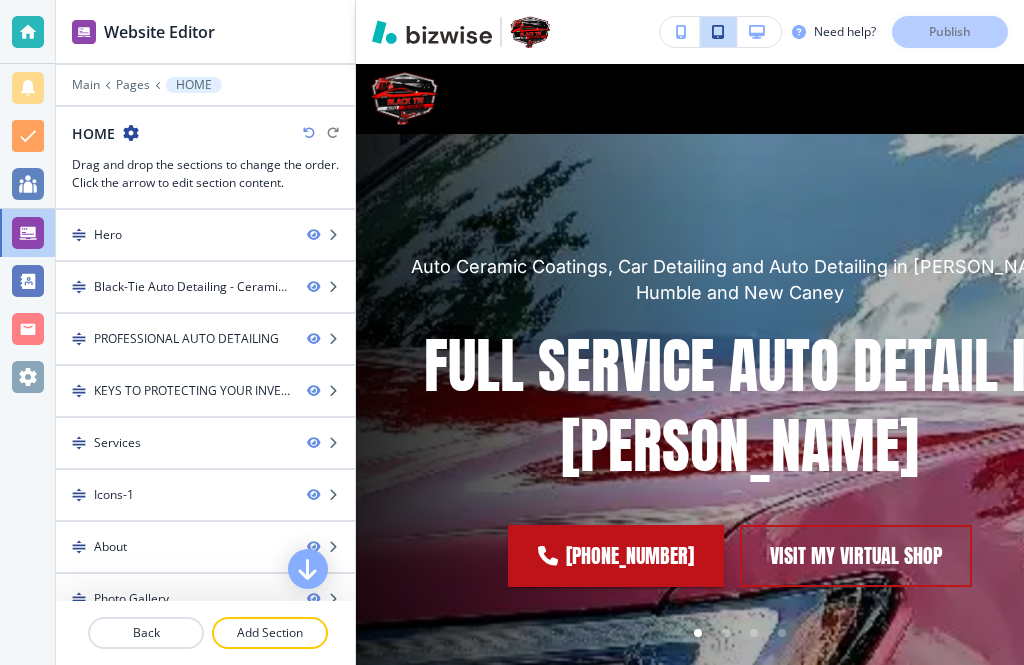 click on "Pages" at bounding box center [133, 85] 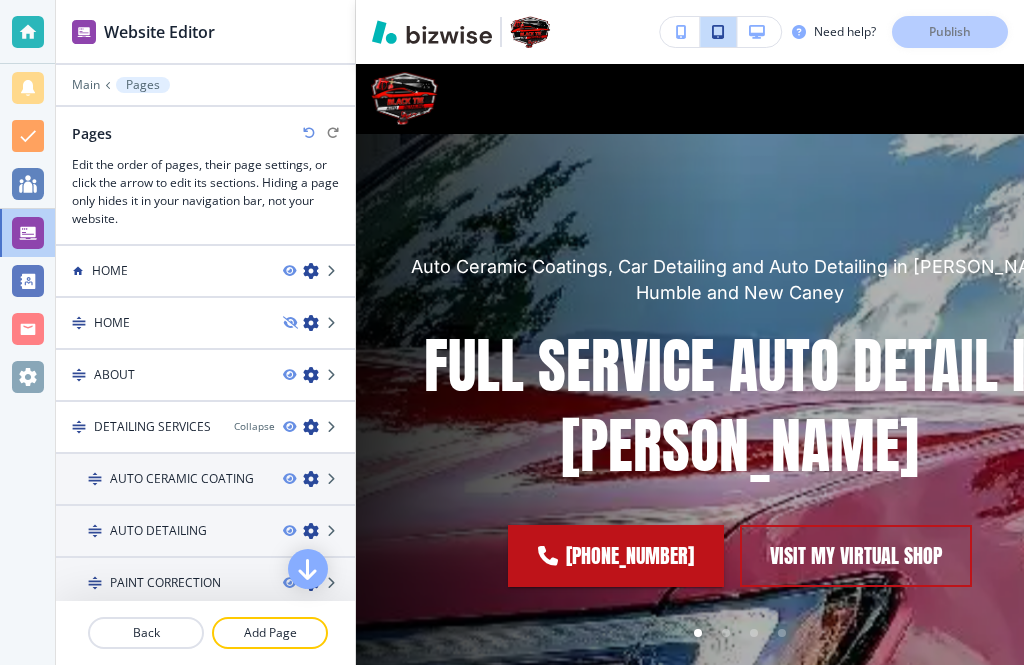 click at bounding box center (319, 323) 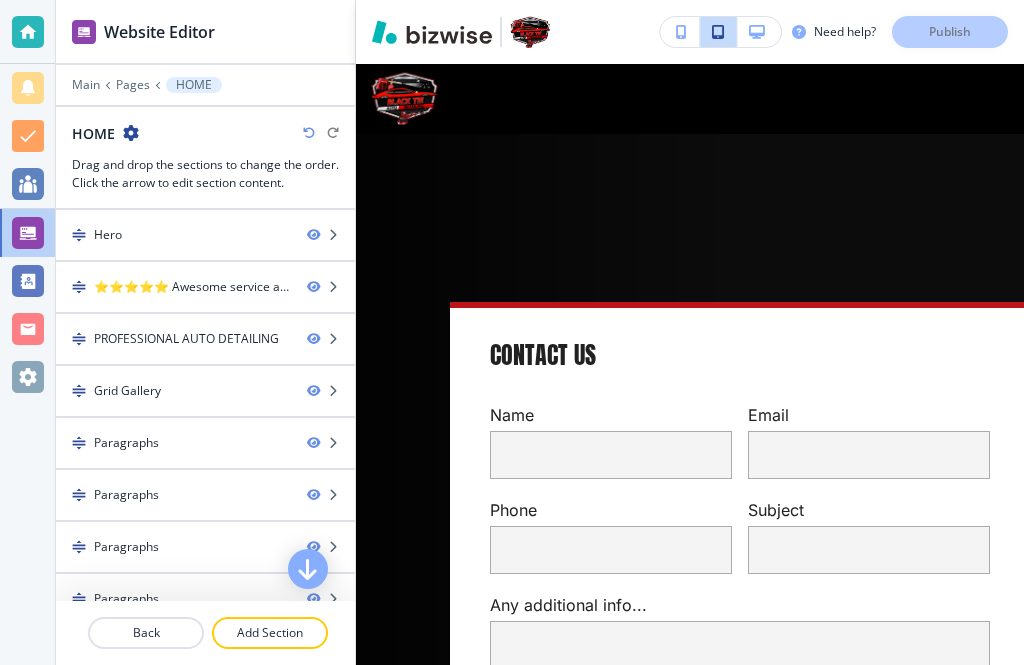 click on "Contact Us Name Email Phone Subject Any additional info... x SUBMIT" at bounding box center (716, 538) 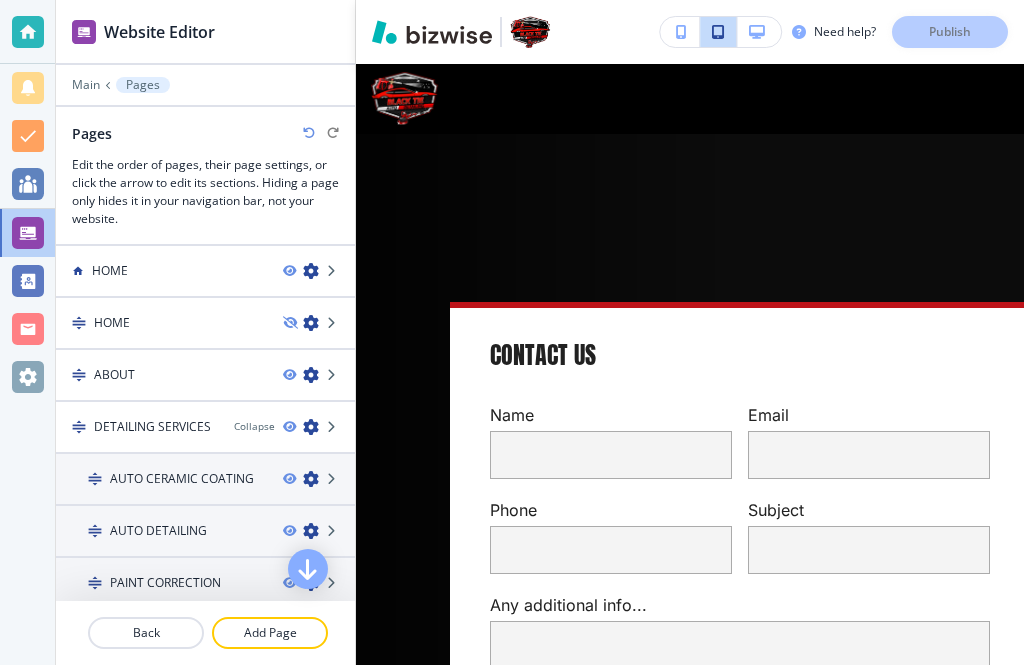 click at bounding box center [333, 271] 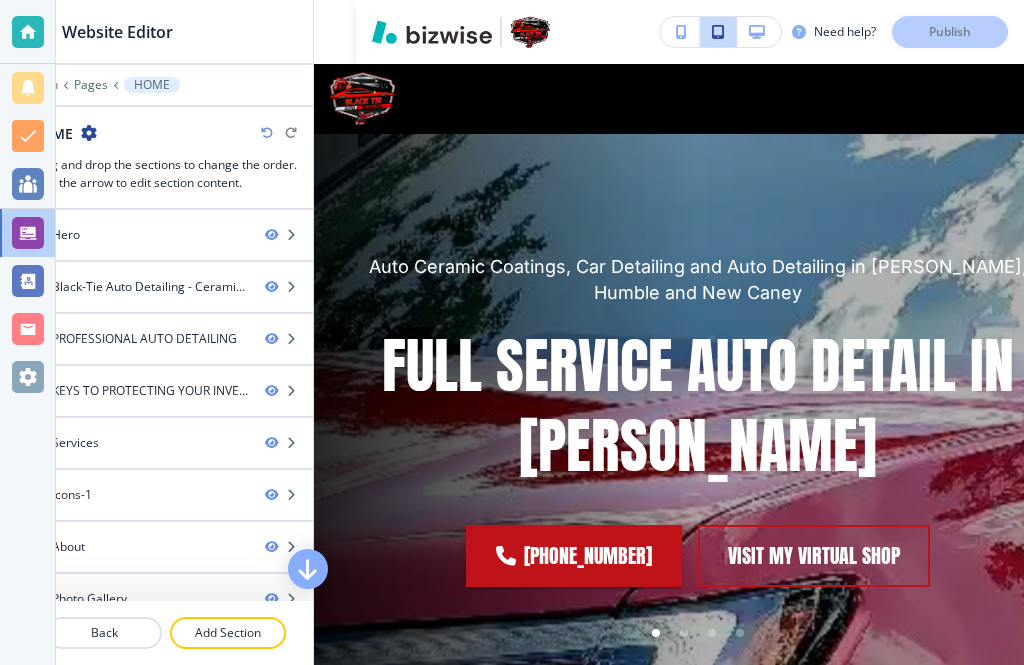 scroll, scrollTop: 56, scrollLeft: 38, axis: both 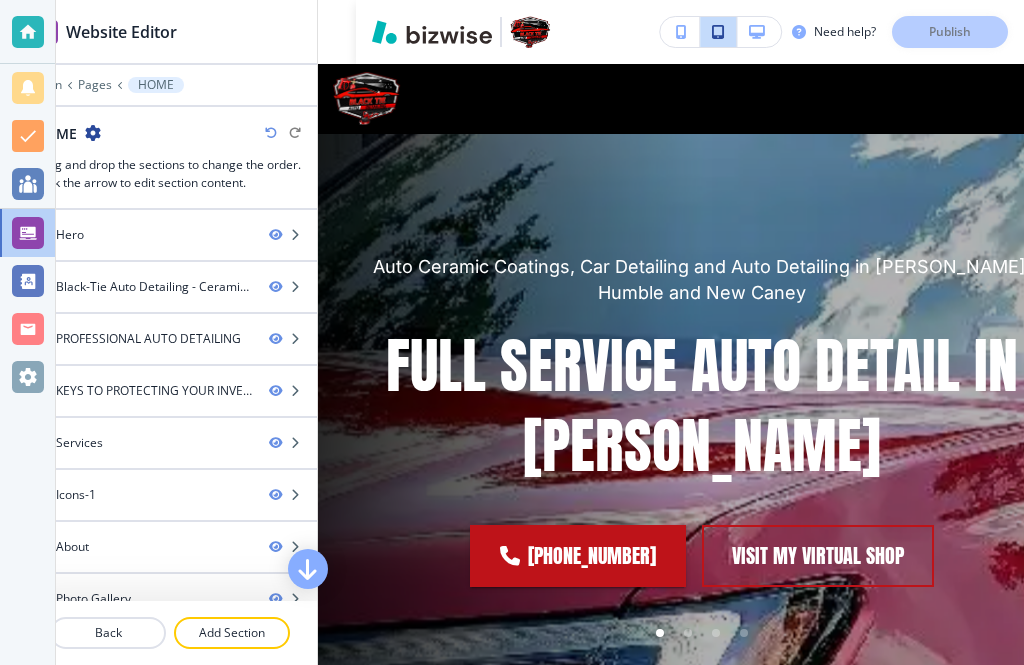 click on "Pages" at bounding box center [95, 85] 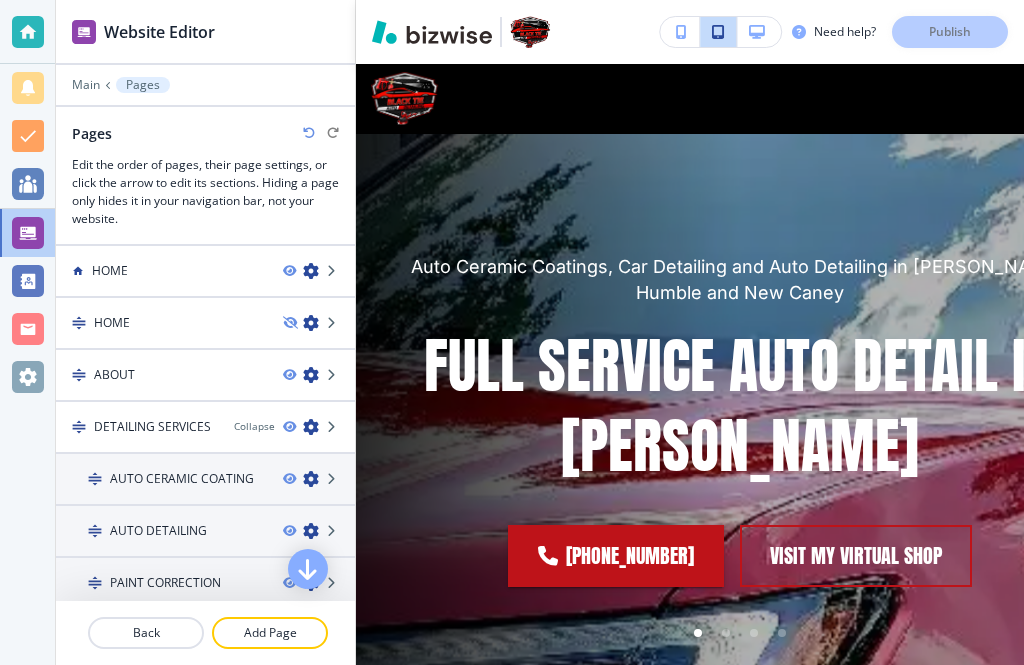 scroll, scrollTop: 53, scrollLeft: 0, axis: vertical 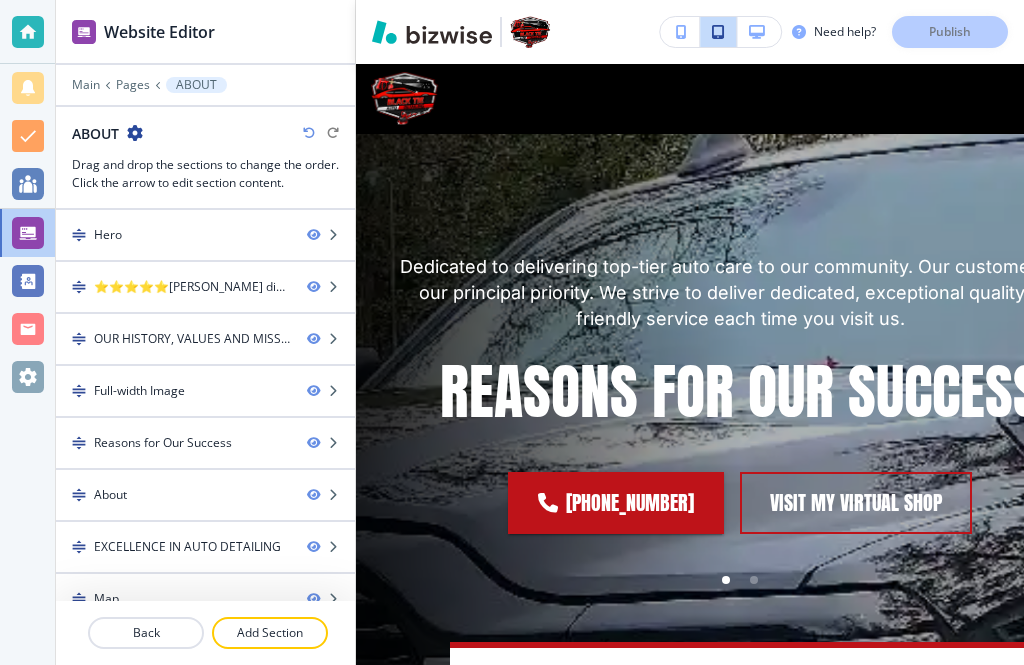 click on "REASONS FOR OUR SUCCESS" at bounding box center (740, 382) 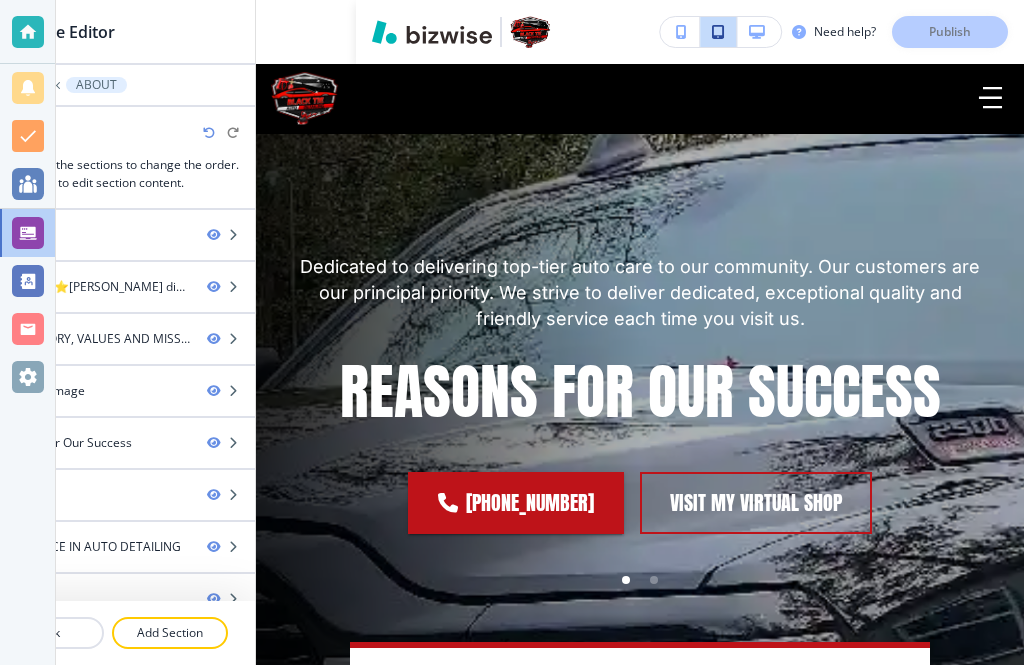 click on "Dedicated to delivering top-tier auto care to our community. Our customers are our principal priority. We strive to deliver dedicated, exceptional quality and friendly service each time you visit us.  REASONS FOR OUR SUCCESS" at bounding box center (640, 343) 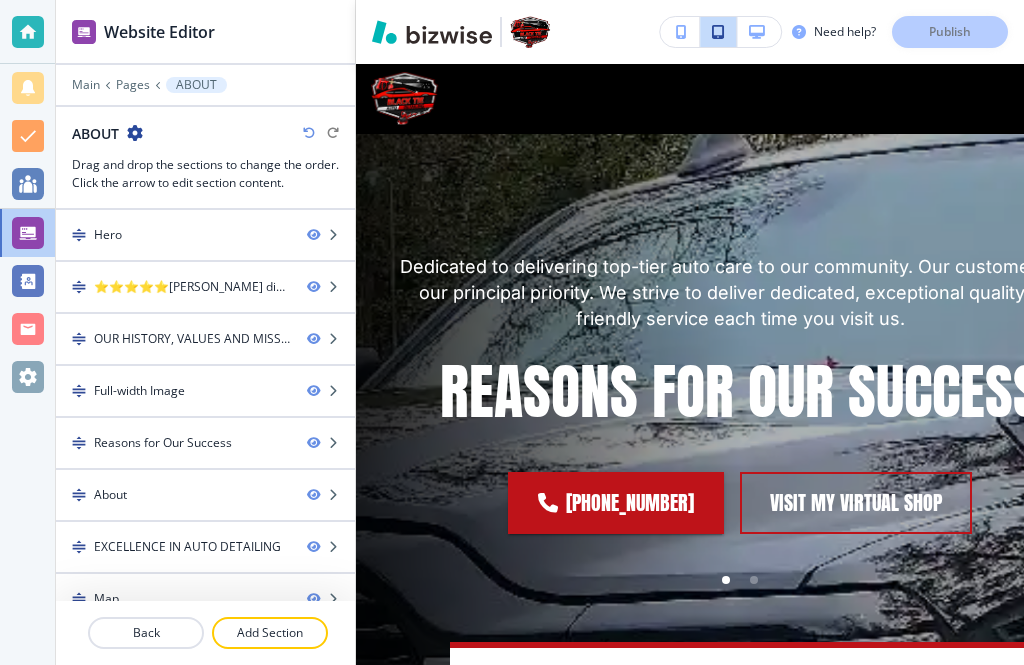 scroll, scrollTop: 0, scrollLeft: 0, axis: both 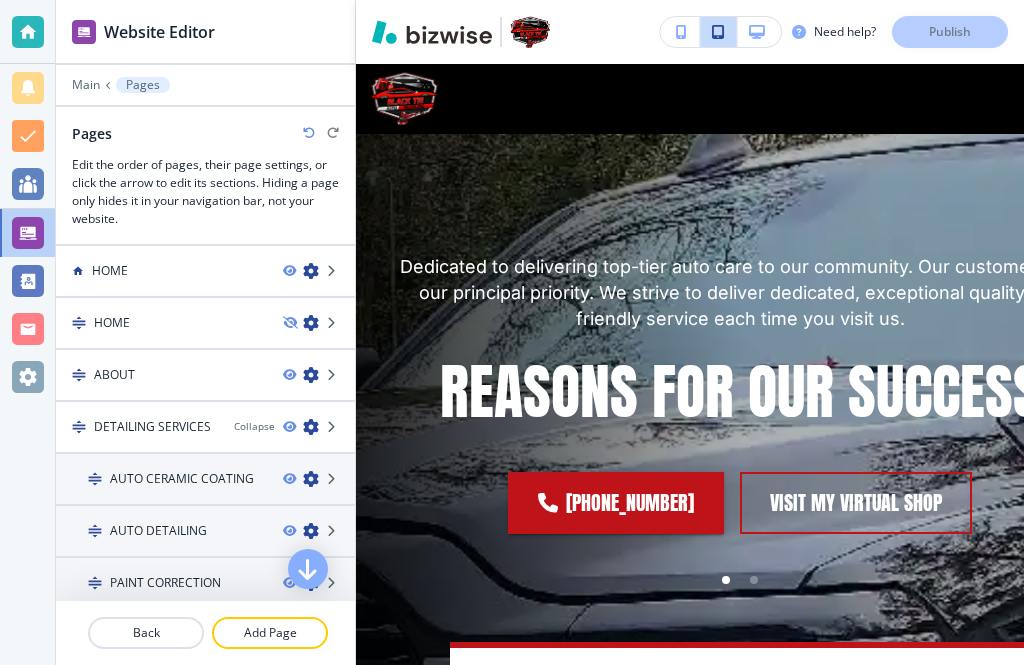 click at bounding box center [333, 427] 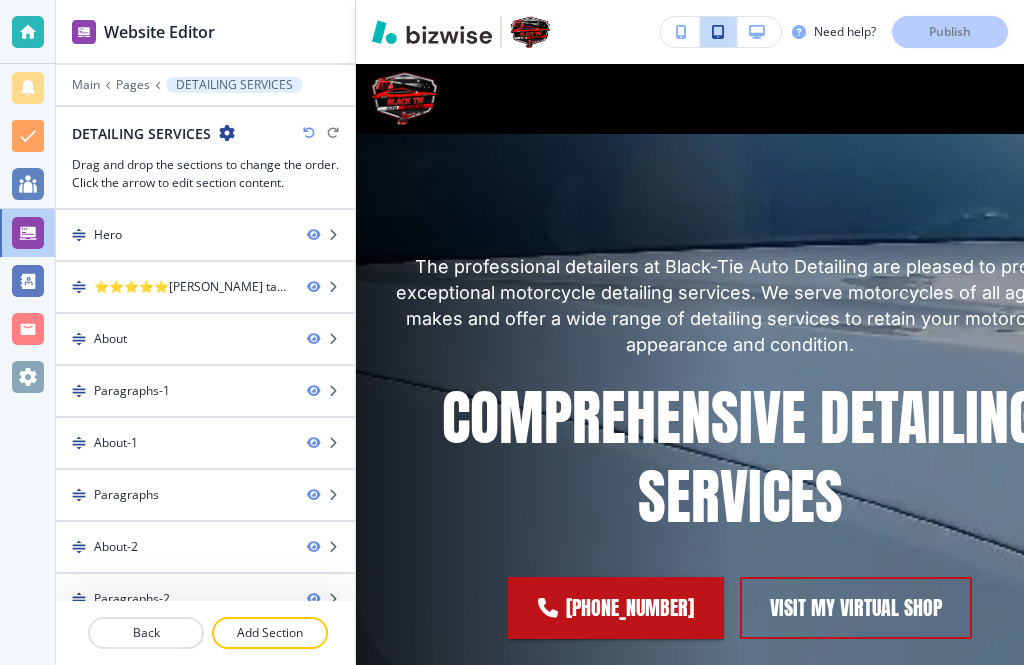 scroll, scrollTop: 64, scrollLeft: 100, axis: both 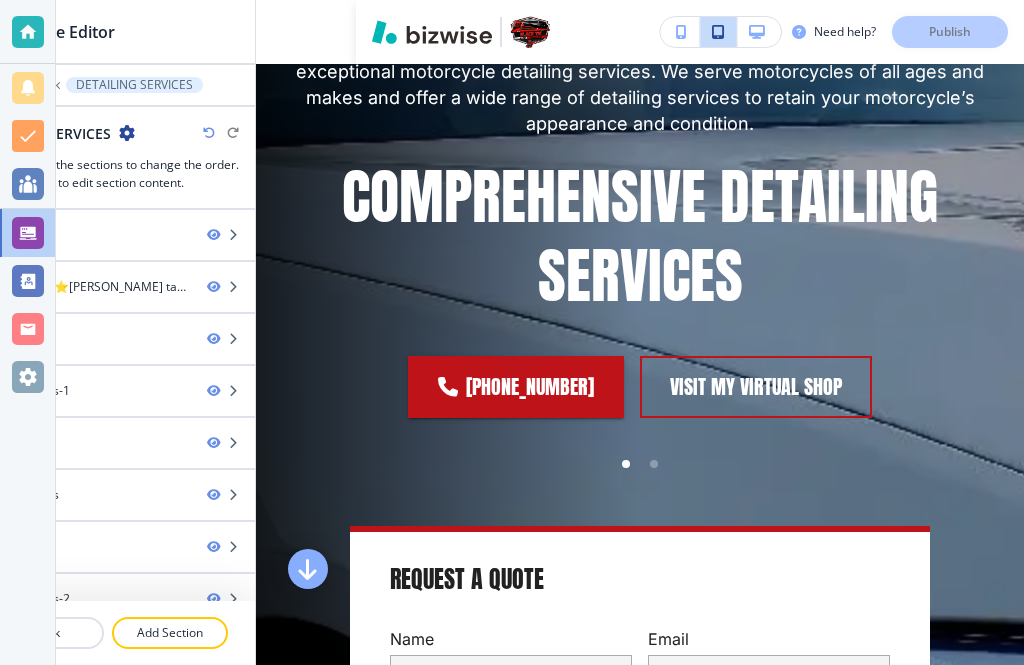 click at bounding box center (654, 464) 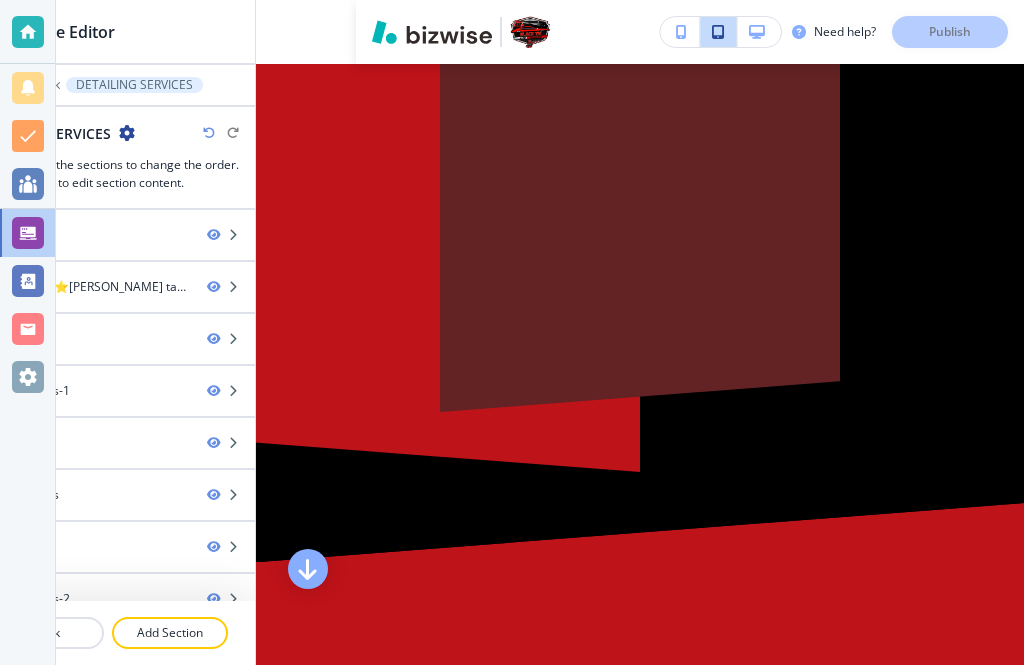 scroll, scrollTop: 2379, scrollLeft: 0, axis: vertical 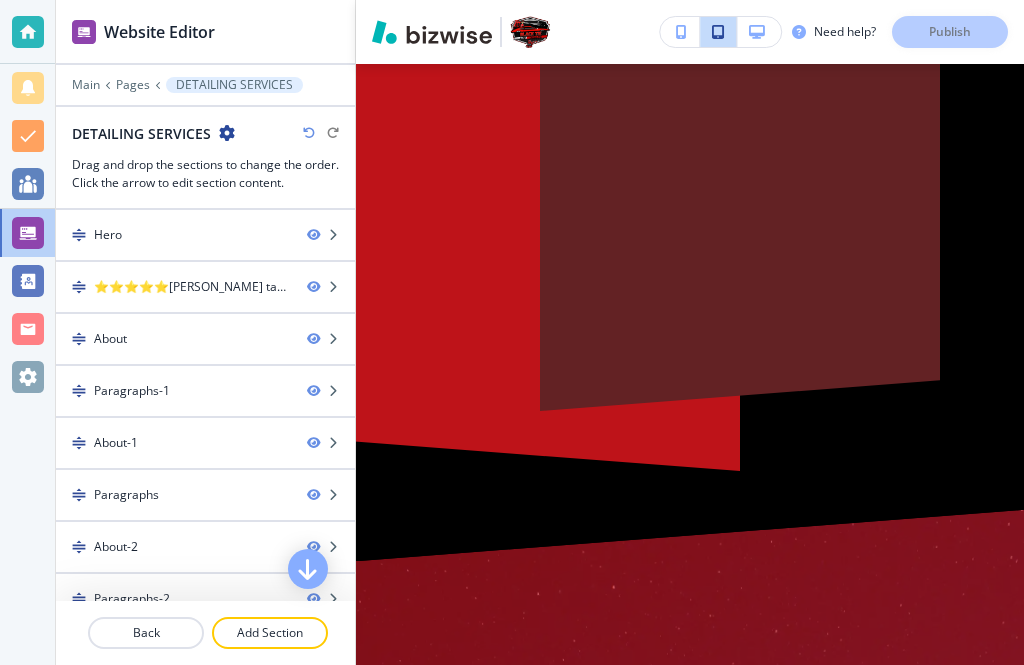 click on "Pages" at bounding box center [133, 85] 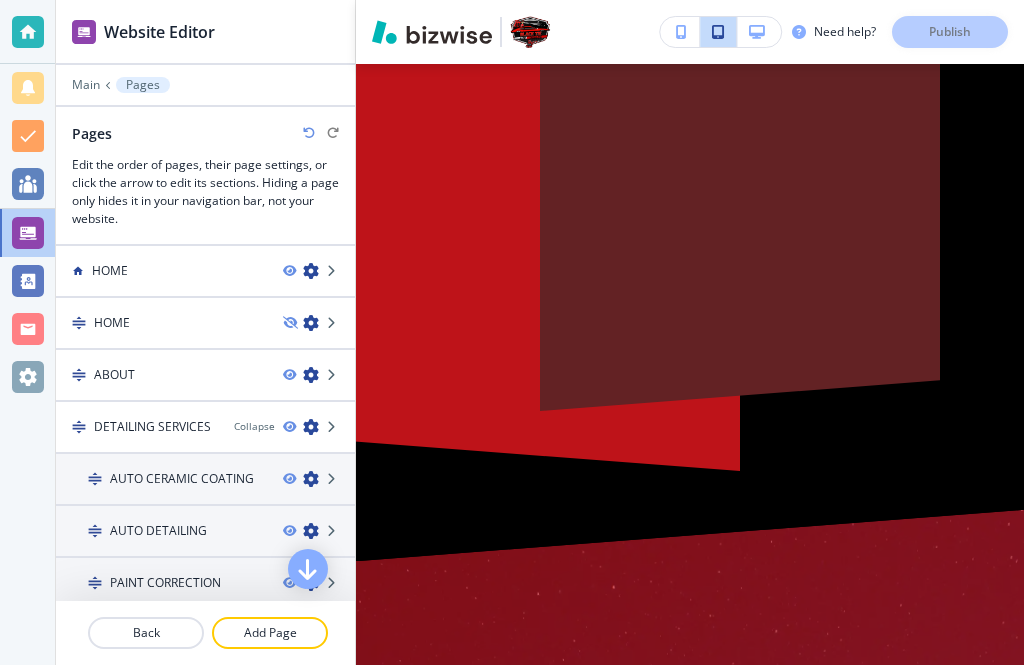 click at bounding box center [333, 323] 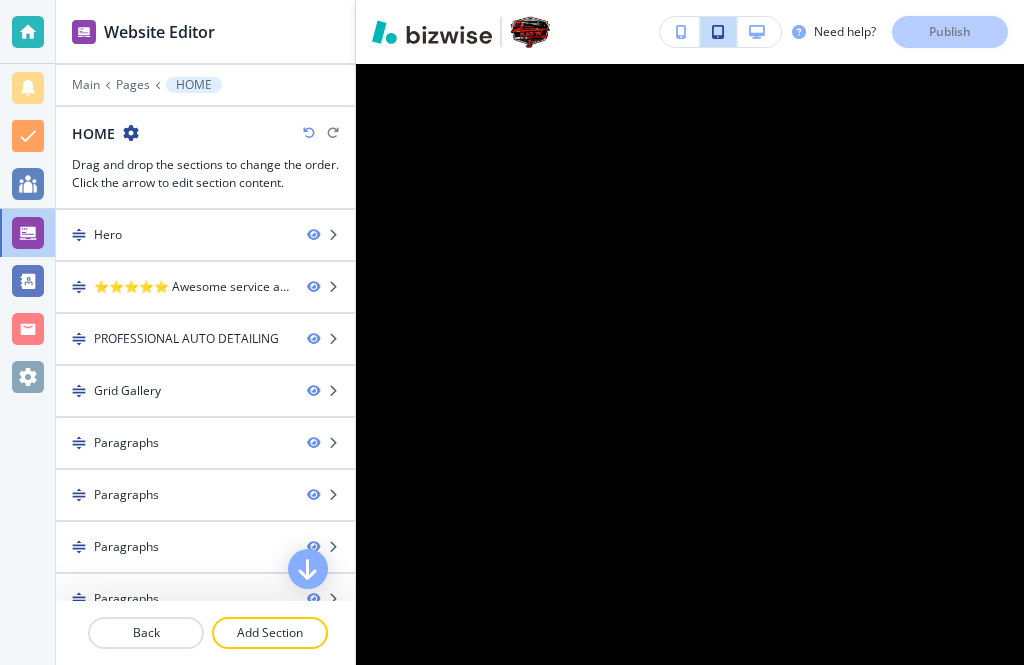 scroll, scrollTop: 0, scrollLeft: 0, axis: both 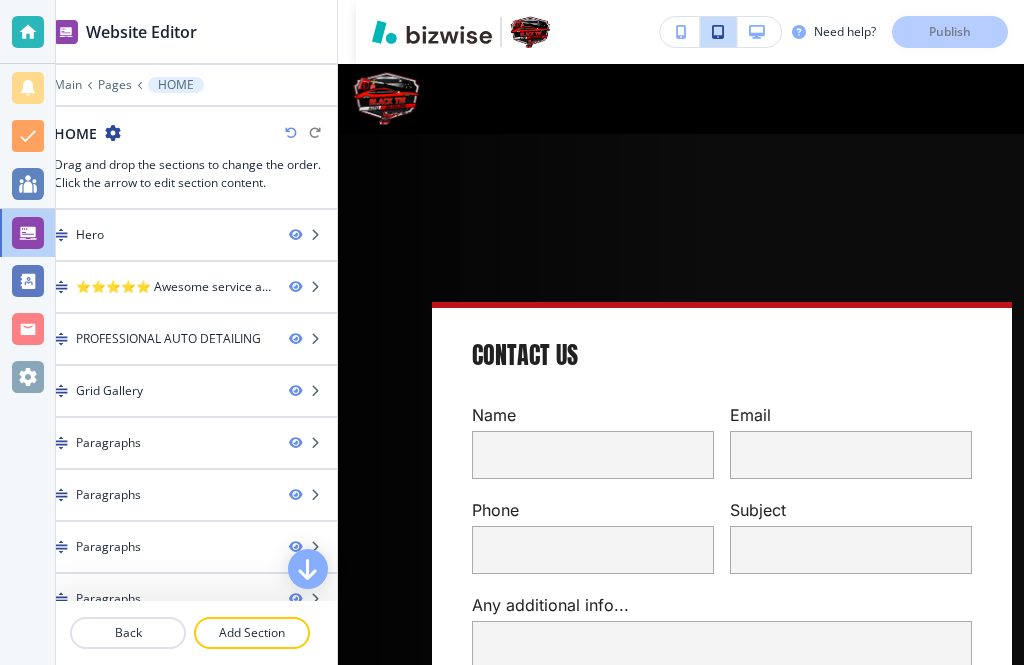 click on "Pages" at bounding box center [115, 85] 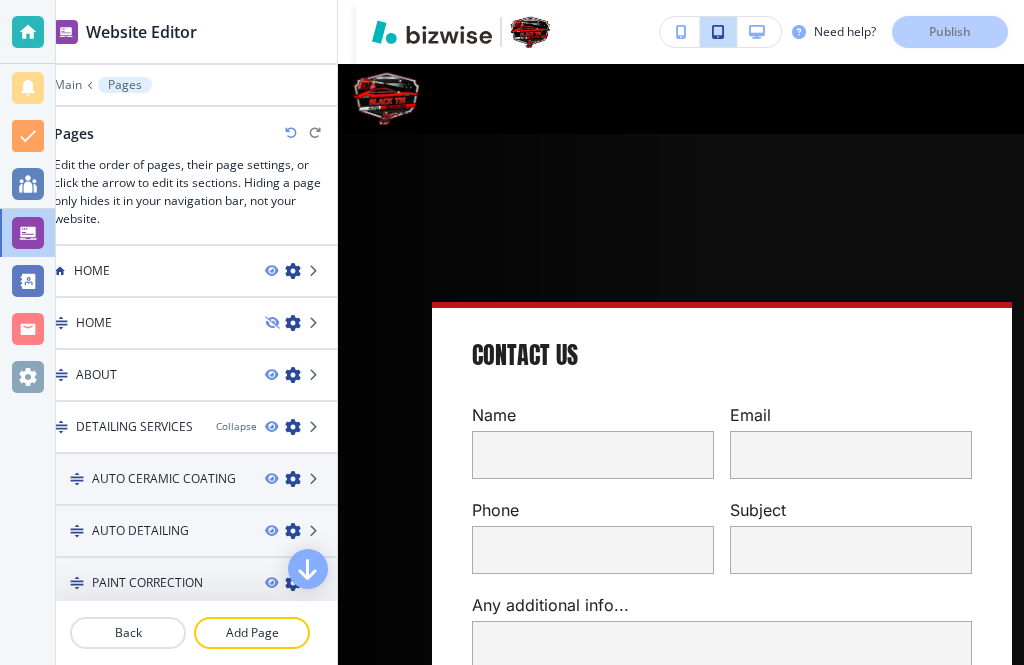 click at bounding box center [315, 271] 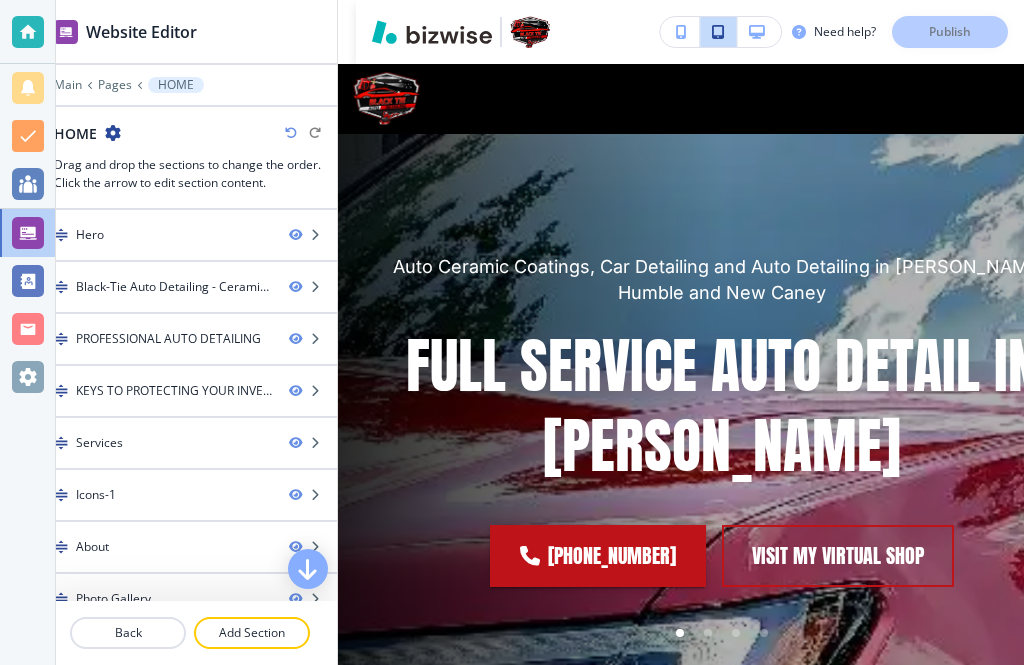 scroll, scrollTop: 64, scrollLeft: 100, axis: both 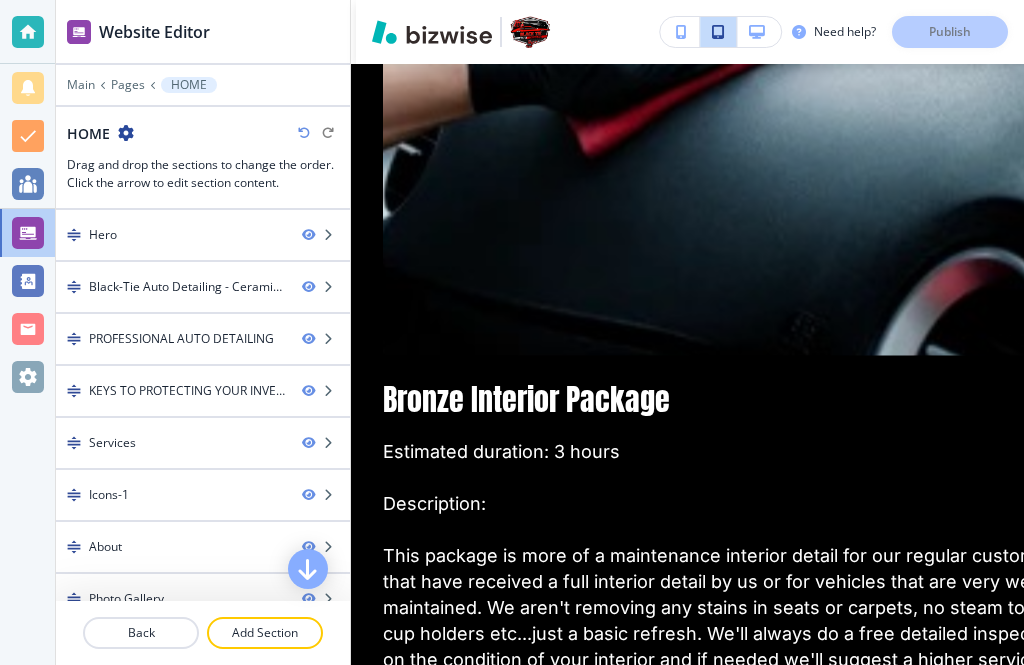 click at bounding box center [328, 443] 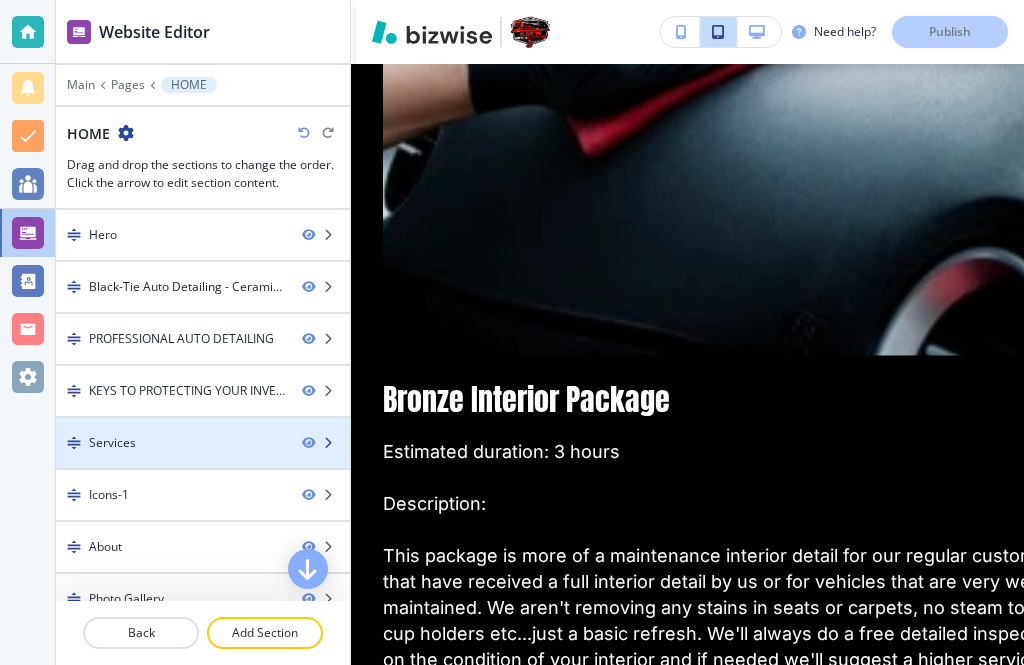 click at bounding box center (328, 443) 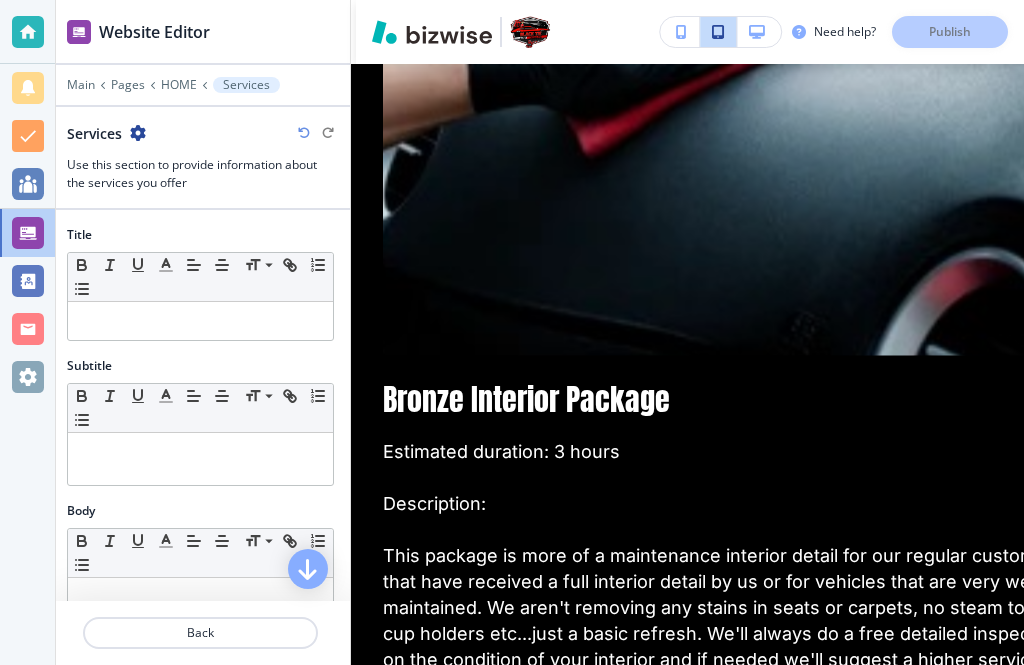 scroll, scrollTop: 43, scrollLeft: 19, axis: both 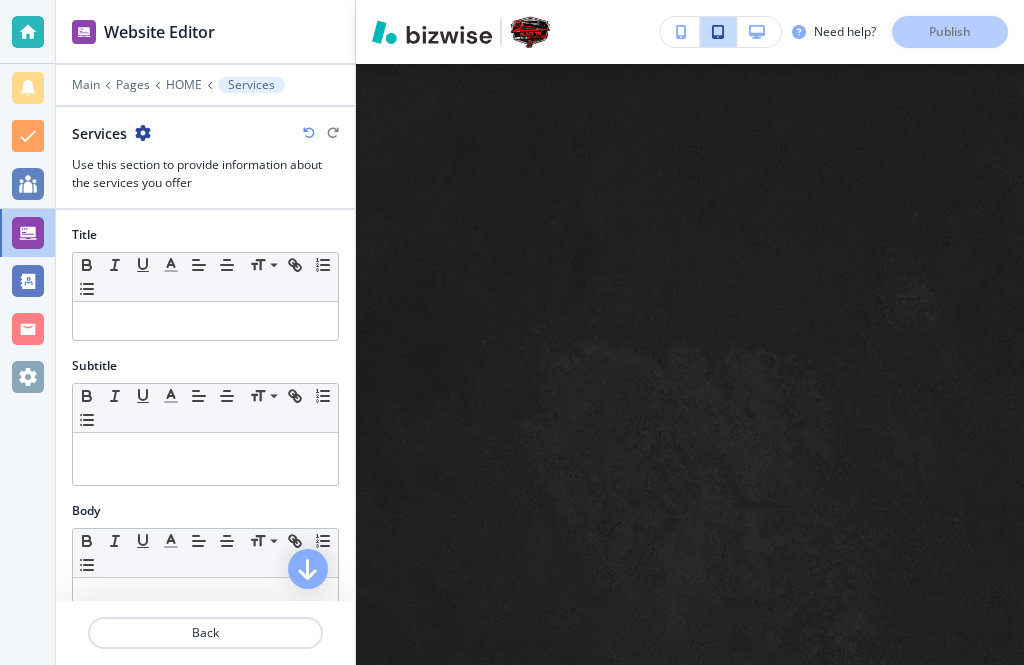click on "HOME" at bounding box center (184, 85) 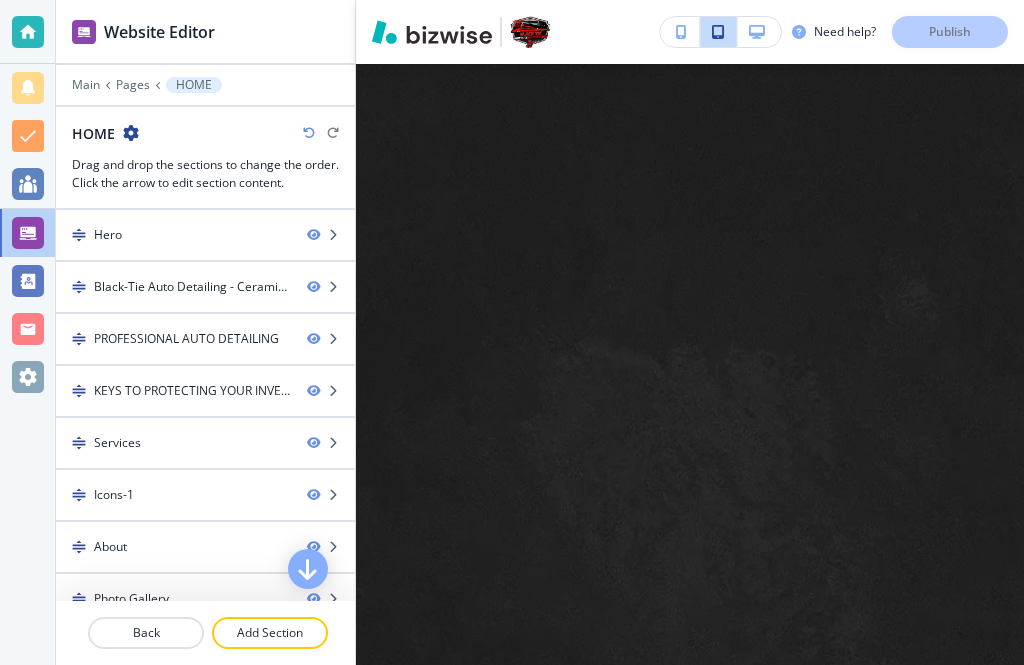click at bounding box center (333, 287) 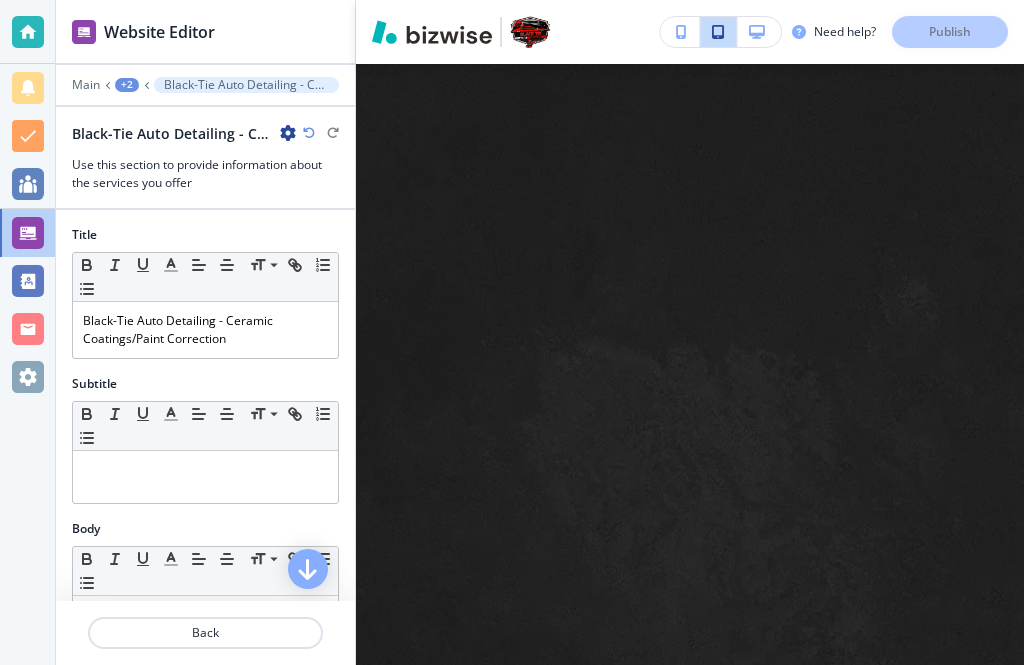 scroll, scrollTop: 64, scrollLeft: 100, axis: both 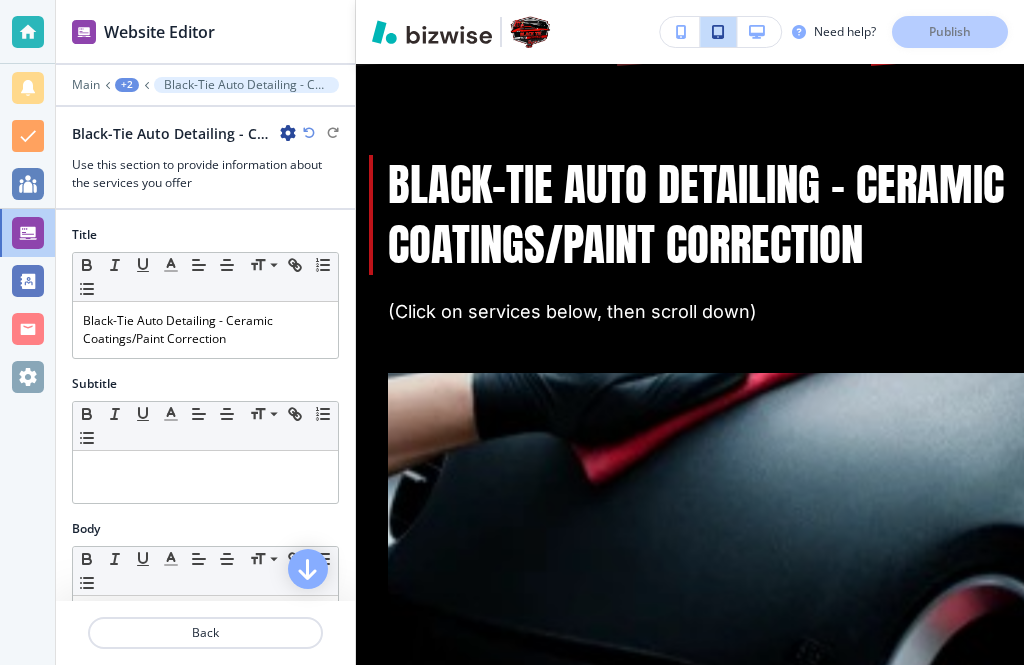 click at bounding box center (146, 85) 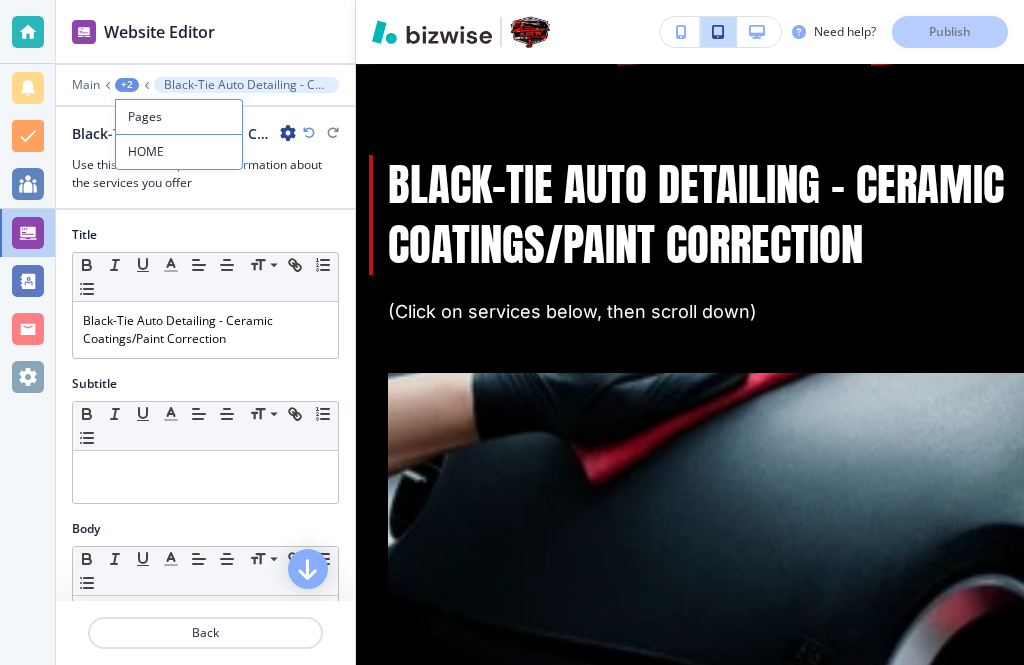 click on "Pages" at bounding box center [179, 117] 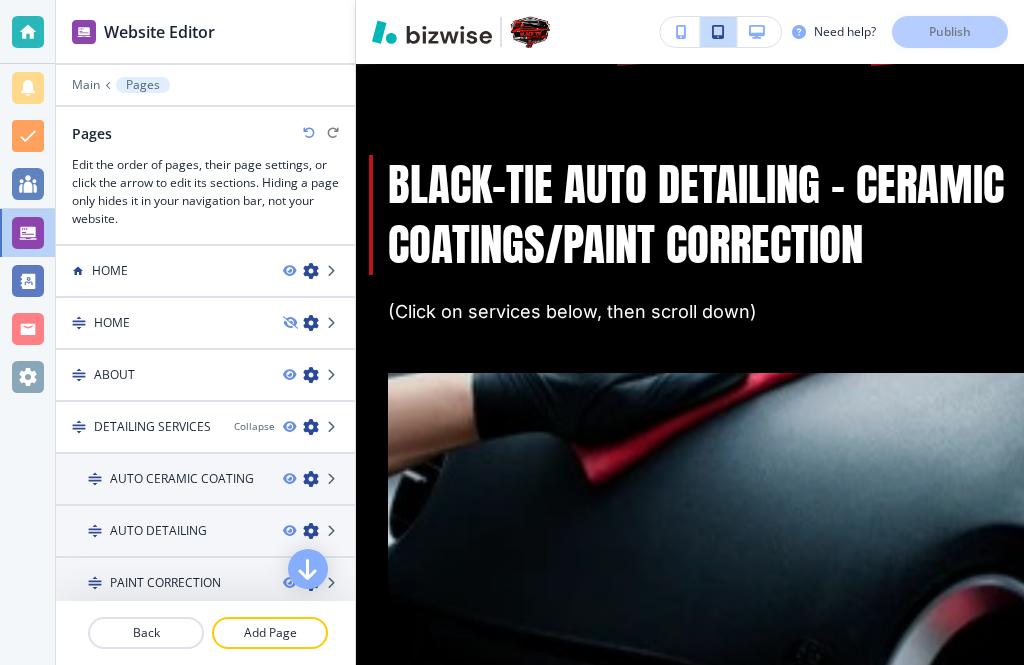 click at bounding box center [205, 306] 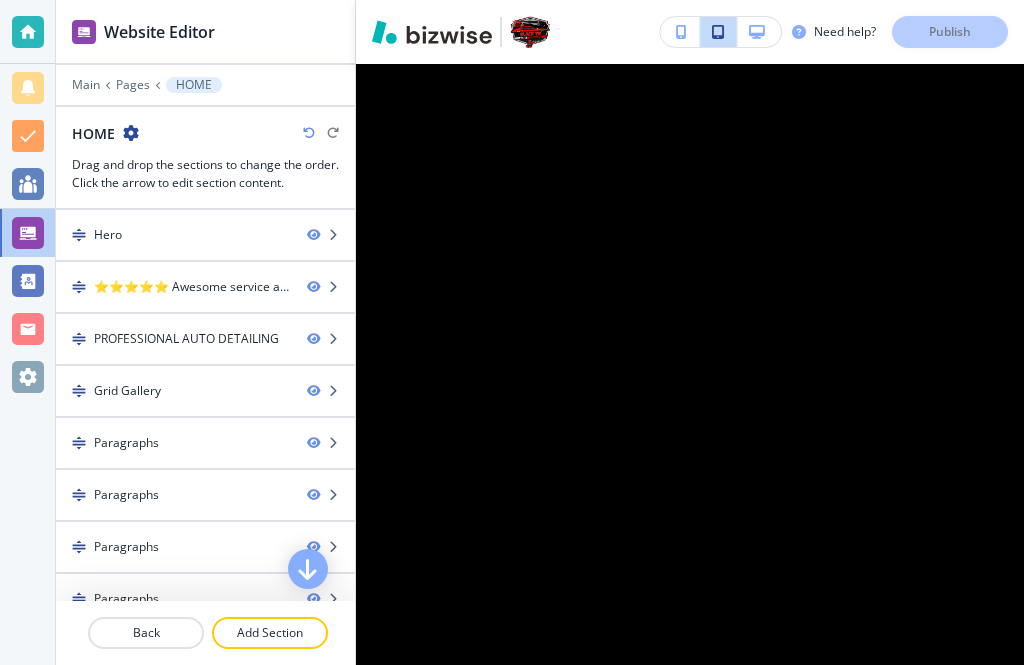 scroll, scrollTop: 0, scrollLeft: 0, axis: both 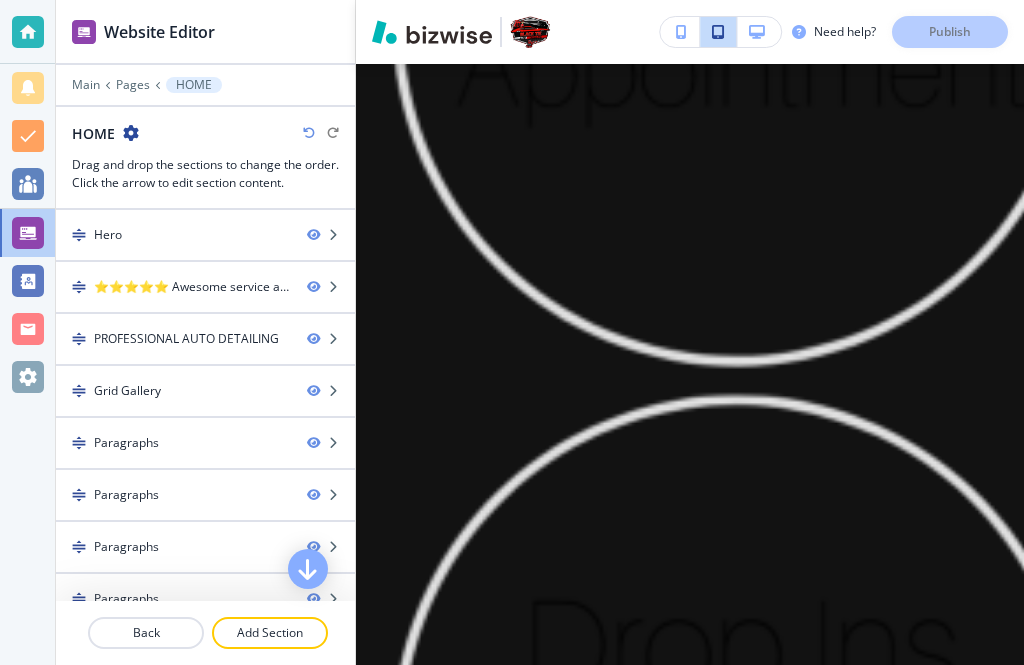 click on "Pages" at bounding box center (133, 85) 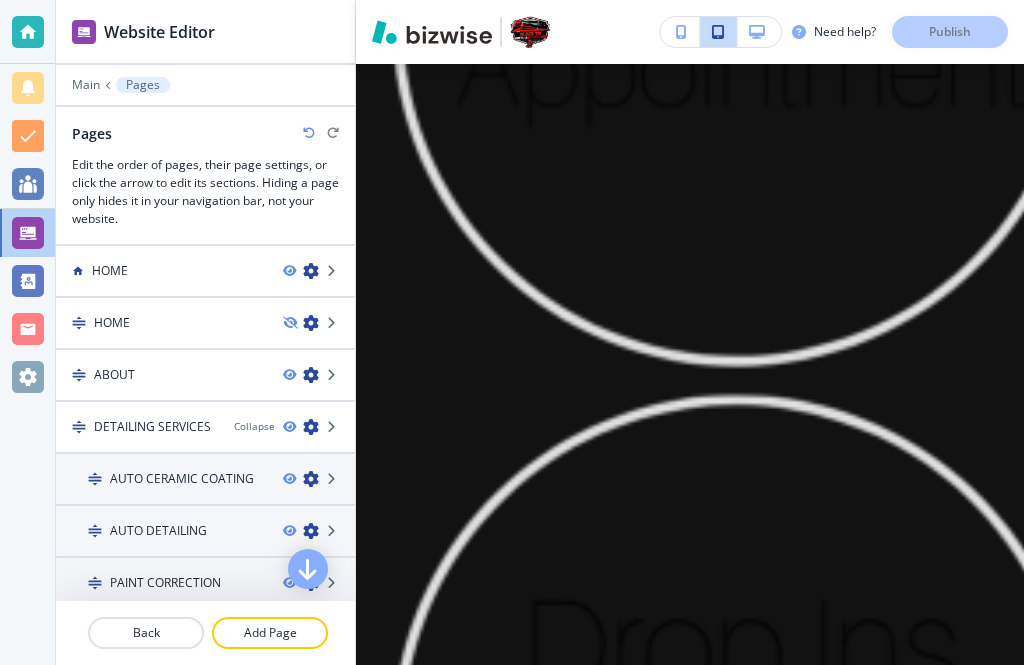 click at bounding box center (311, 427) 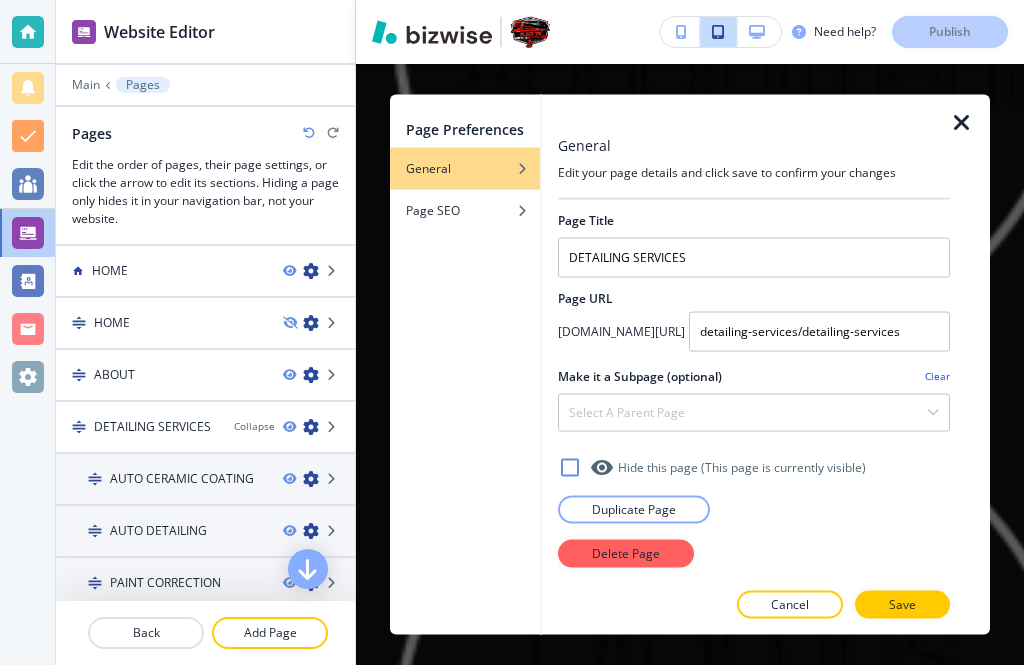 click on "Page SEO" at bounding box center [465, 210] 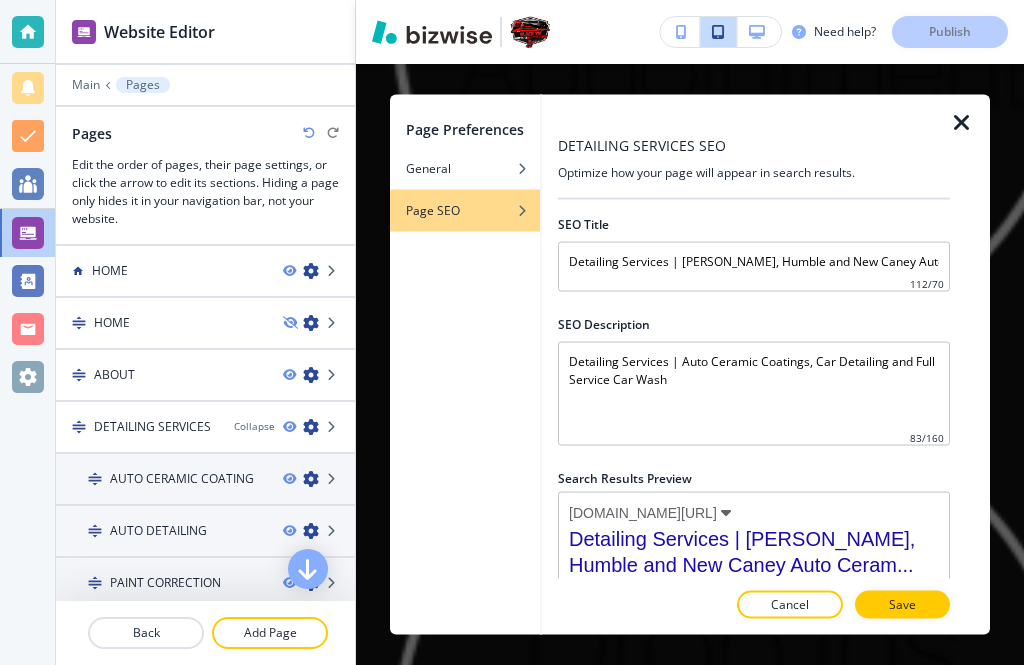 scroll, scrollTop: 0, scrollLeft: 0, axis: both 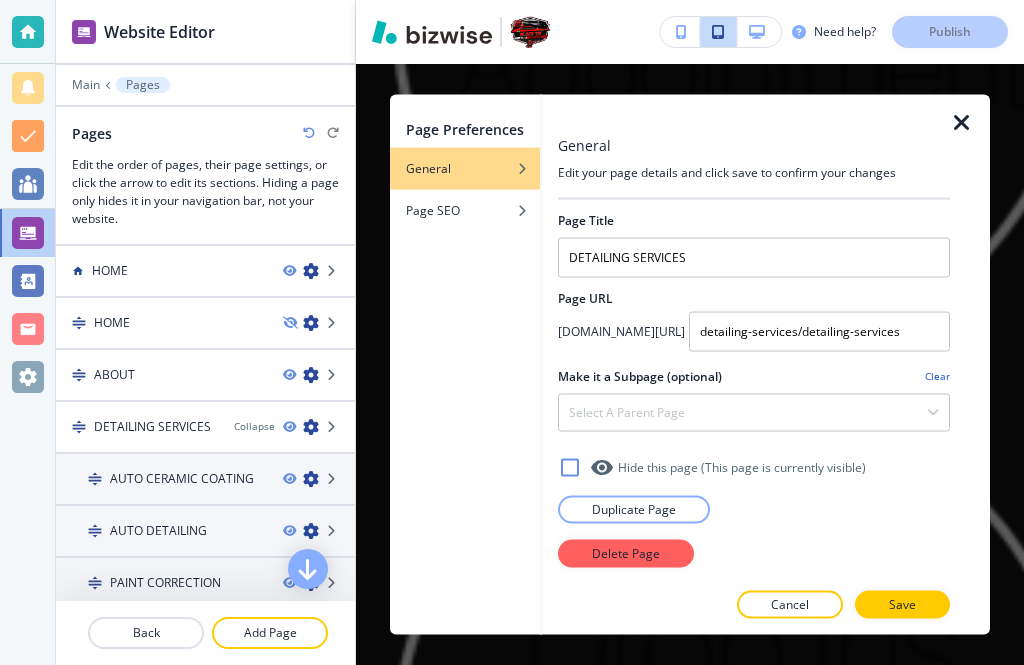 click at bounding box center (962, 122) 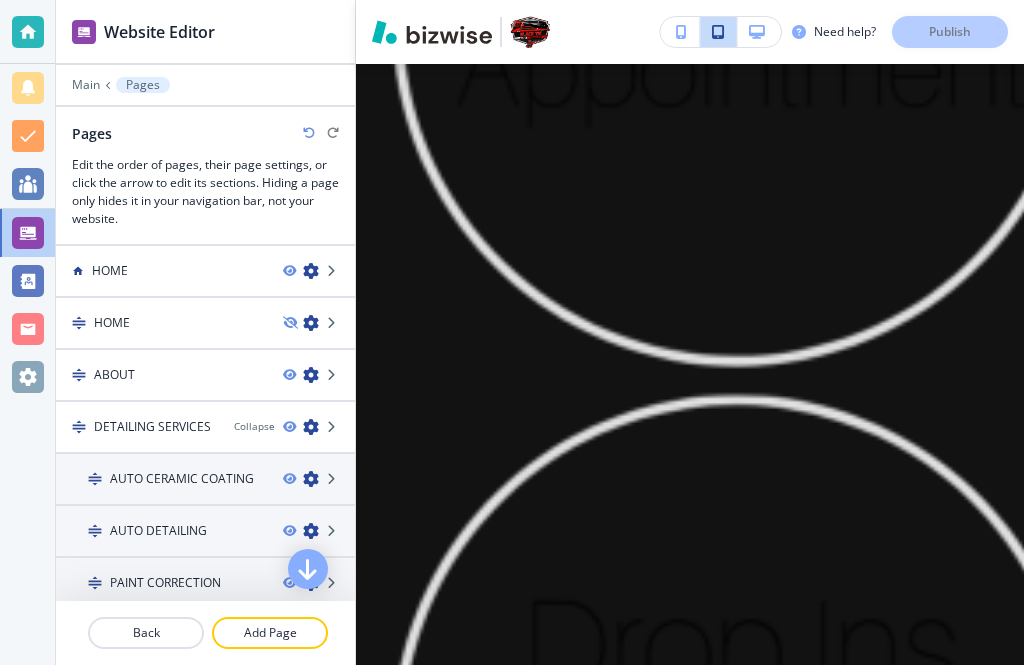 click at bounding box center [28, 281] 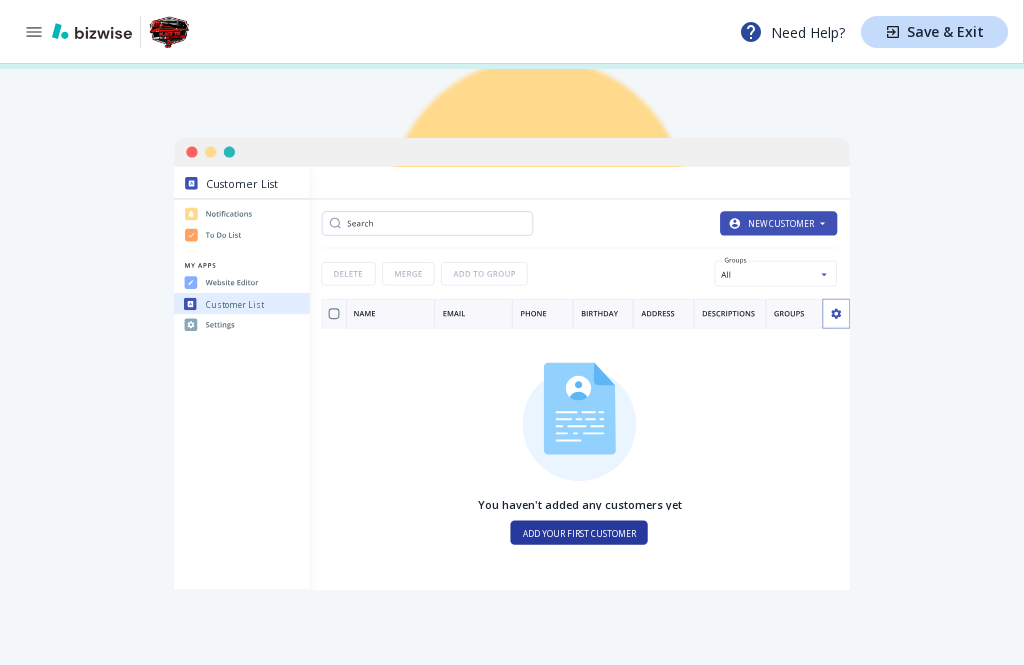 scroll, scrollTop: 41, scrollLeft: 0, axis: vertical 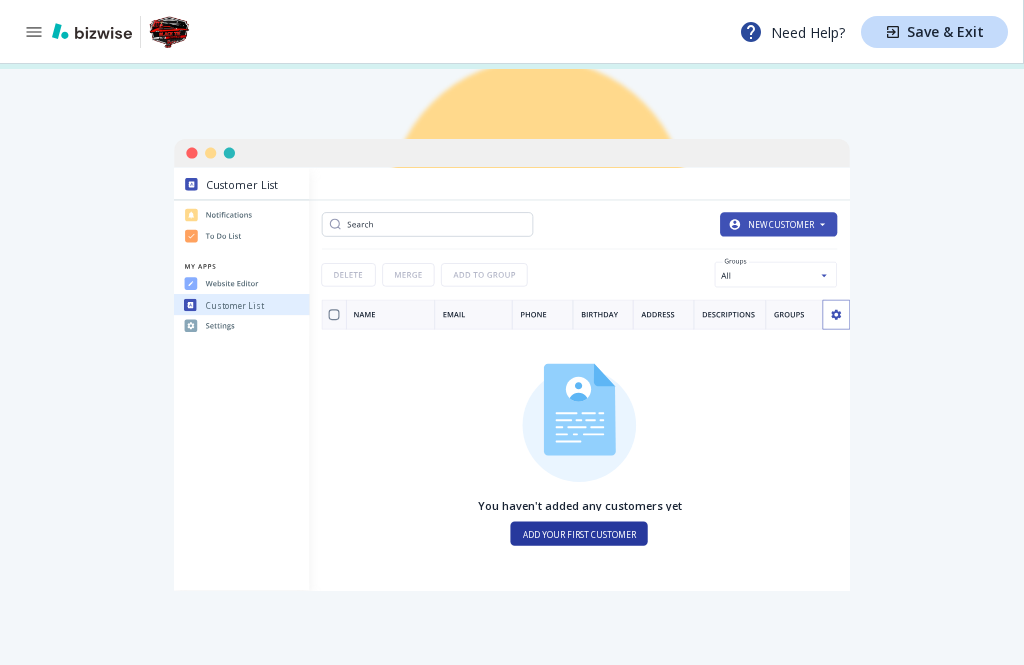 click at bounding box center [512, 379] 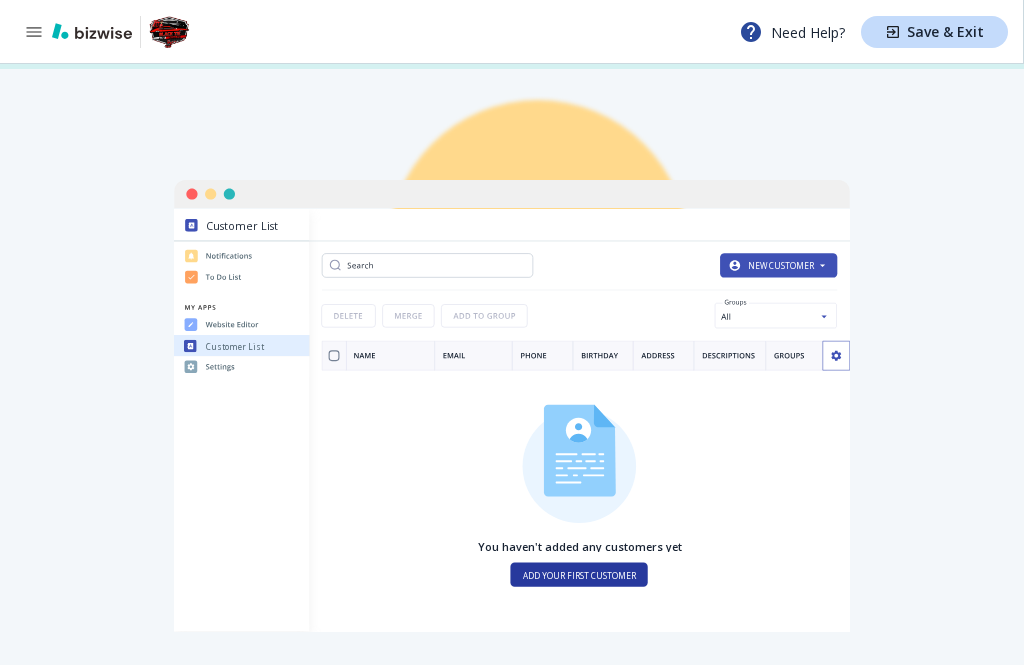scroll, scrollTop: 0, scrollLeft: 0, axis: both 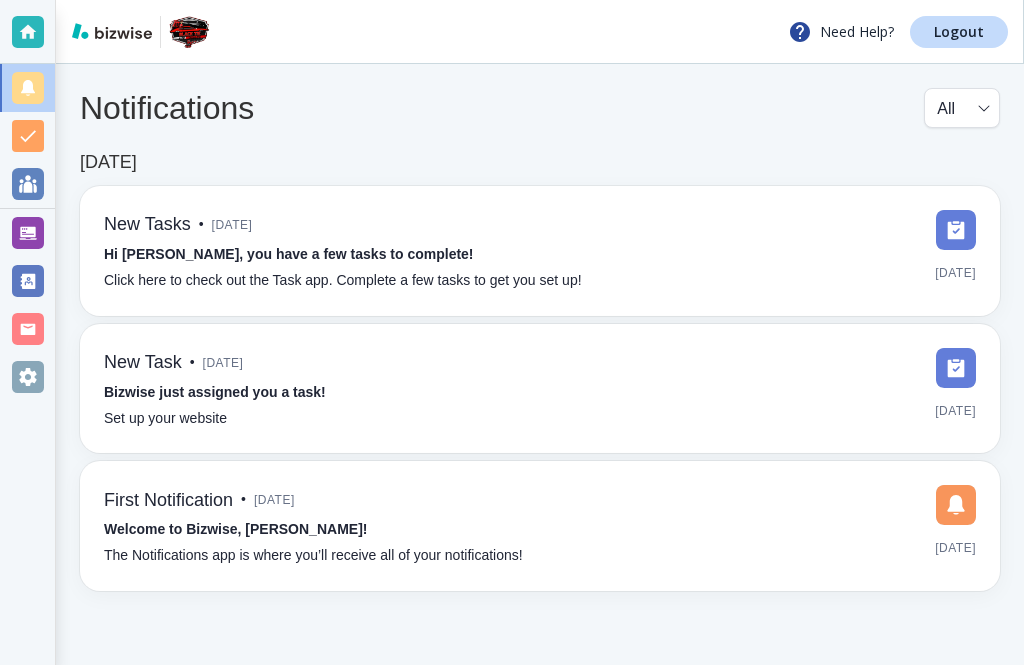 click on "New Tasks • 2 months ago Hi Lee, you have a few tasks to complete! Click here to check out the Task app. Complete a few tasks to get you set up! Apr 25, 2025" at bounding box center (540, 251) 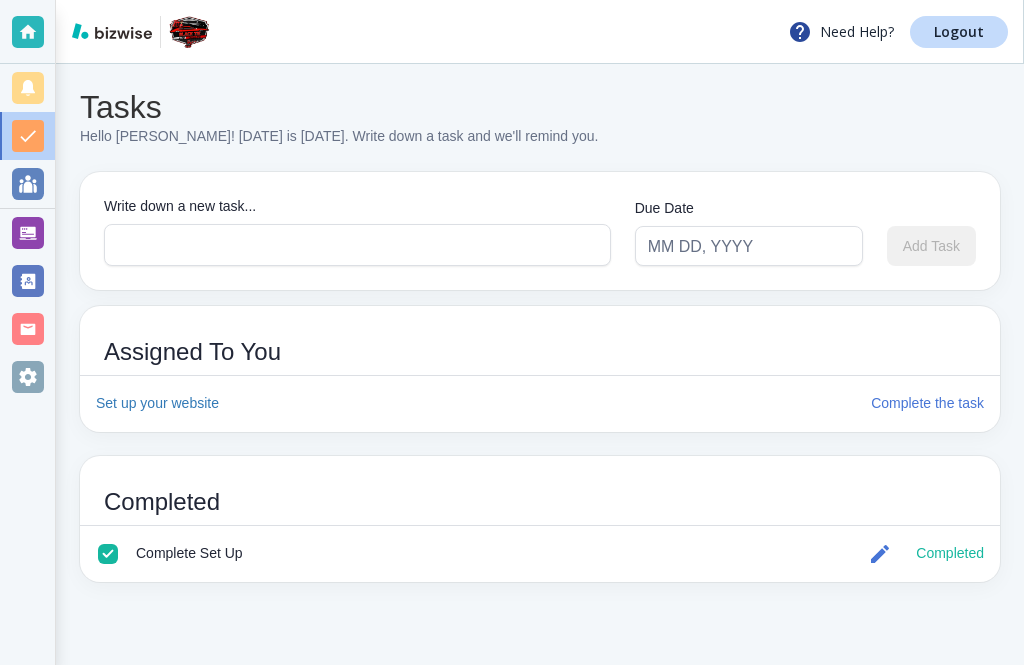 scroll, scrollTop: 66, scrollLeft: 0, axis: vertical 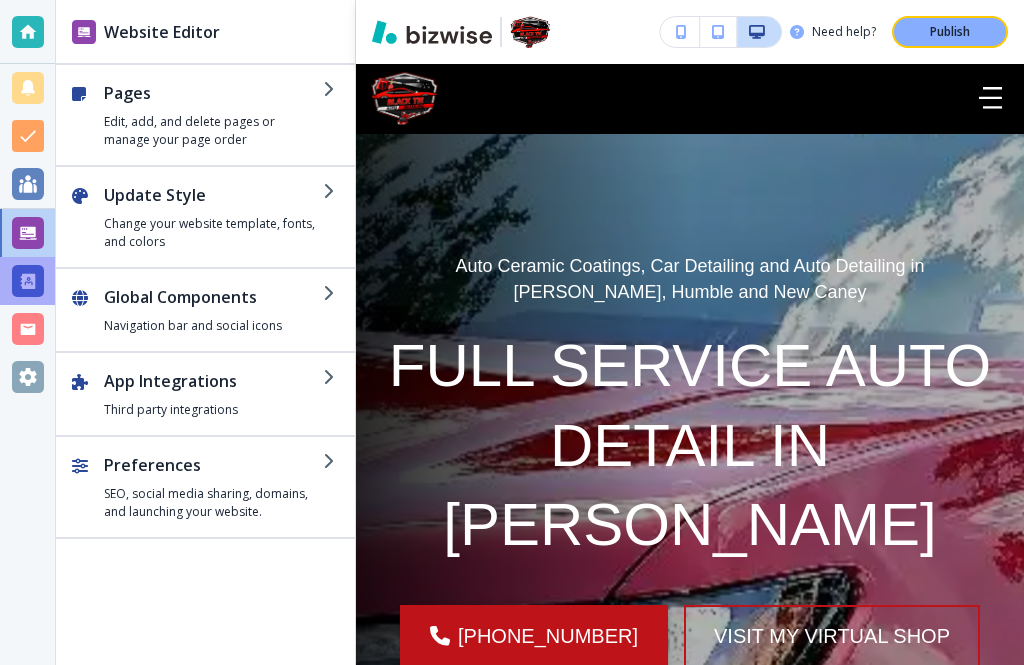 click on "FULL SERVICE AUTO DETAIL IN PORTER" at bounding box center [690, 445] 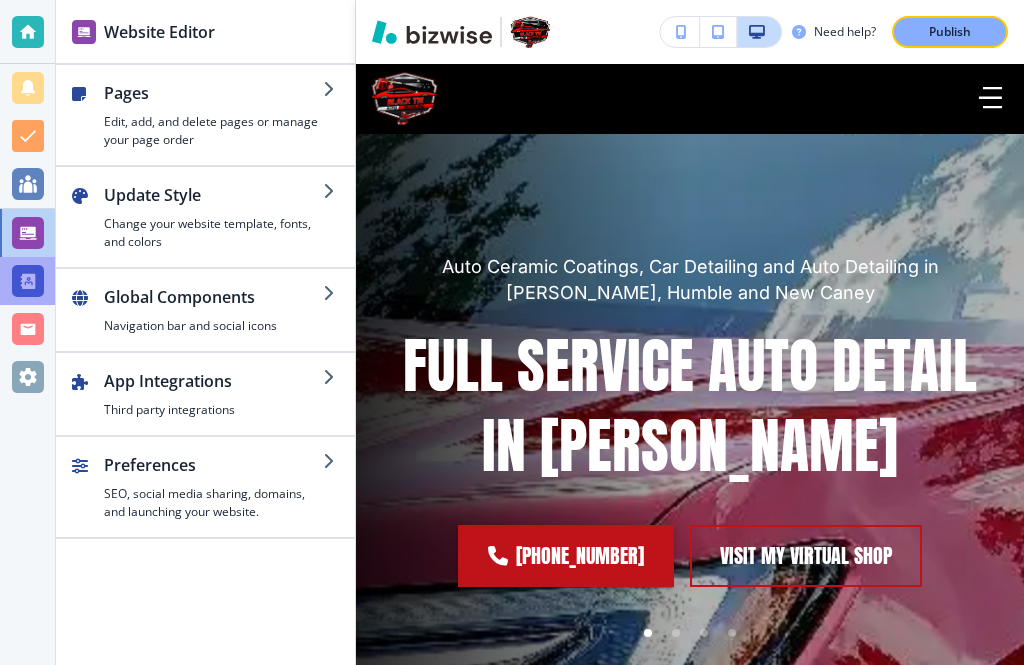 click at bounding box center (28, 281) 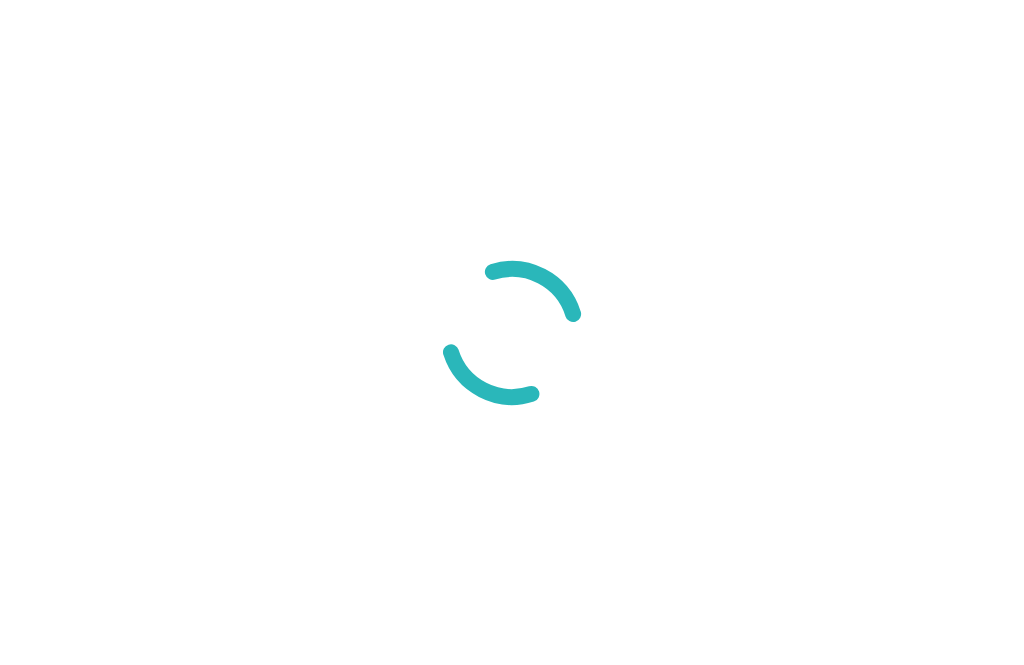 scroll, scrollTop: 0, scrollLeft: 0, axis: both 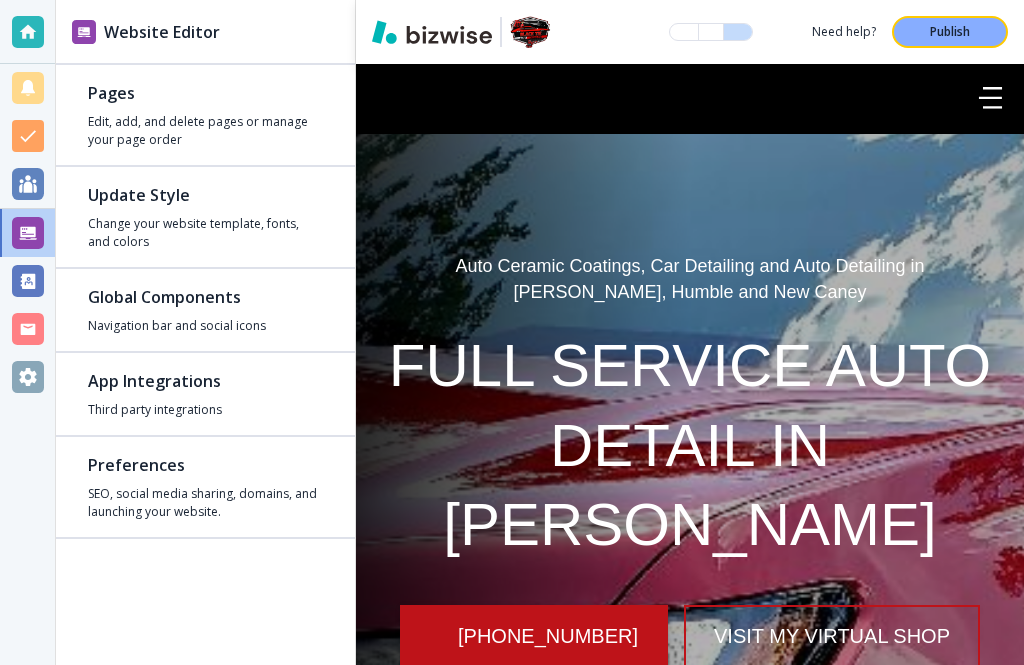 click at bounding box center (205, 259) 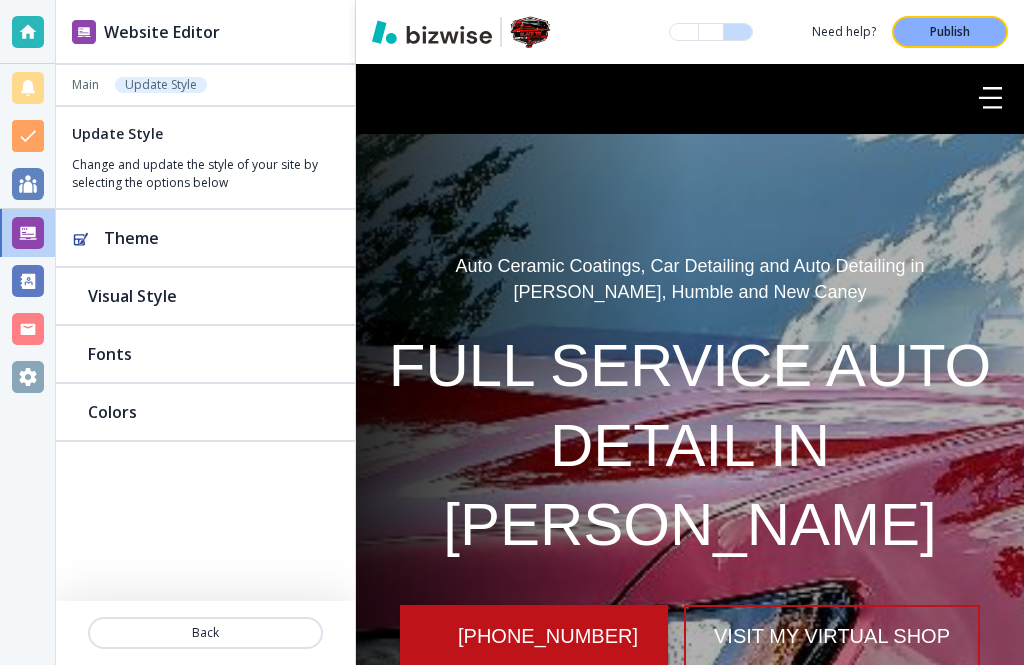 click at bounding box center (28, 281) 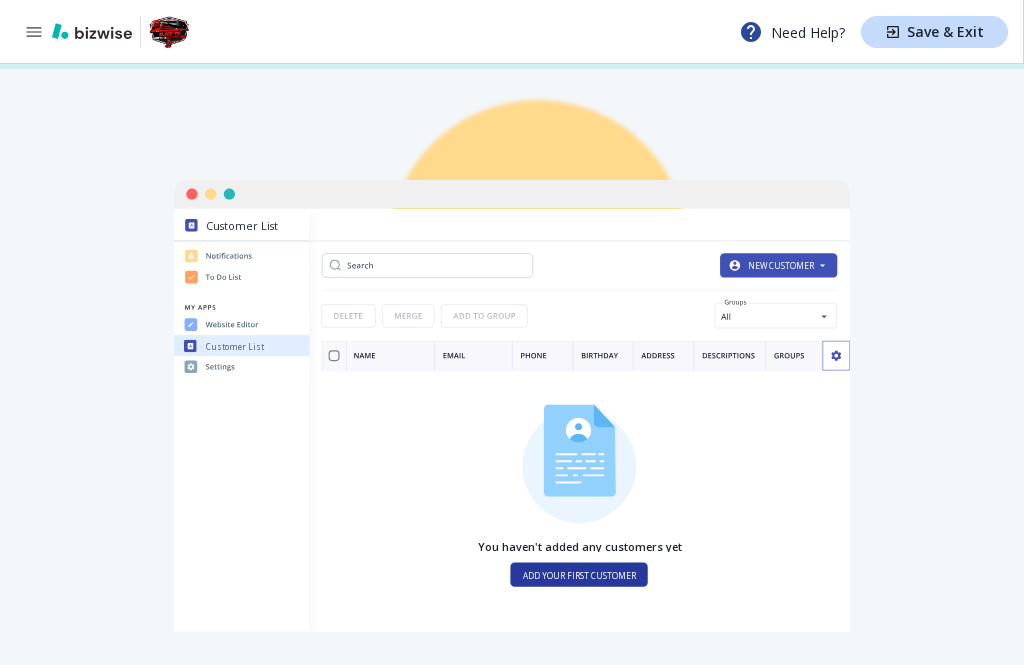 click on "Save & Exit" at bounding box center [945, 32] 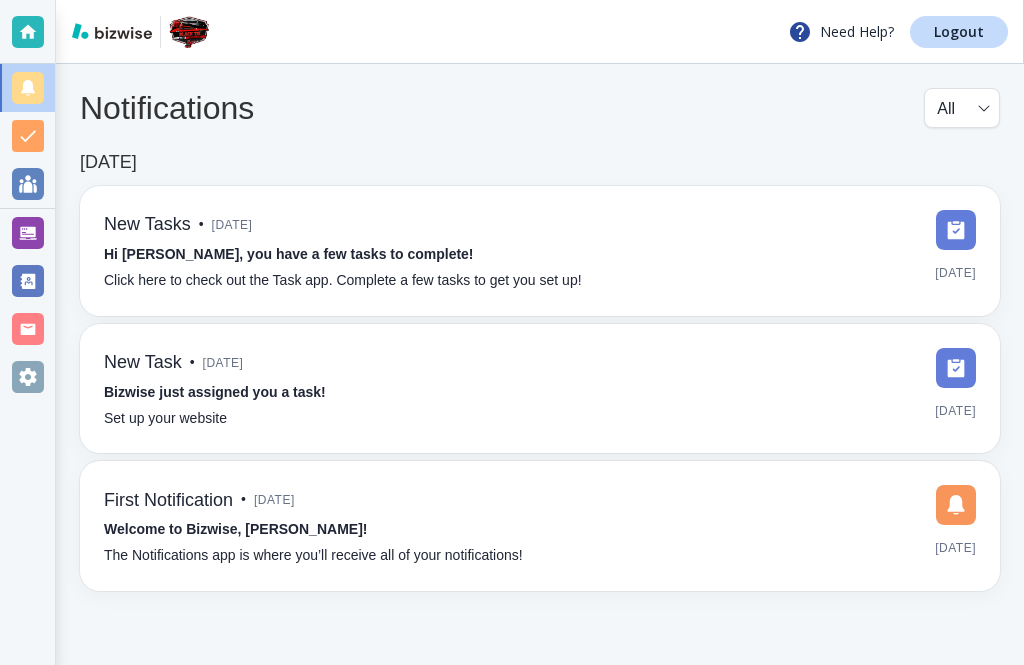 scroll, scrollTop: 66, scrollLeft: 0, axis: vertical 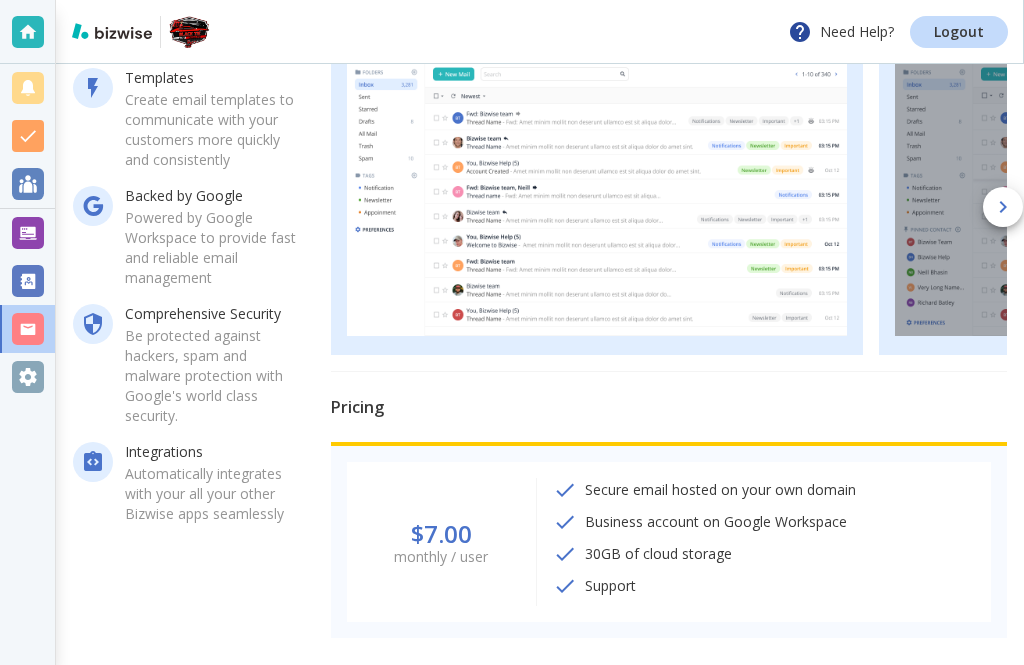 click at bounding box center [28, 377] 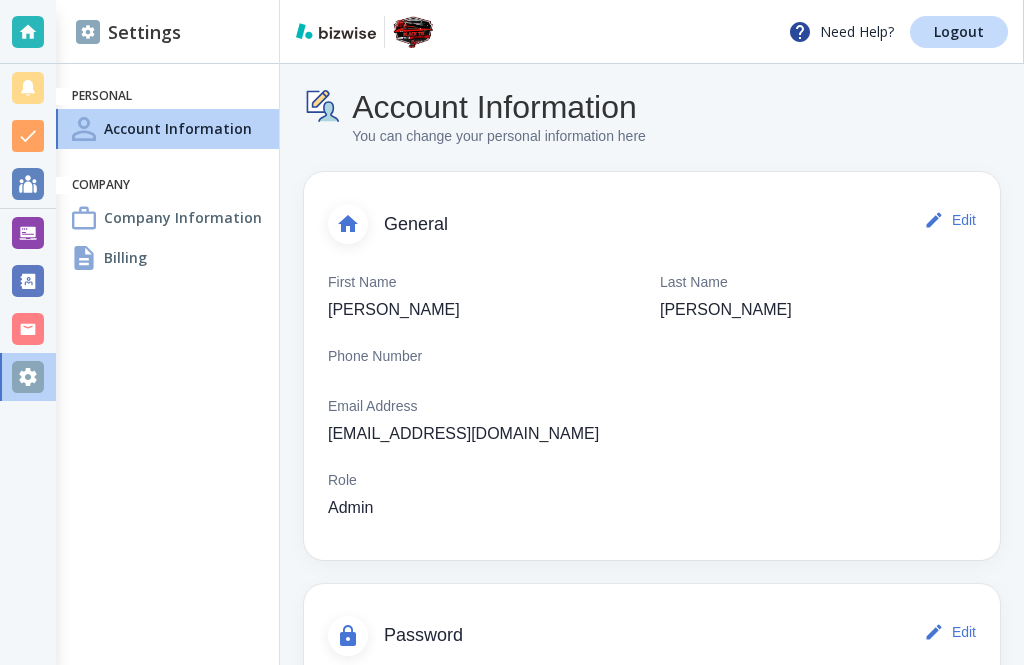 scroll, scrollTop: 0, scrollLeft: 0, axis: both 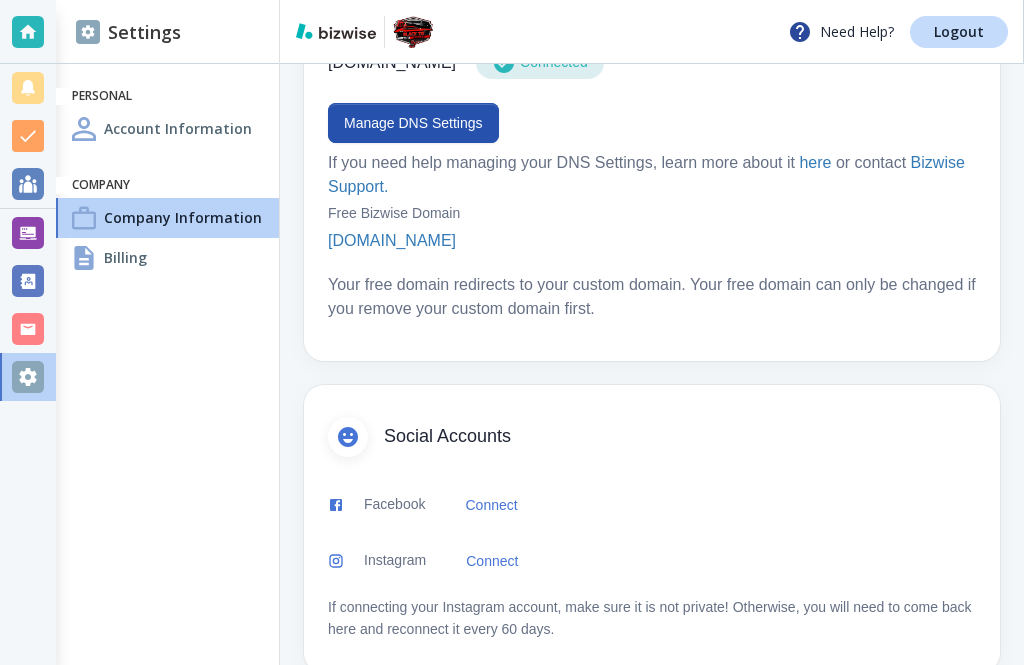click at bounding box center (28, 136) 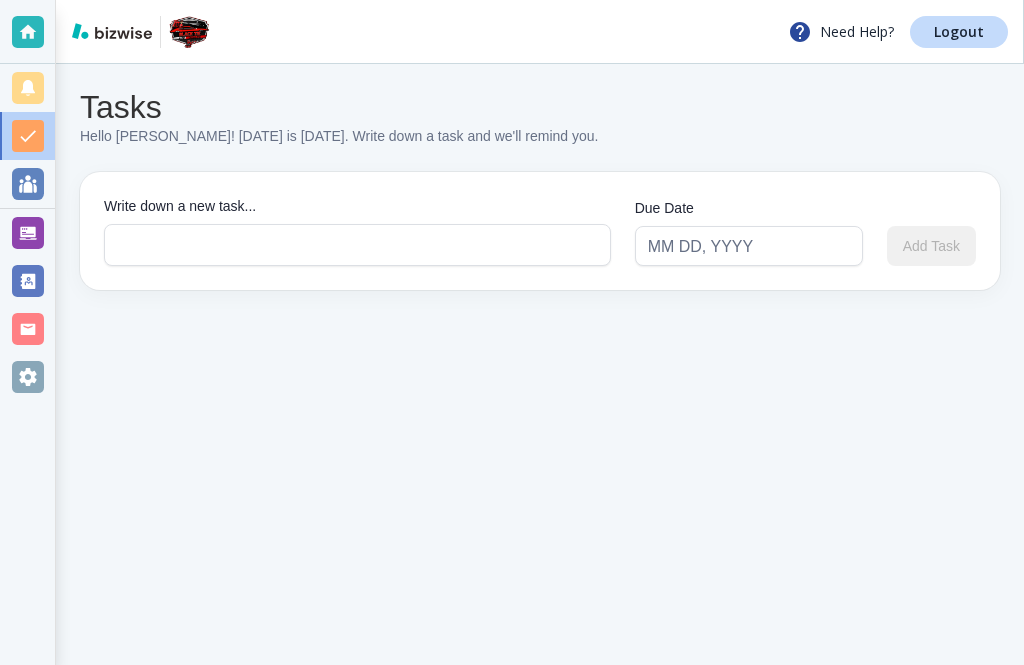 scroll, scrollTop: 0, scrollLeft: 0, axis: both 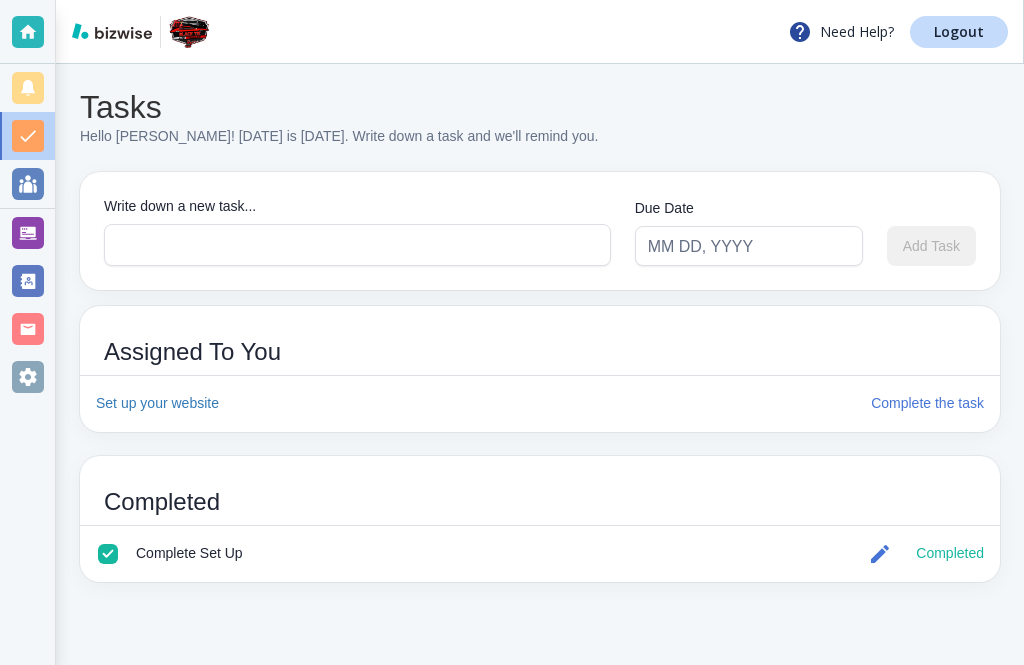 click at bounding box center [28, 184] 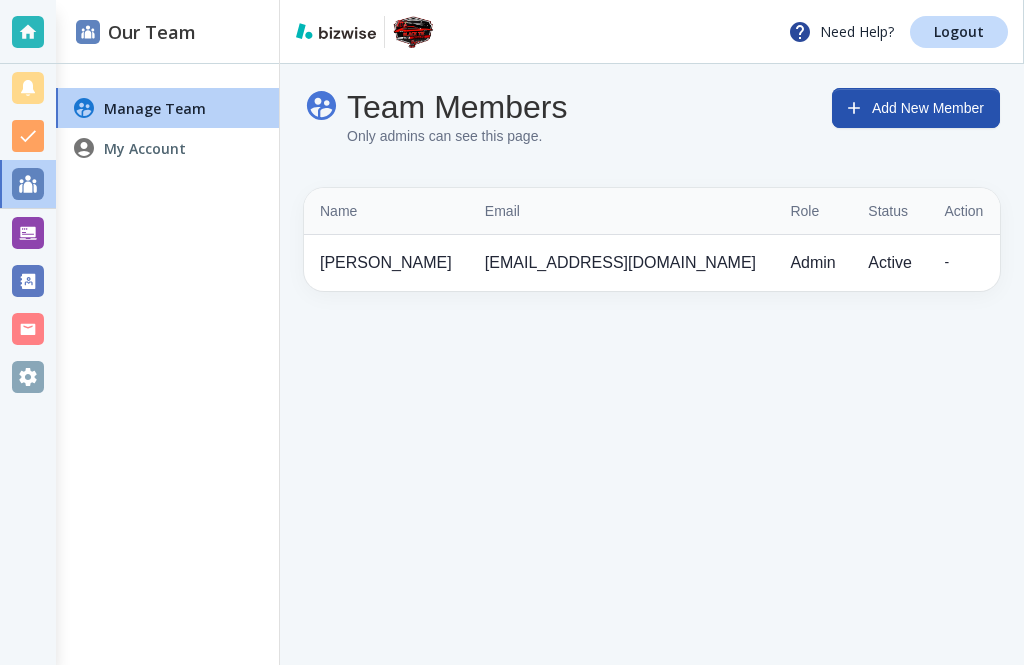 click on "My Account" at bounding box center (167, 148) 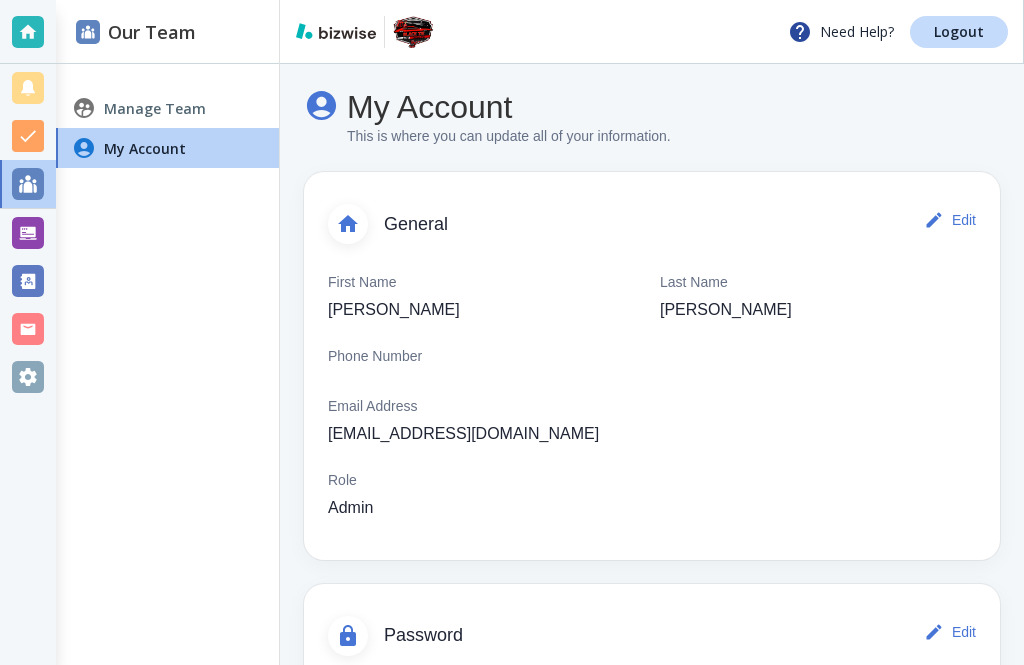 scroll, scrollTop: 0, scrollLeft: 0, axis: both 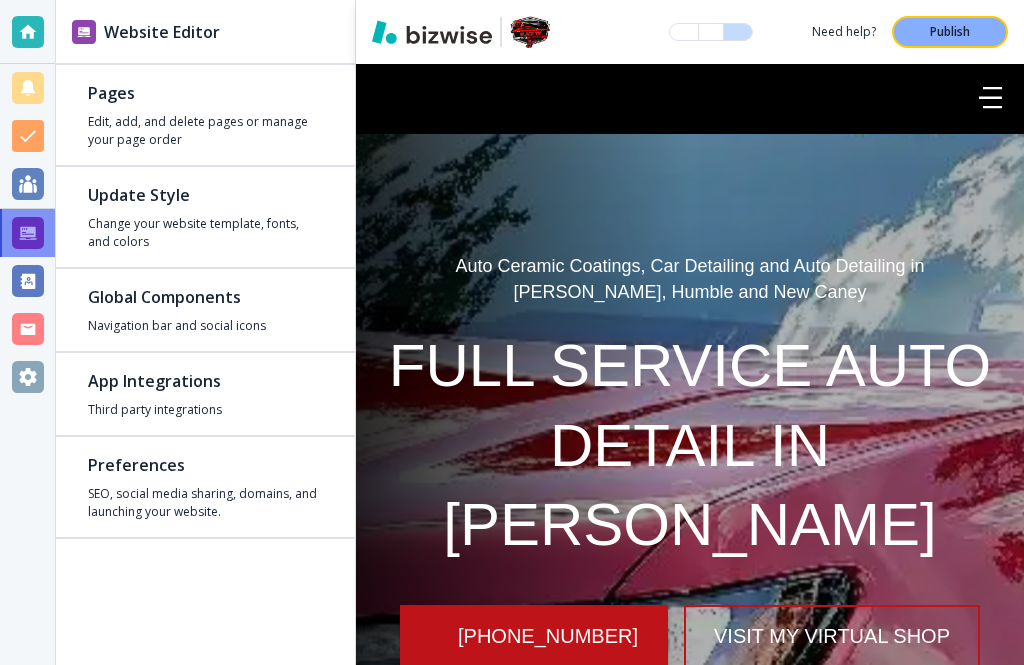 click at bounding box center (28, 233) 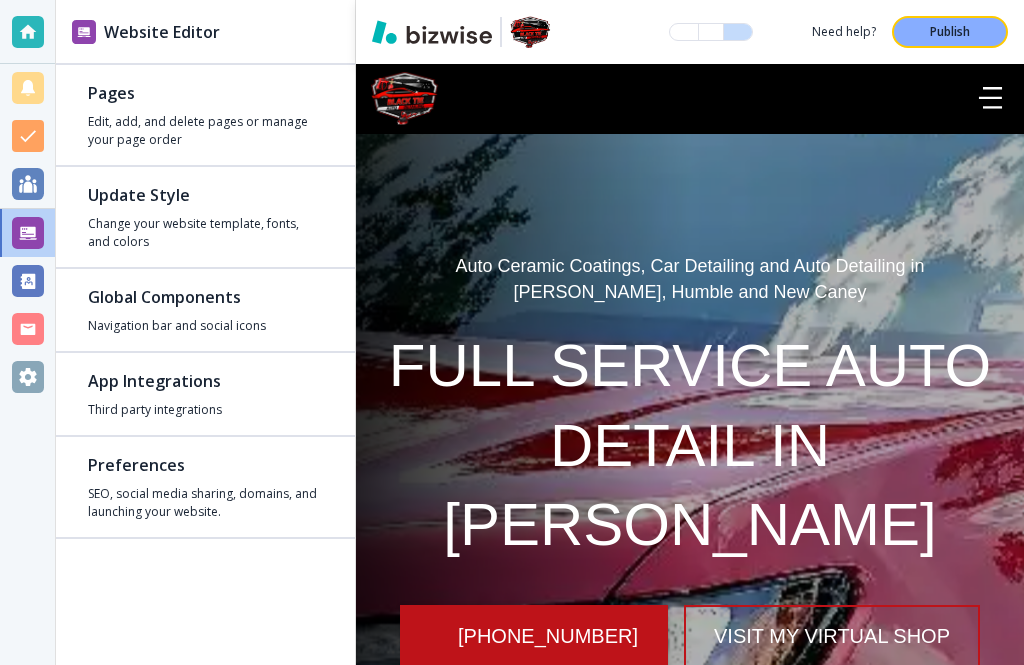 click at bounding box center (28, 233) 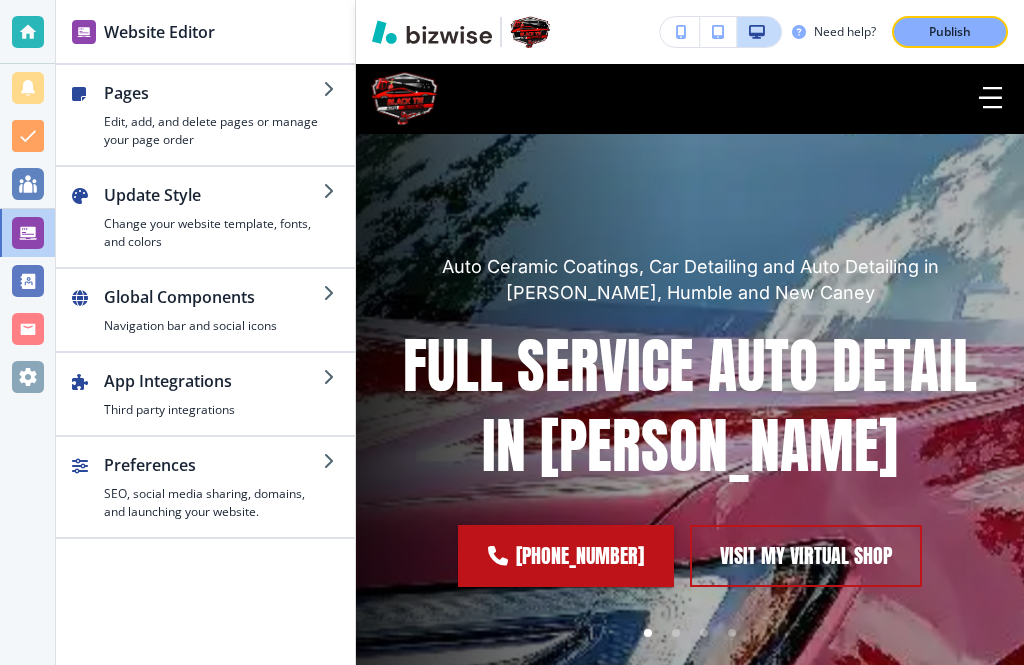 scroll, scrollTop: 0, scrollLeft: 0, axis: both 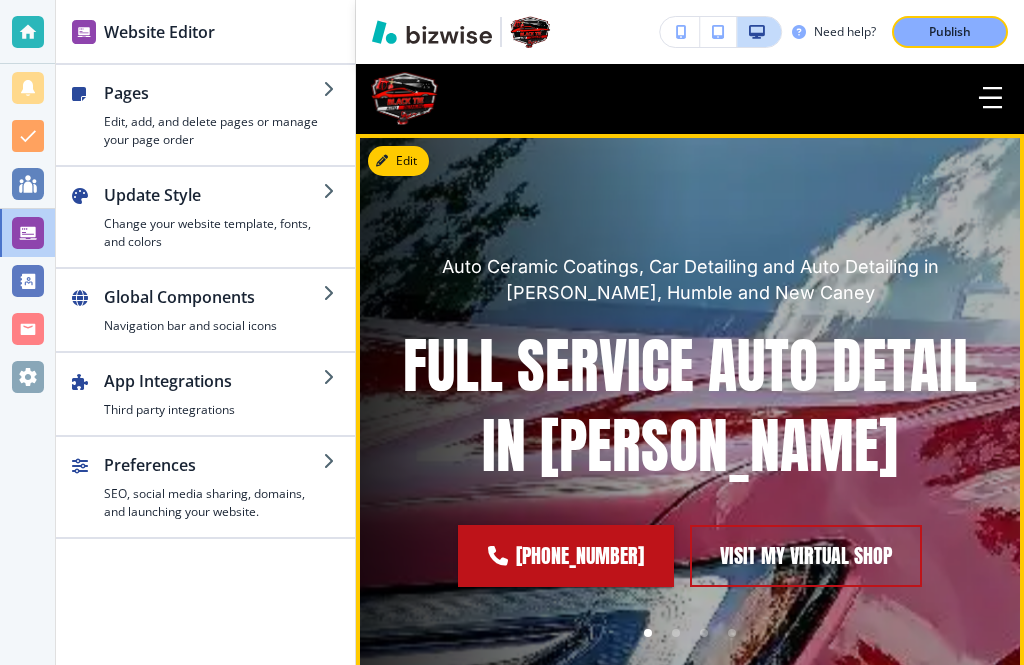 click on "Publish" at bounding box center [950, 32] 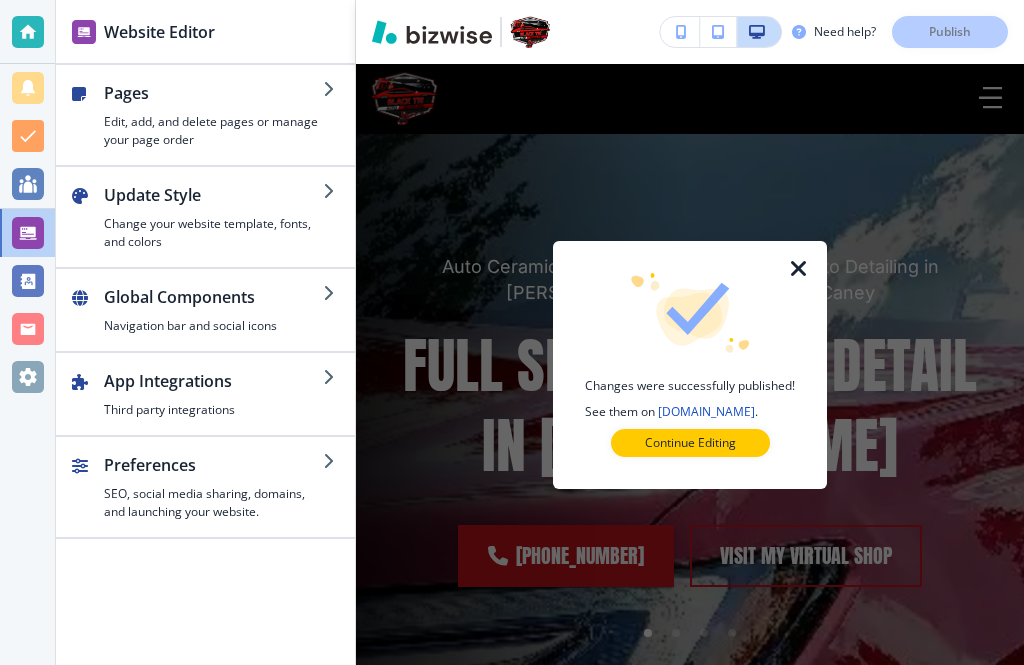 click at bounding box center (799, 269) 